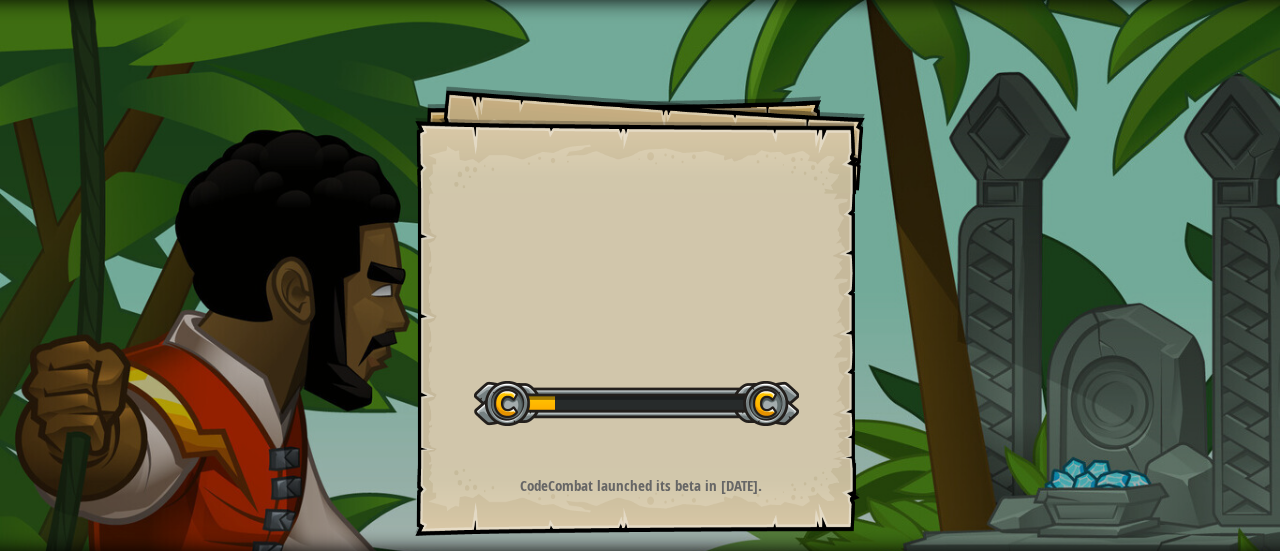 scroll, scrollTop: 0, scrollLeft: 0, axis: both 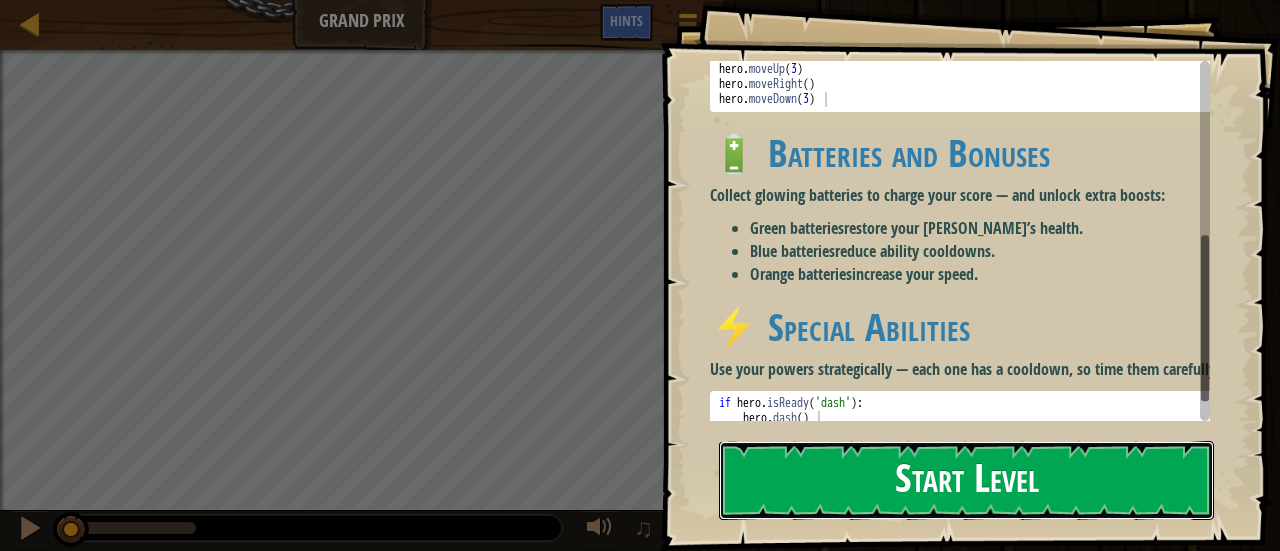 click on "Start Level" at bounding box center [966, 480] 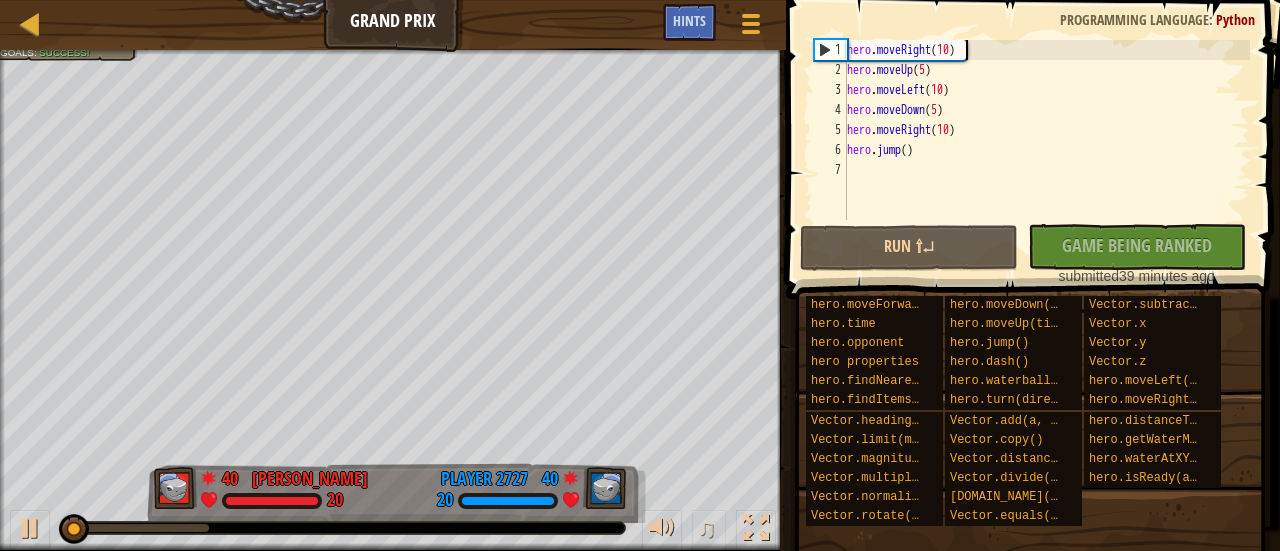 click on "hero . moveRight ( 10 ) hero . moveUp ( 5 ) hero . moveLeft ( 10 ) hero . moveDown ( 5 ) hero . moveRight ( 10 ) hero . jump ( )" at bounding box center (1046, 150) 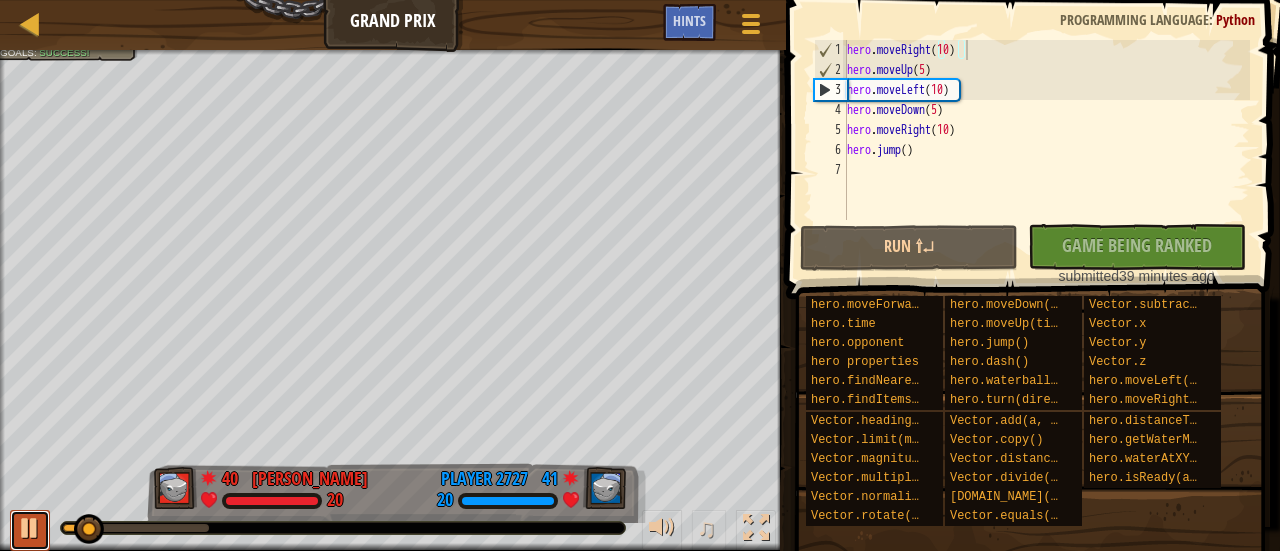 click at bounding box center [30, 530] 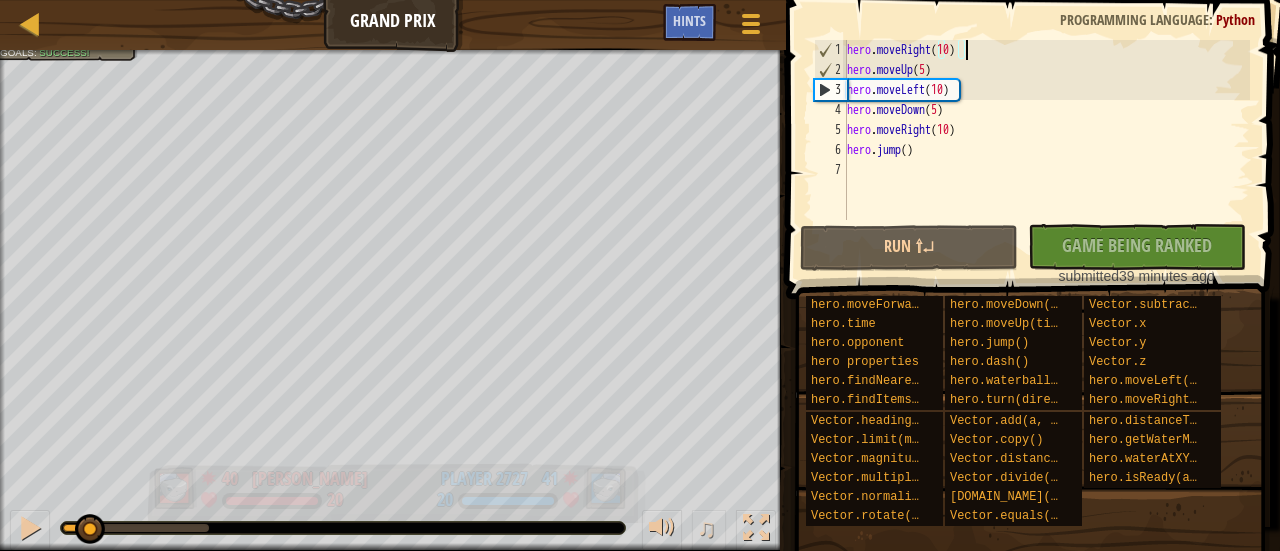 drag, startPoint x: 44, startPoint y: 524, endPoint x: 478, endPoint y: 463, distance: 438.2659 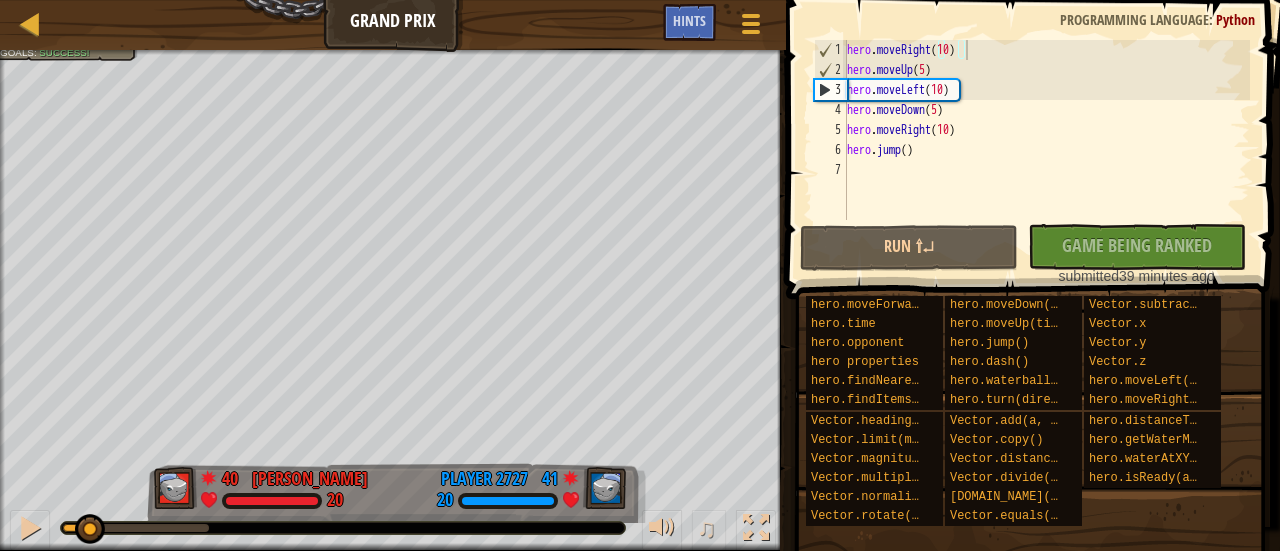 click on "hero . moveRight ( 10 ) hero . moveUp ( 5 ) hero . moveLeft ( 10 ) hero . moveDown ( 5 ) hero . moveRight ( 10 ) hero . jump ( )" at bounding box center [1046, 150] 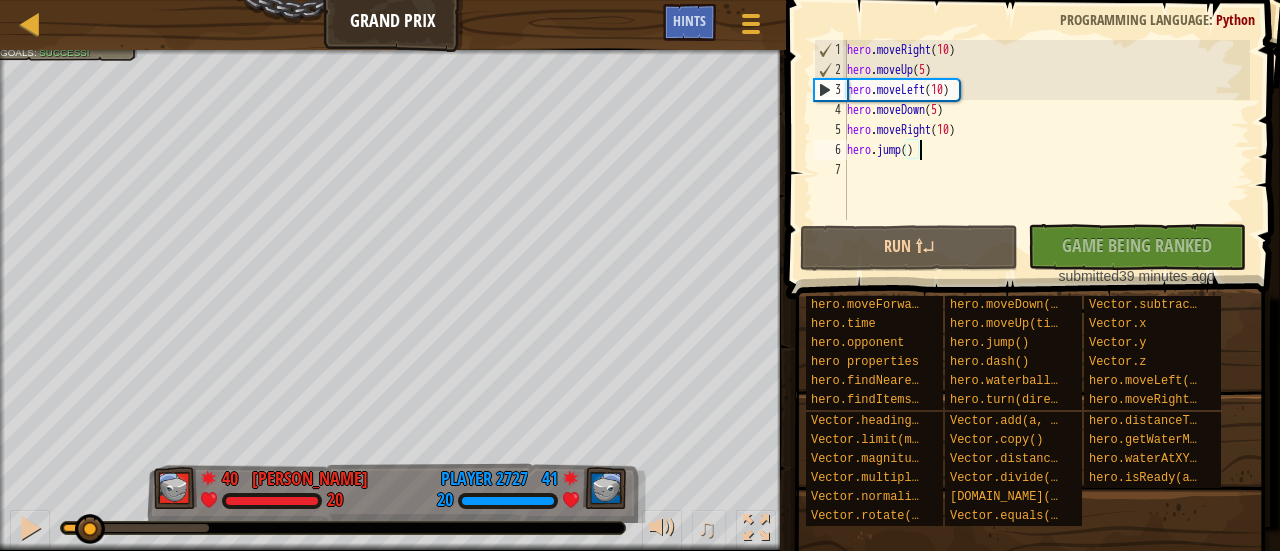click on "hero . moveRight ( 10 ) hero . moveUp ( 5 ) hero . moveLeft ( 10 ) hero . moveDown ( 5 ) hero . moveRight ( 10 ) hero . jump ( )" at bounding box center (1046, 150) 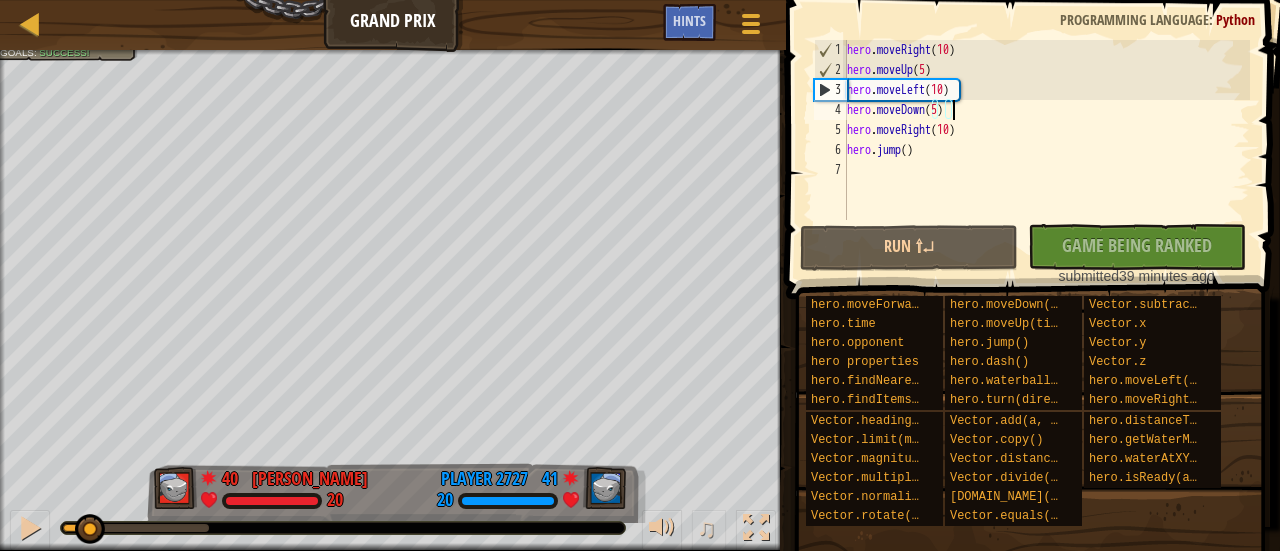 click on "hero . moveRight ( 10 ) hero . moveUp ( 5 ) hero . moveLeft ( 10 ) hero . moveDown ( 5 ) hero . moveRight ( 10 ) hero . jump ( )" at bounding box center [1046, 150] 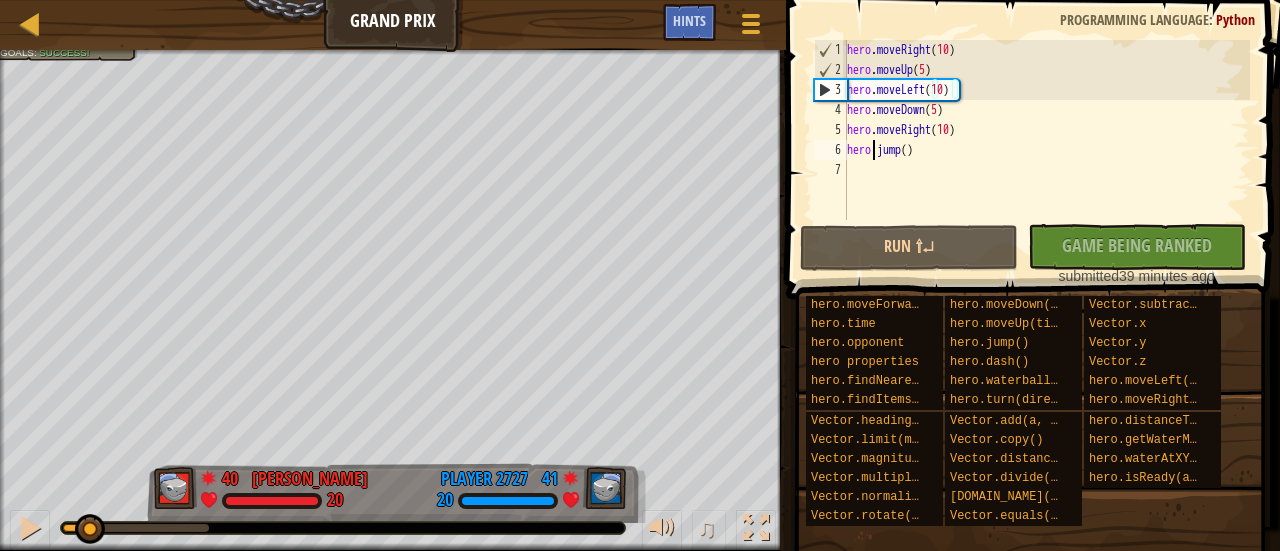 click on "hero . moveRight ( 10 ) hero . moveUp ( 5 ) hero . moveLeft ( 10 ) hero . moveDown ( 5 ) hero . moveRight ( 10 ) hero . jump ( )" at bounding box center [1046, 150] 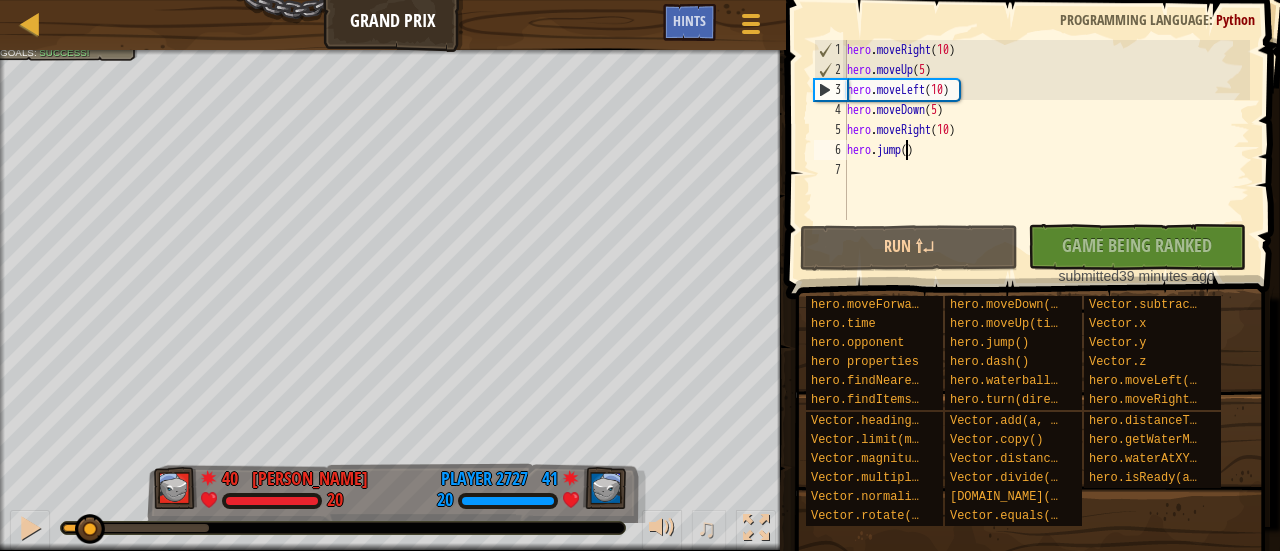 click on "hero . moveRight ( 10 ) hero . moveUp ( 5 ) hero . moveLeft ( 10 ) hero . moveDown ( 5 ) hero . moveRight ( 10 ) hero . jump ( )" at bounding box center [1046, 150] 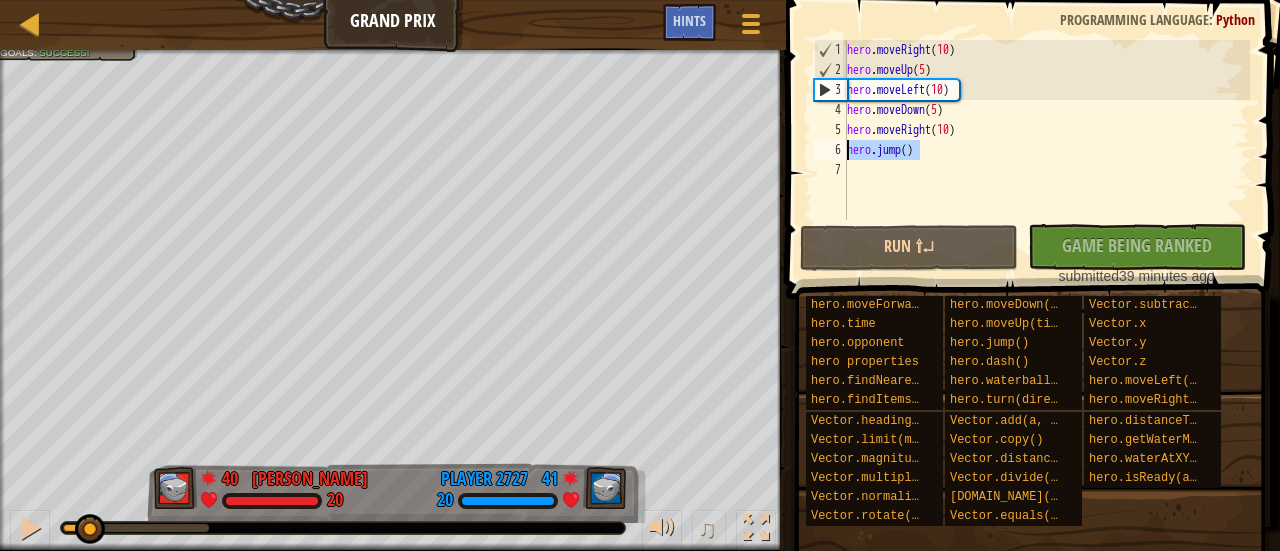 drag, startPoint x: 932, startPoint y: 152, endPoint x: 848, endPoint y: 152, distance: 84 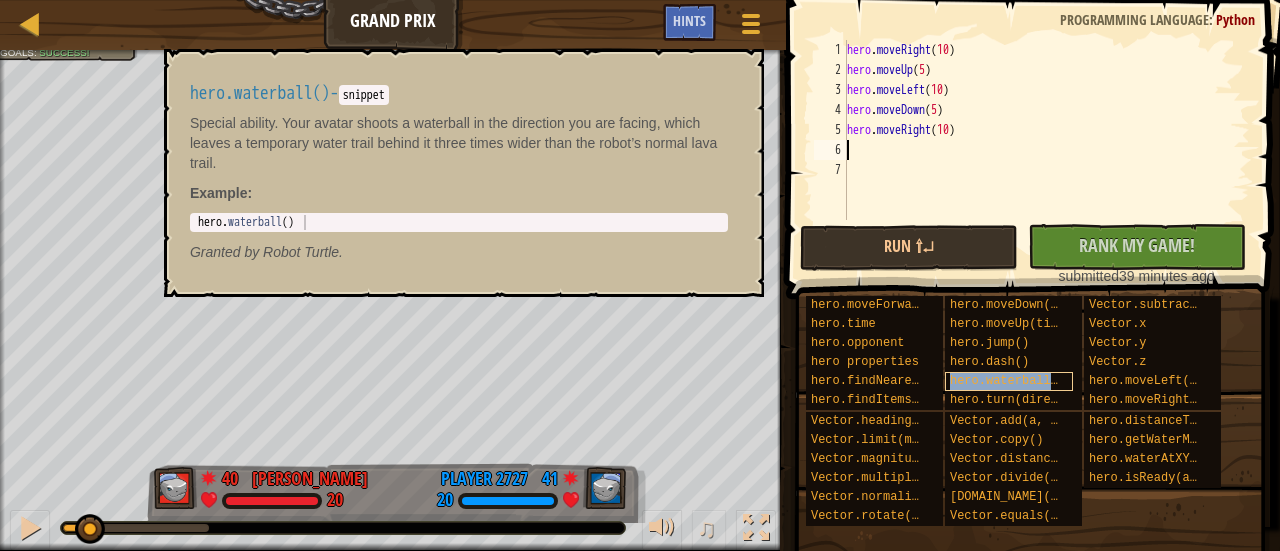 click on "hero.waterball()" at bounding box center (1009, 381) 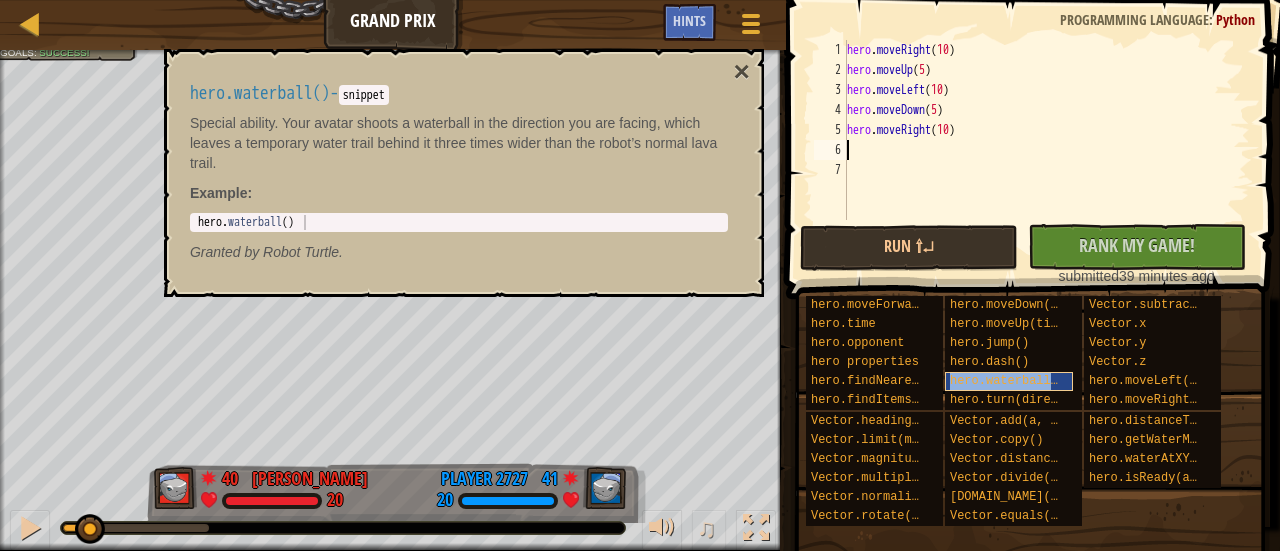 click on "hero.waterball()" at bounding box center (1009, 381) 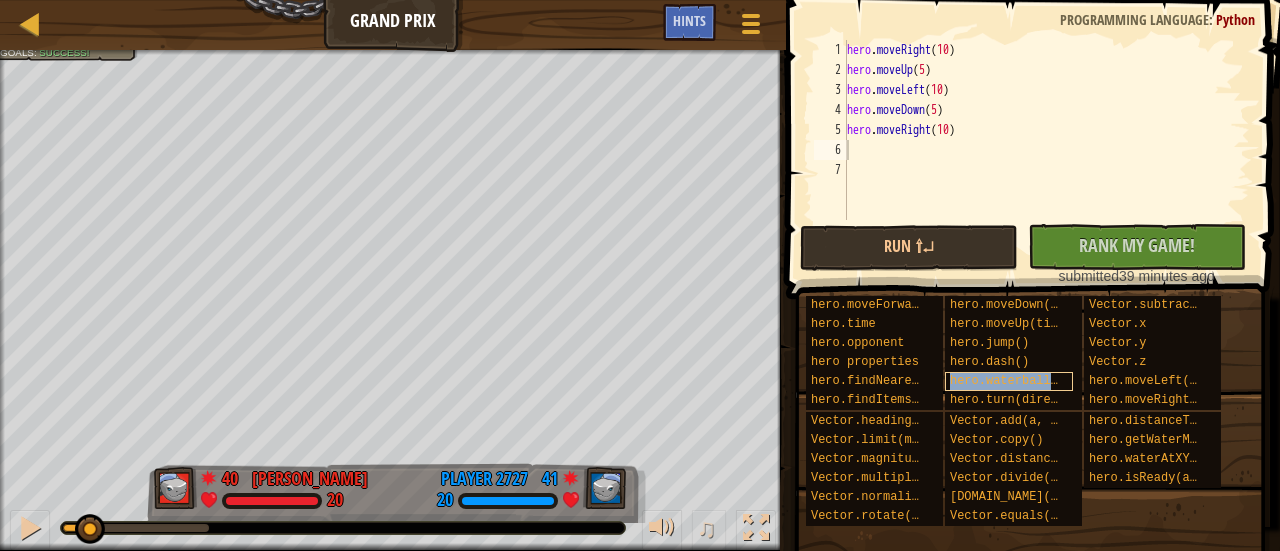 click on "hero.waterball()" at bounding box center (1009, 381) 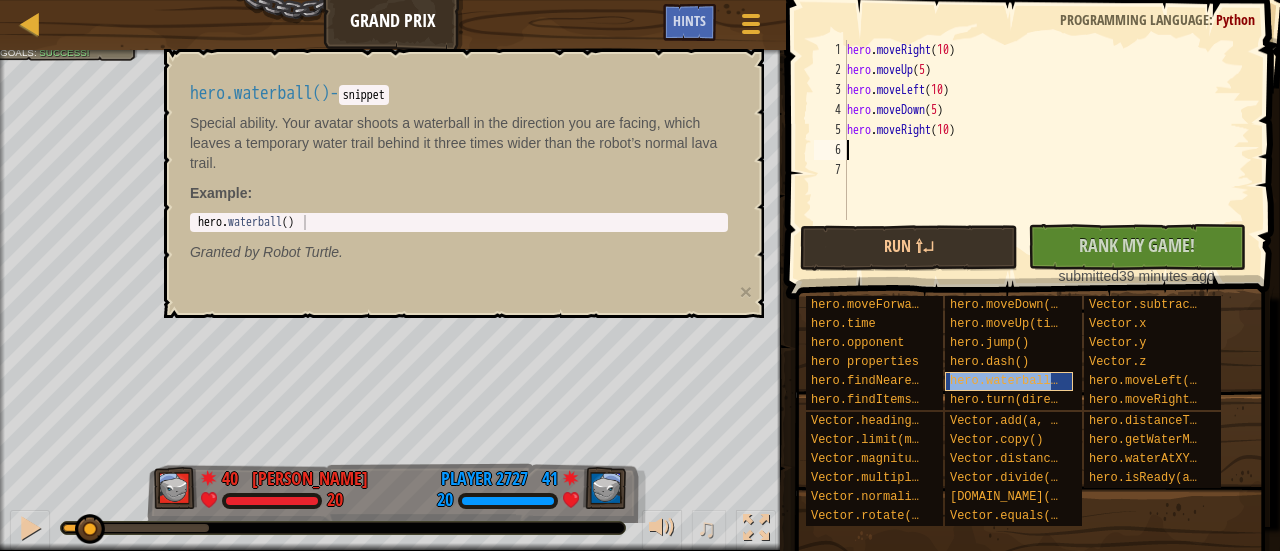 click on "hero.waterball()" at bounding box center [1009, 381] 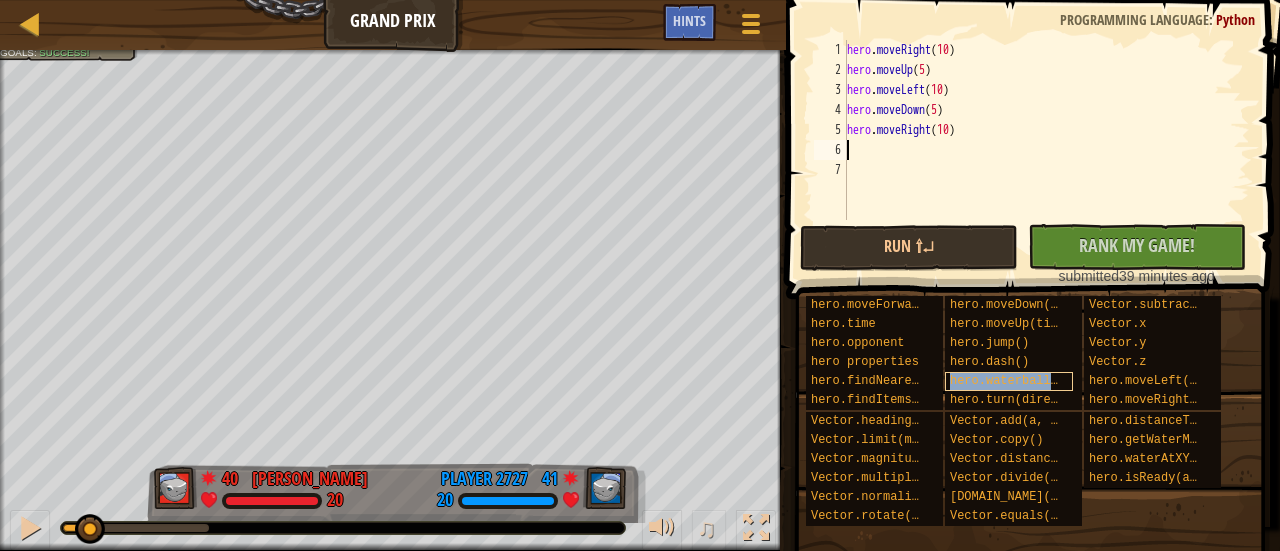 click on "hero.waterball()" at bounding box center (1009, 381) 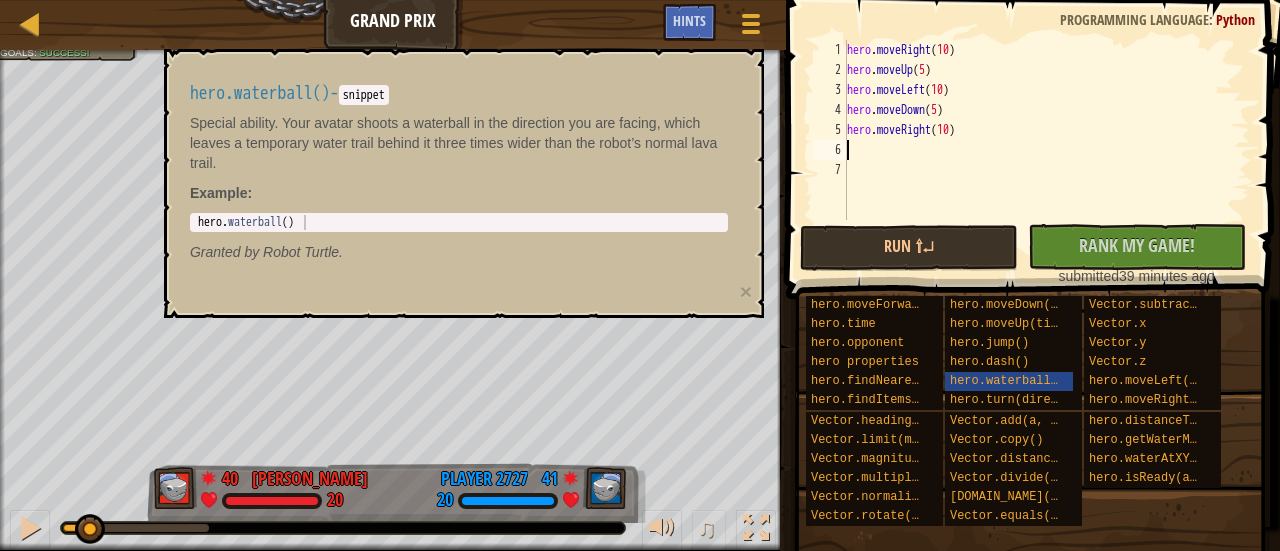 paste on "9999999999999999999999999999999999999999999999999999999999999999999999999999999999999999999999999999999999999999999" 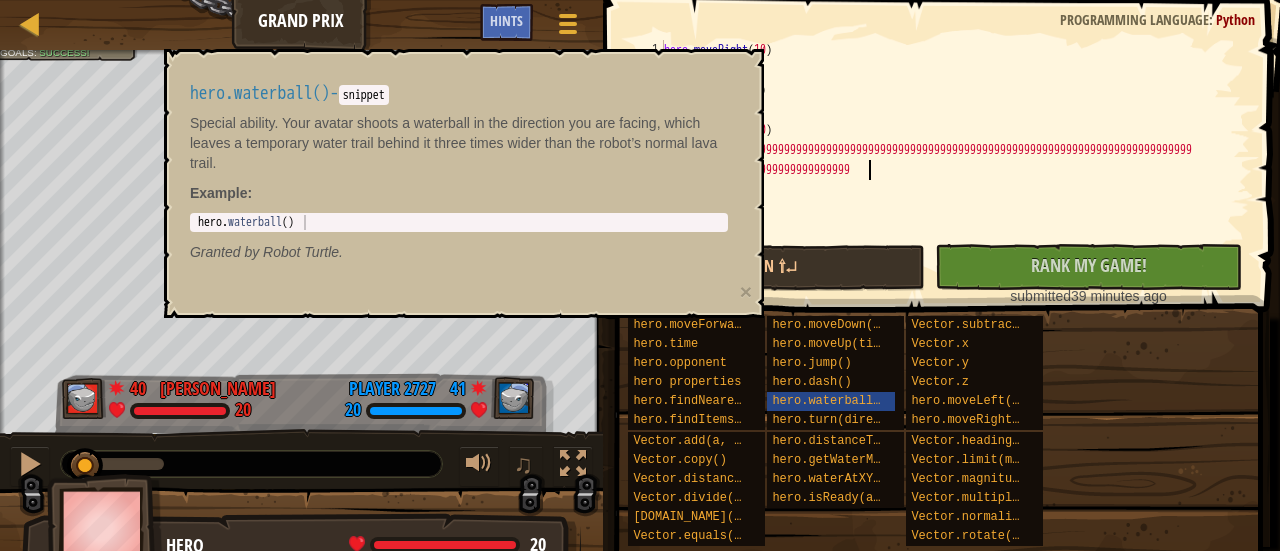 click on "hero . moveRight ( 10 ) hero . moveUp ( 5 ) hero . moveLeft ( 10 ) hero . moveDown ( 5 ) hero . moveRight ( 10 ) 9999999999999999999999999999999999999999999999999999999999999999999999999999999999999999      999999999999999999999999999" at bounding box center [955, 160] 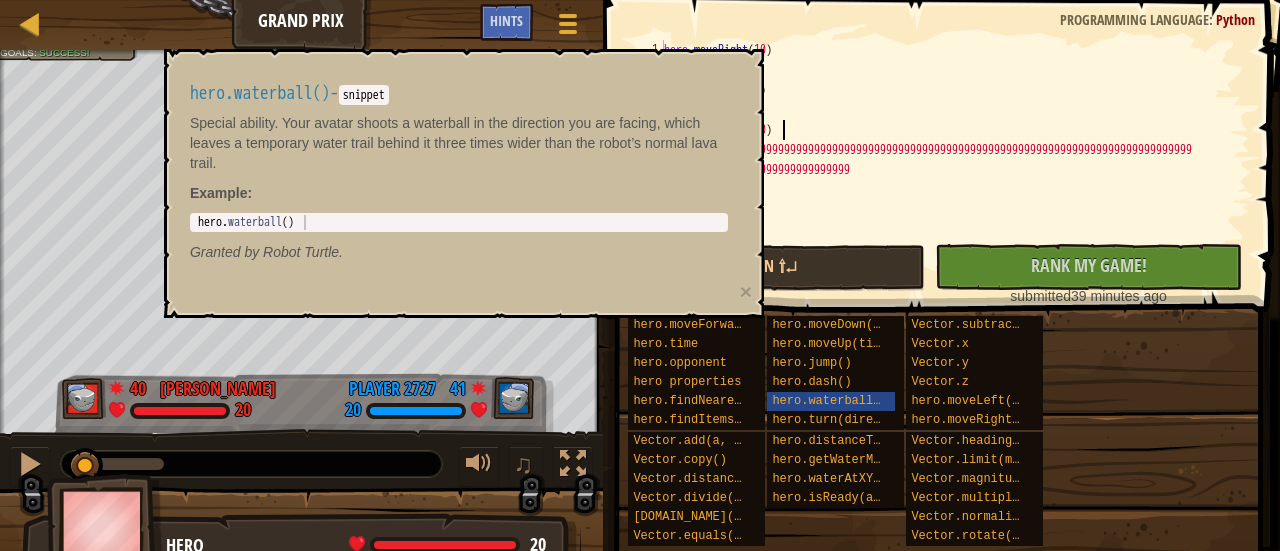 click on "hero . moveRight ( 10 ) hero . moveUp ( 5 ) hero . moveLeft ( 10 ) hero . moveDown ( 5 ) hero . moveRight ( 10 ) 9999999999999999999999999999999999999999999999999999999999999999999999999999999999999999      999999999999999999999999999" at bounding box center [955, 160] 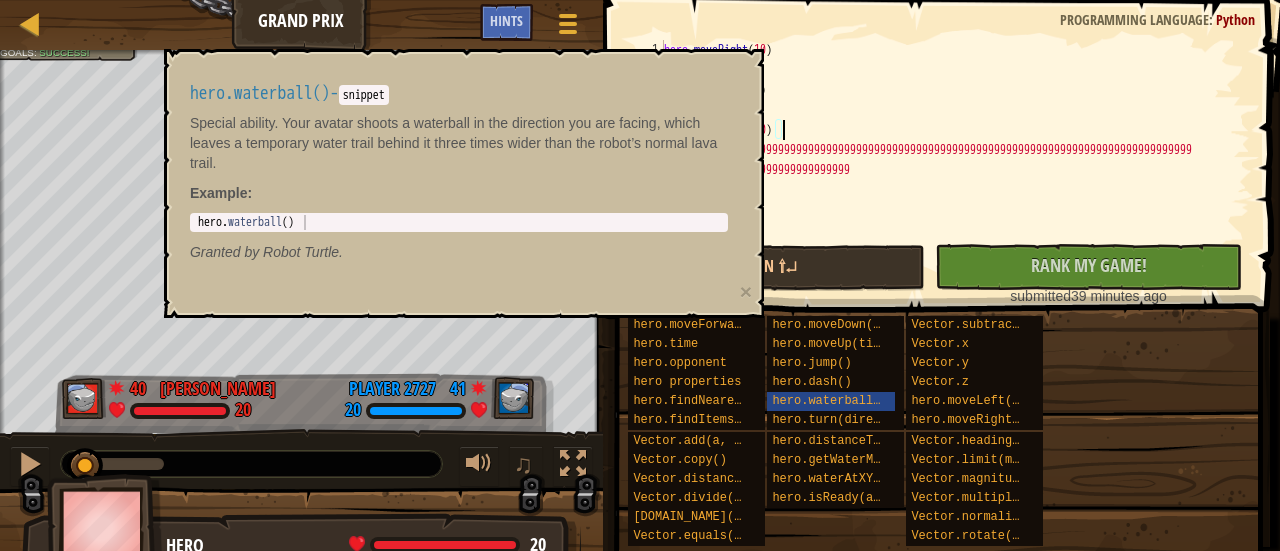 click on "hero . moveRight ( 10 ) hero . moveUp ( 5 ) hero . moveLeft ( 10 ) hero . moveDown ( 5 ) hero . moveRight ( 10 ) 9999999999999999999999999999999999999999999999999999999999999999999999999999999999999999      999999999999999999999999999" at bounding box center (955, 160) 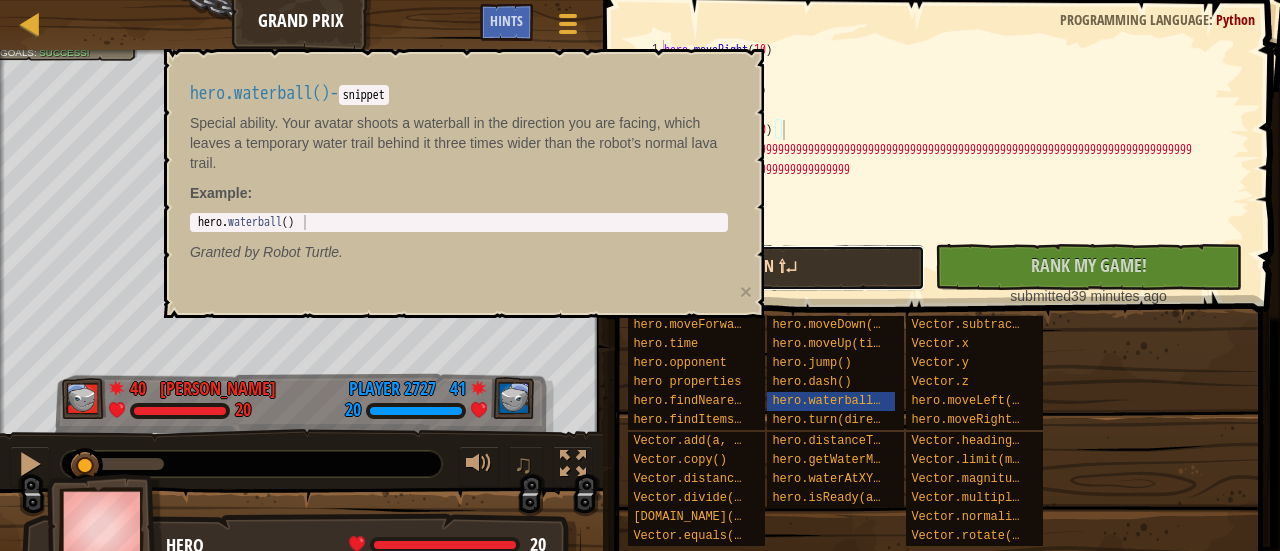 click on "Run ⇧↵" at bounding box center (771, 268) 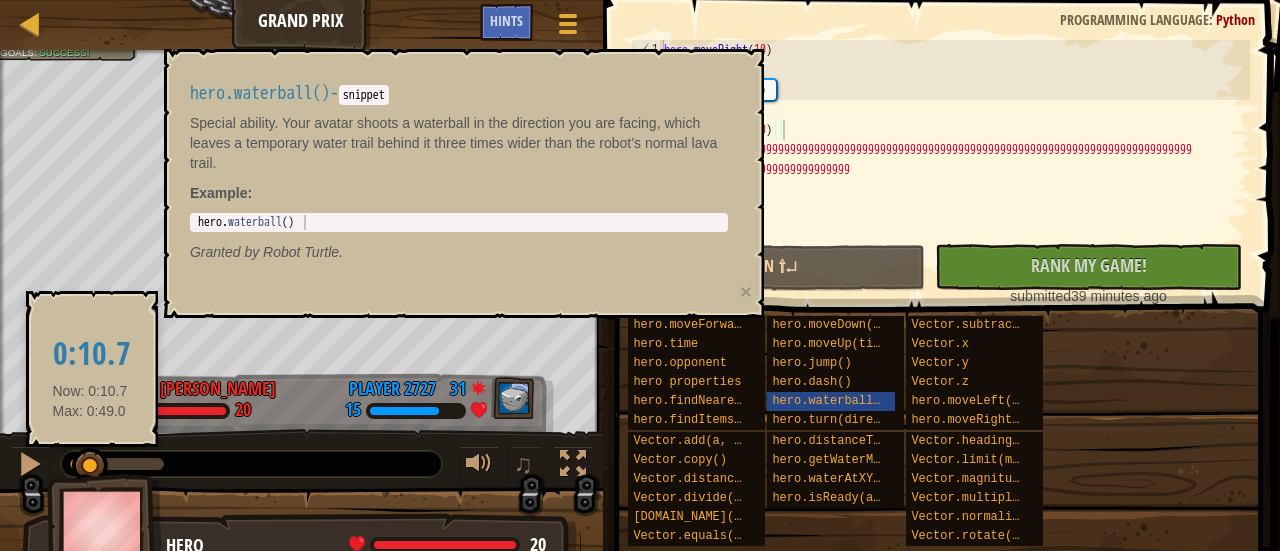 drag, startPoint x: 430, startPoint y: 309, endPoint x: 90, endPoint y: 456, distance: 370.41733 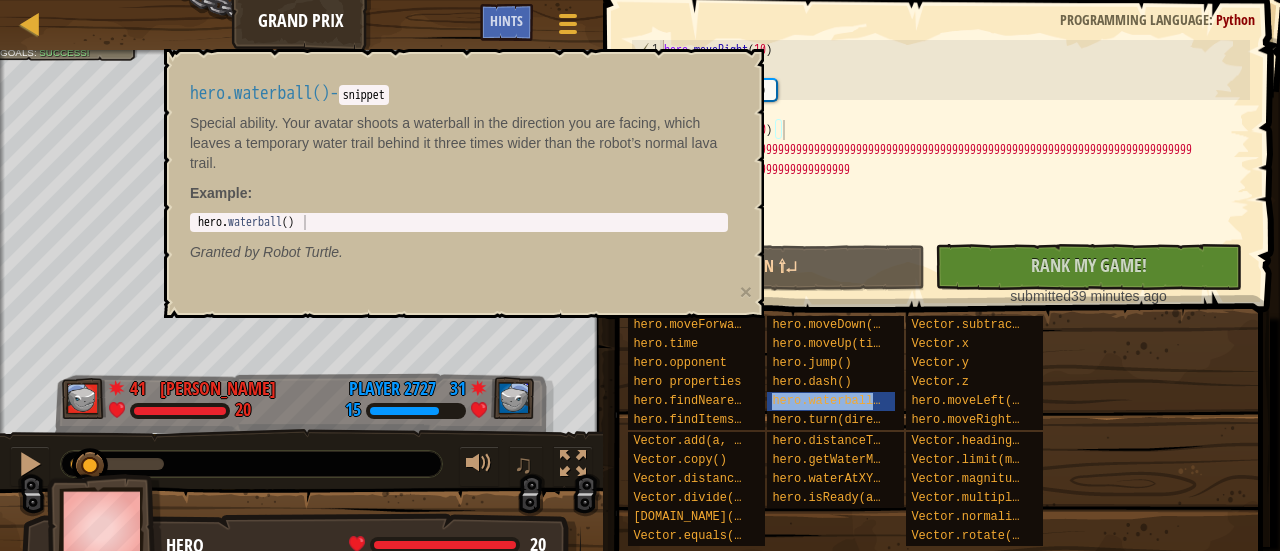 drag, startPoint x: 858, startPoint y: 405, endPoint x: 1044, endPoint y: 423, distance: 186.86894 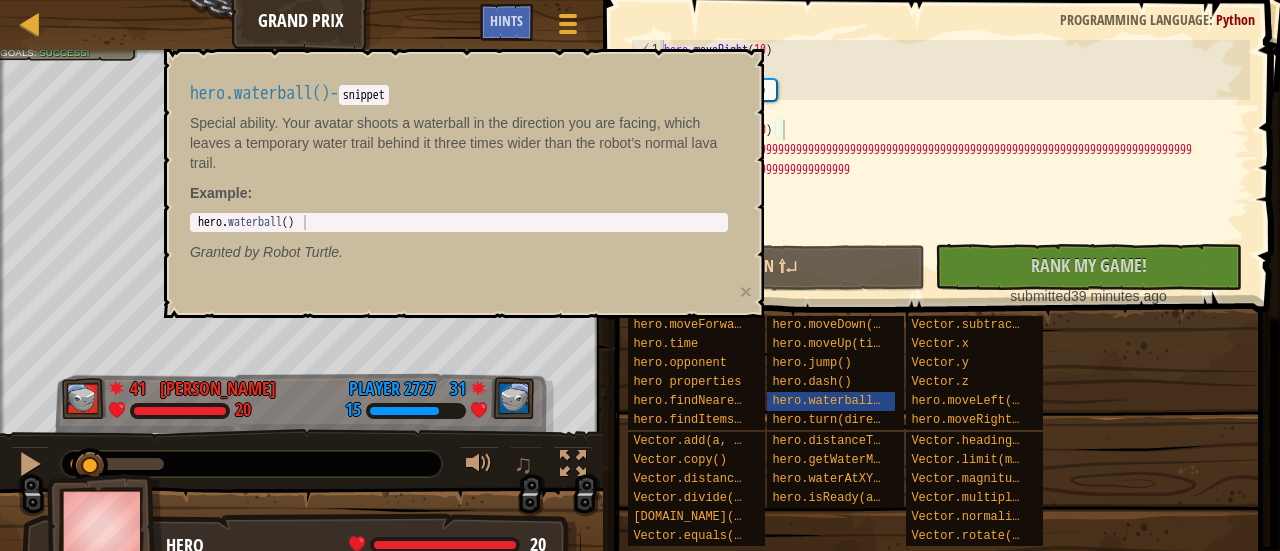 click on "hero.moveForward(times) hero.time hero.opponent hero properties hero.findNearestItem() hero.findItems() Vector.add(a, b) Vector.copy() Vector.distance(other) Vector.divide(n) Vector.dot(other) Vector.equals(other) hero.moveDown(times) hero.moveUp(times) hero.jump() hero.dash() hero.waterball() hero.turn(direction) hero.distanceTo(target) hero.getWaterMap() hero.waterAtXY(x, y) hero.isReady(ability) Vector.subtract(a, b) Vector.x Vector.y Vector.z hero.moveLeft(times) hero.moveRight(times) Vector.heading() Vector.limit(max) Vector.magnitude() Vector.multiply(n) Vector.normalize() Vector.rotate(...)" at bounding box center [946, 431] 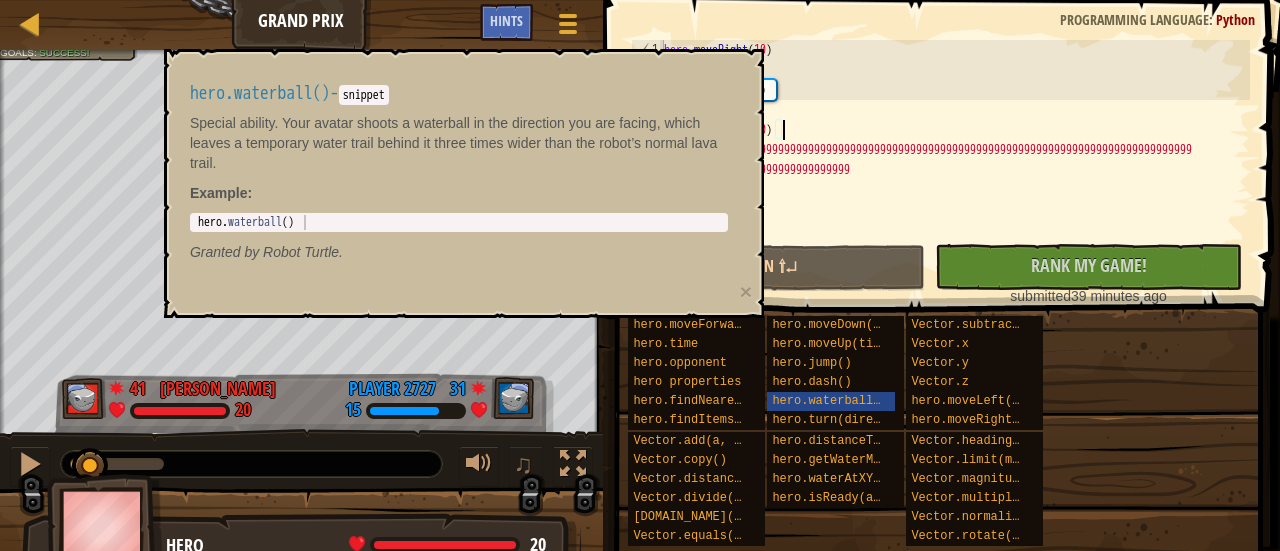click on "hero.moveForward(times) hero.time hero.opponent hero properties hero.findNearestItem() hero.findItems() Vector.add(a, b) Vector.copy() Vector.distance(other) Vector.divide(n) Vector.dot(other) Vector.equals(other) hero.moveDown(times) hero.moveUp(times) hero.jump() hero.dash() hero.waterball() hero.turn(direction) hero.distanceTo(target) hero.getWaterMap() hero.waterAtXY(x, y) hero.isReady(ability) Vector.subtract(a, b) Vector.x Vector.y Vector.z hero.moveLeft(times) hero.moveRight(times) Vector.heading() Vector.limit(max) Vector.magnitude() Vector.multiply(n) Vector.normalize() Vector.rotate(...)" at bounding box center [946, 431] 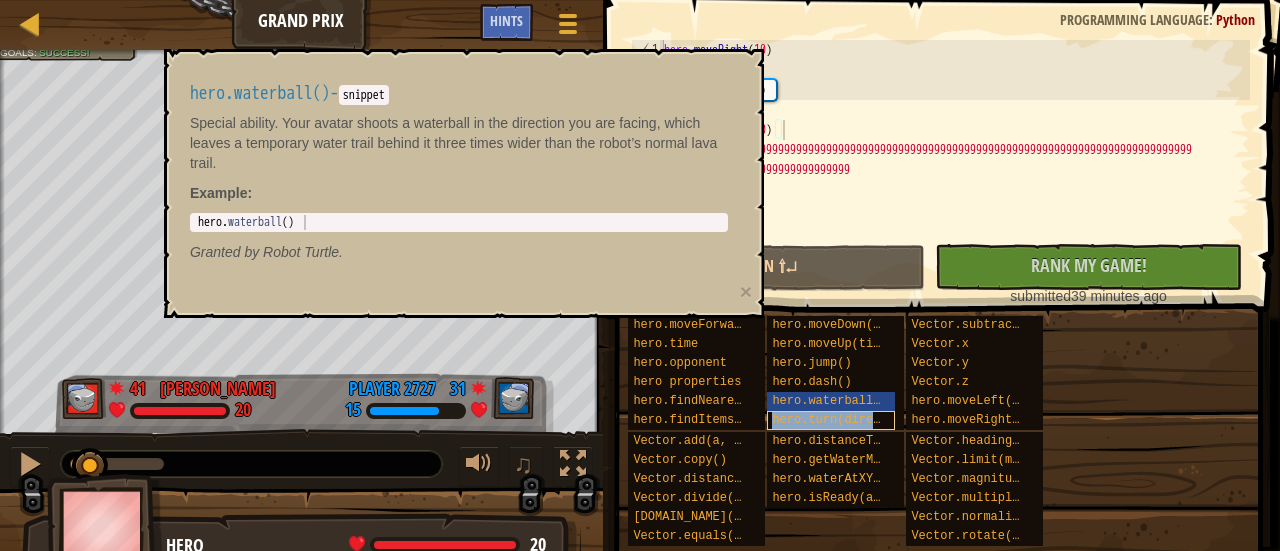 click on "hero.turn(direction)" at bounding box center [844, 420] 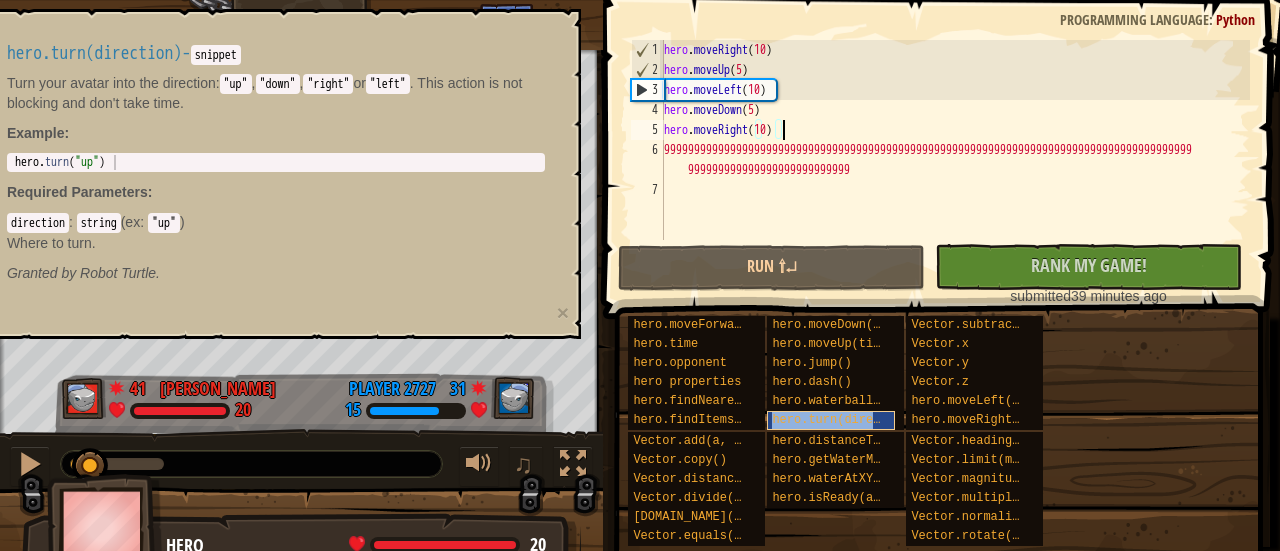 click on "hero.turn(direction)" at bounding box center (844, 420) 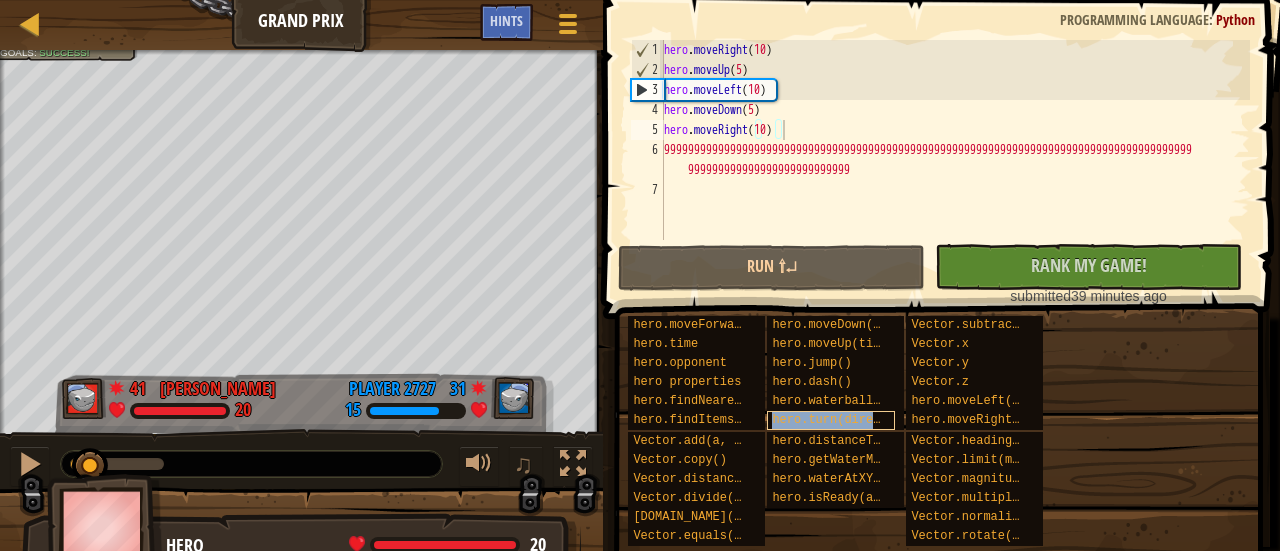 click on "hero.turn(direction)" at bounding box center (844, 420) 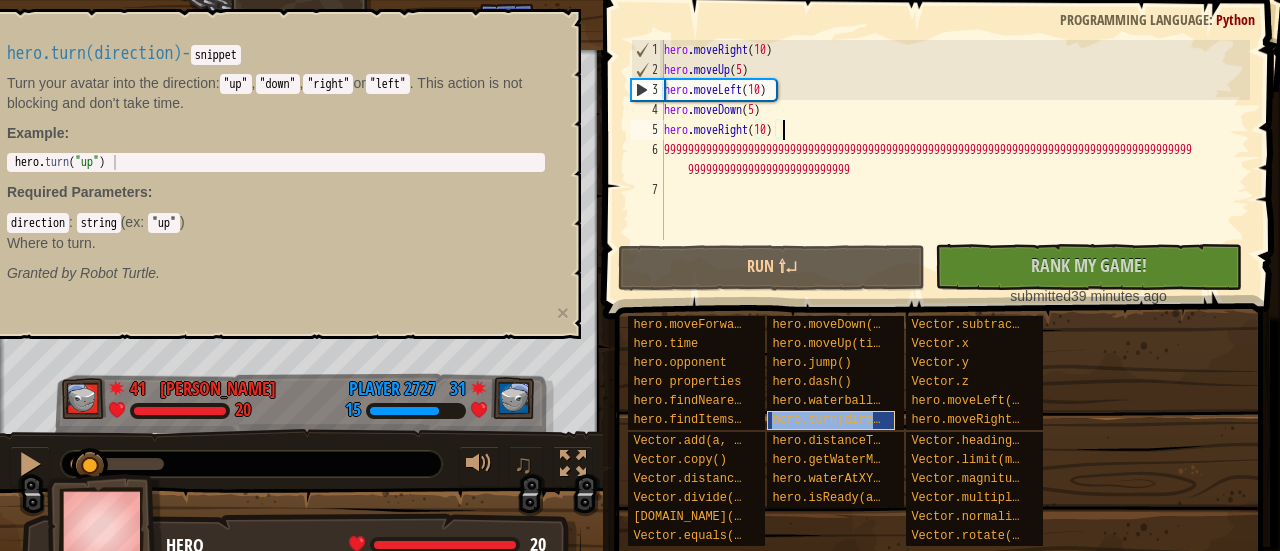 click on "hero.turn(direction)" at bounding box center (844, 420) 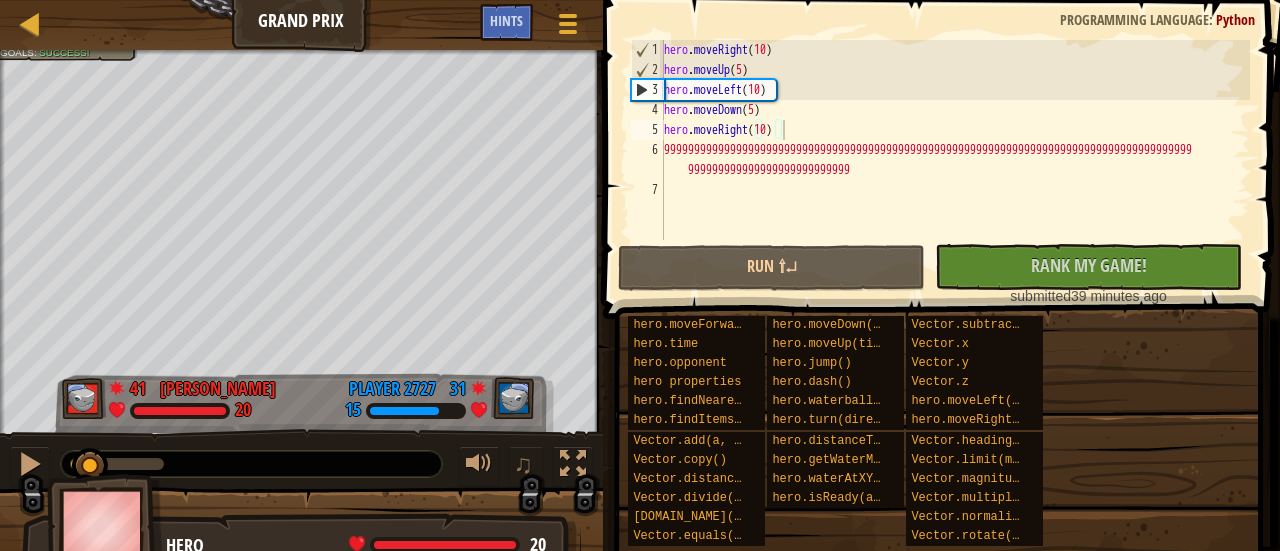 click on "hero.moveForward(times) hero.time hero.opponent hero properties hero.findNearestItem() hero.findItems() Vector.add(a, b) Vector.copy() Vector.distance(other) Vector.divide(n) Vector.dot(other) Vector.equals(other) hero.moveDown(times) hero.moveUp(times) hero.jump() hero.dash() hero.waterball() hero.turn(direction) hero.distanceTo(target) hero.getWaterMap() hero.waterAtXY(x, y) hero.isReady(ability) Vector.subtract(a, b) Vector.x Vector.y Vector.z hero.moveLeft(times) hero.moveRight(times) Vector.heading() Vector.limit(max) Vector.magnitude() Vector.multiply(n) Vector.normalize() Vector.rotate(...)" at bounding box center [946, 431] 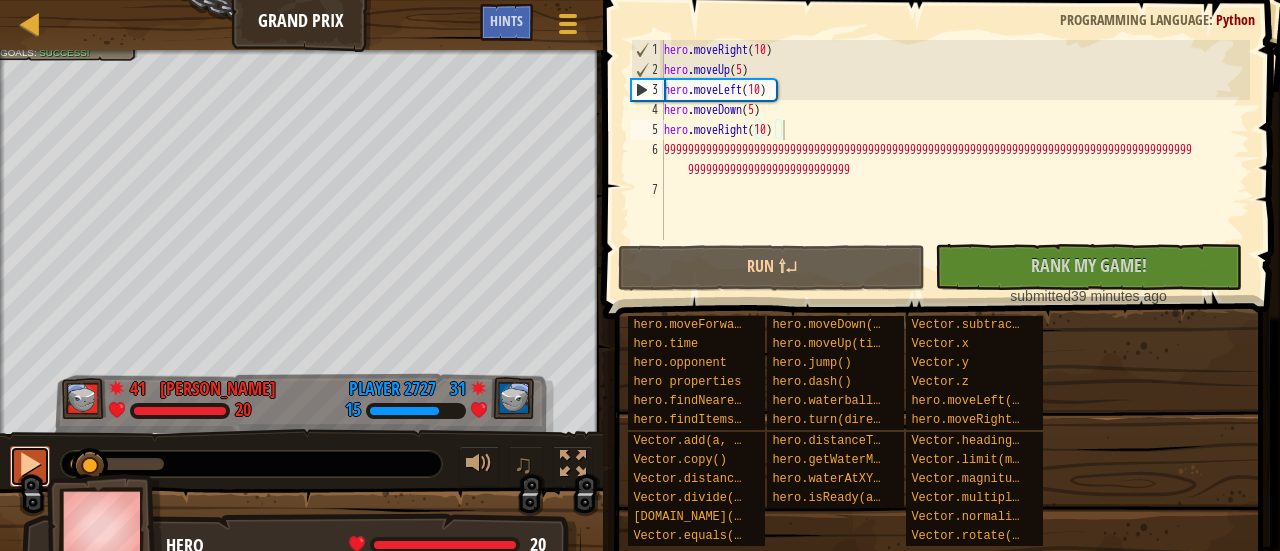 click at bounding box center (30, 466) 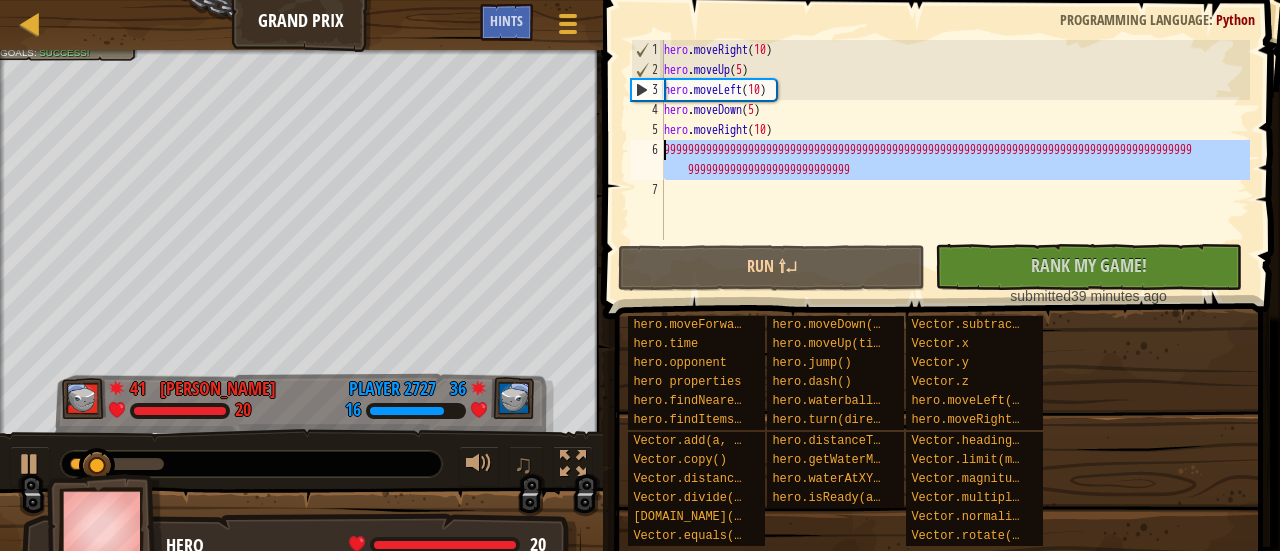 drag, startPoint x: 924, startPoint y: 207, endPoint x: 666, endPoint y: 144, distance: 265.5805 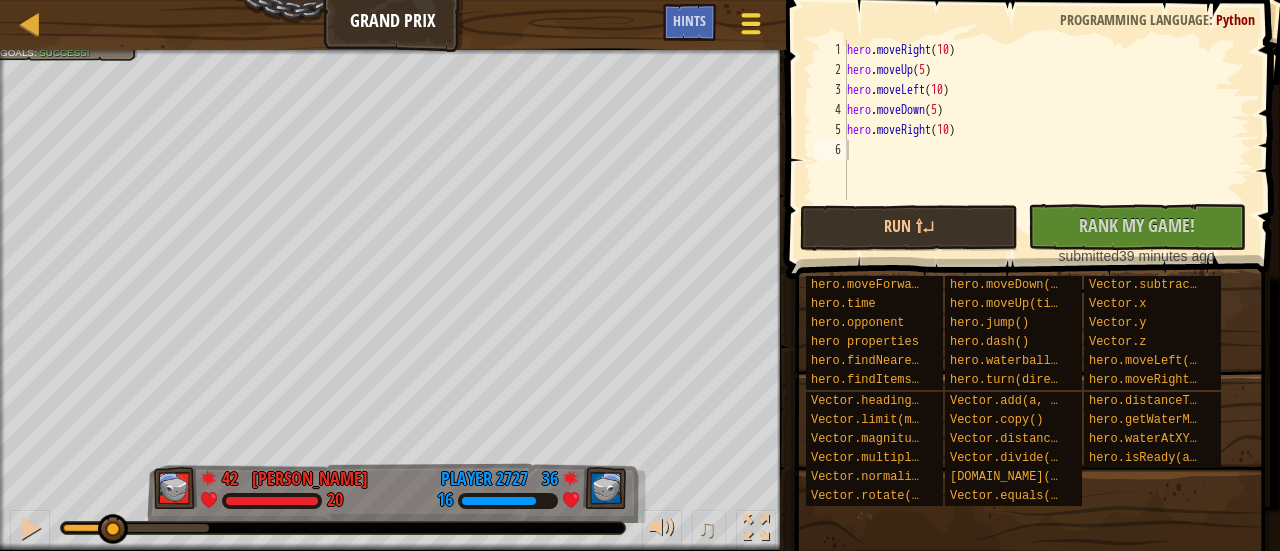 click at bounding box center [750, 23] 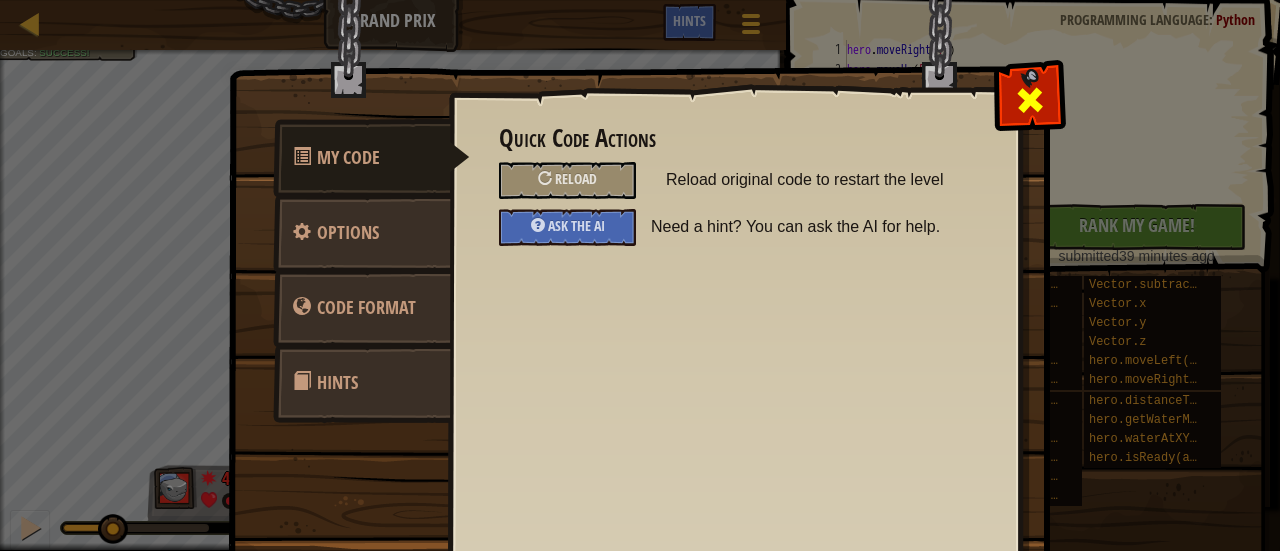 click at bounding box center [1030, 100] 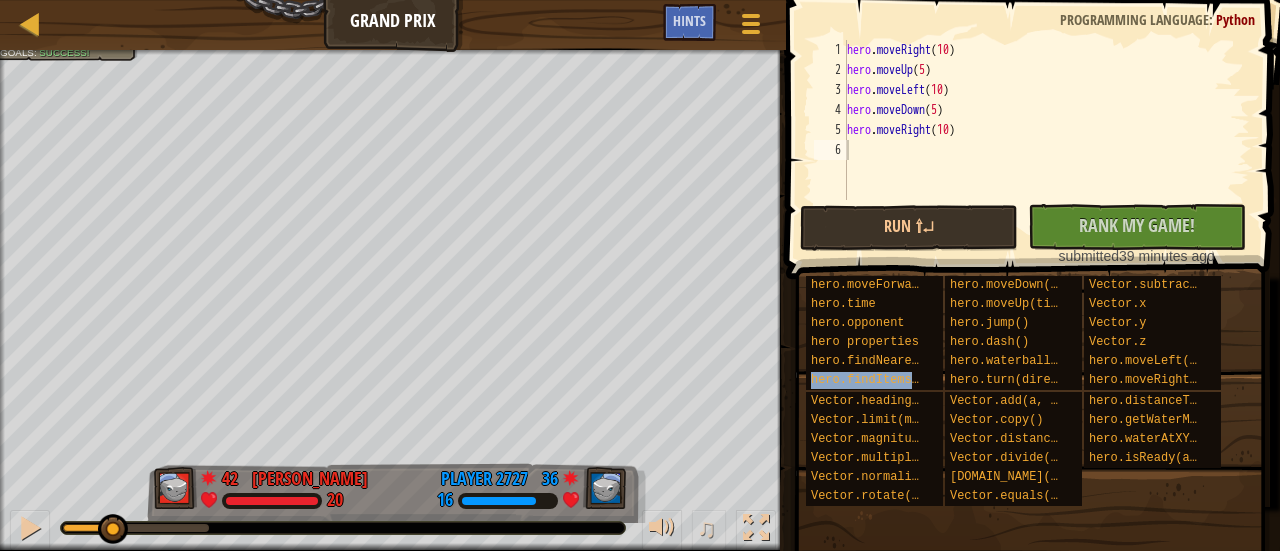 click at bounding box center (1030, 551) 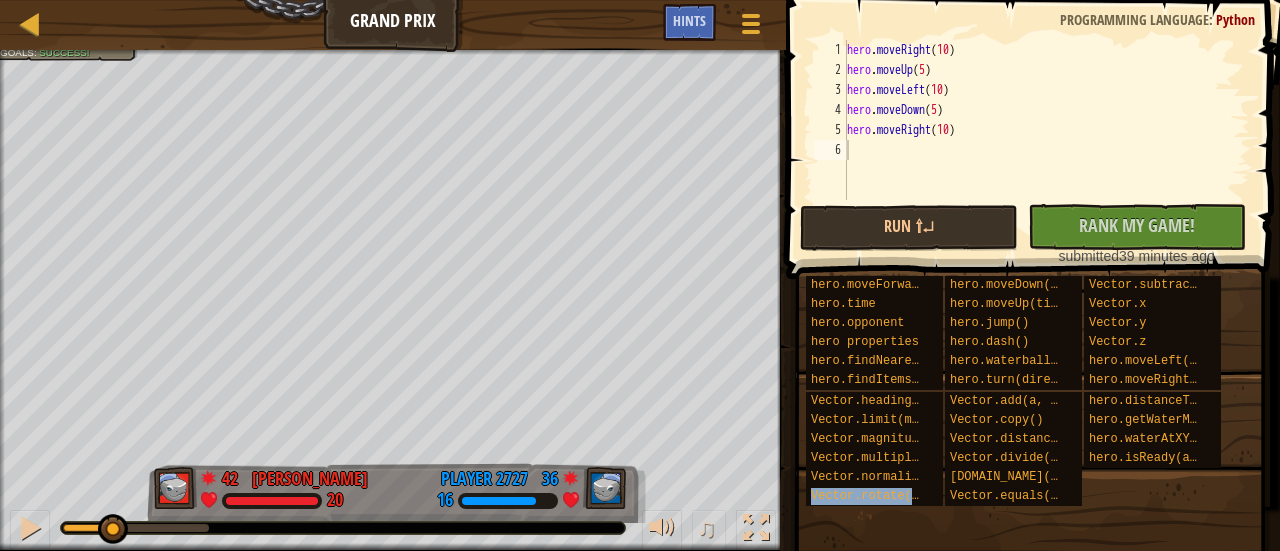 click at bounding box center (1030, 551) 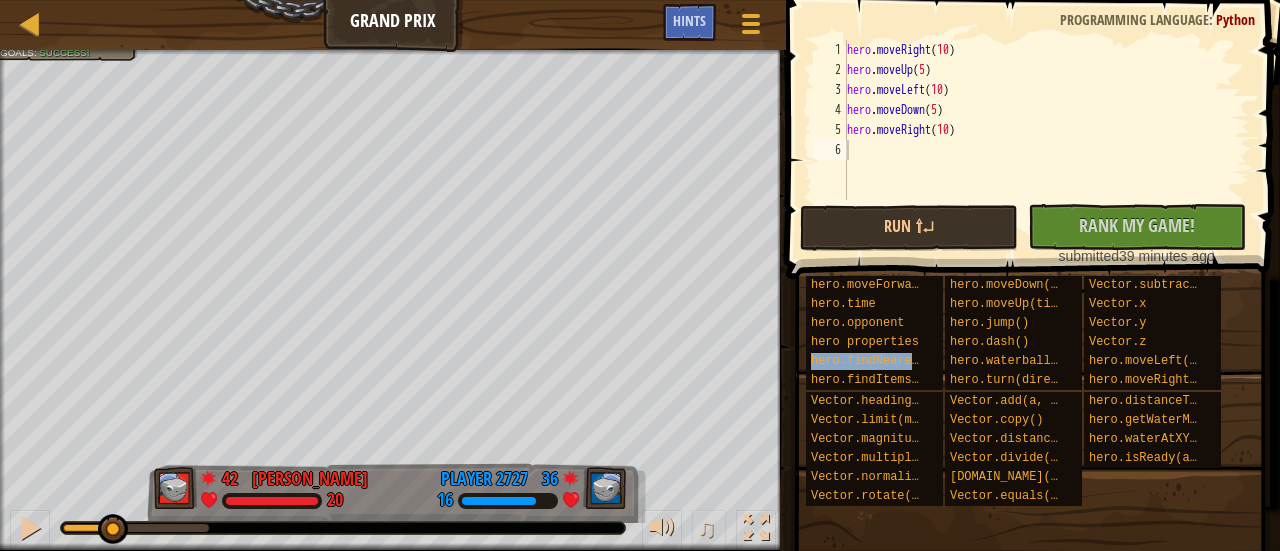 drag, startPoint x: 812, startPoint y: 359, endPoint x: 830, endPoint y: 519, distance: 161.00932 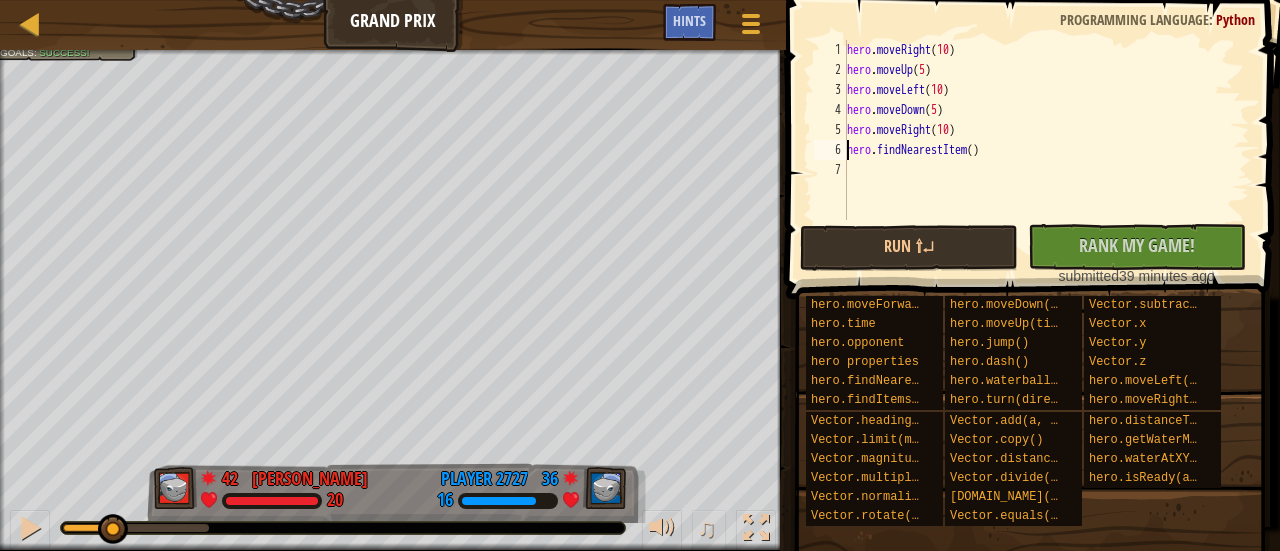 click on "hero . moveRight ( 10 ) hero . moveUp ( 5 ) hero . moveLeft ( 10 ) hero . moveDown ( 5 ) hero . moveRight ( 10 ) hero . findNearestItem ( )" at bounding box center (1046, 150) 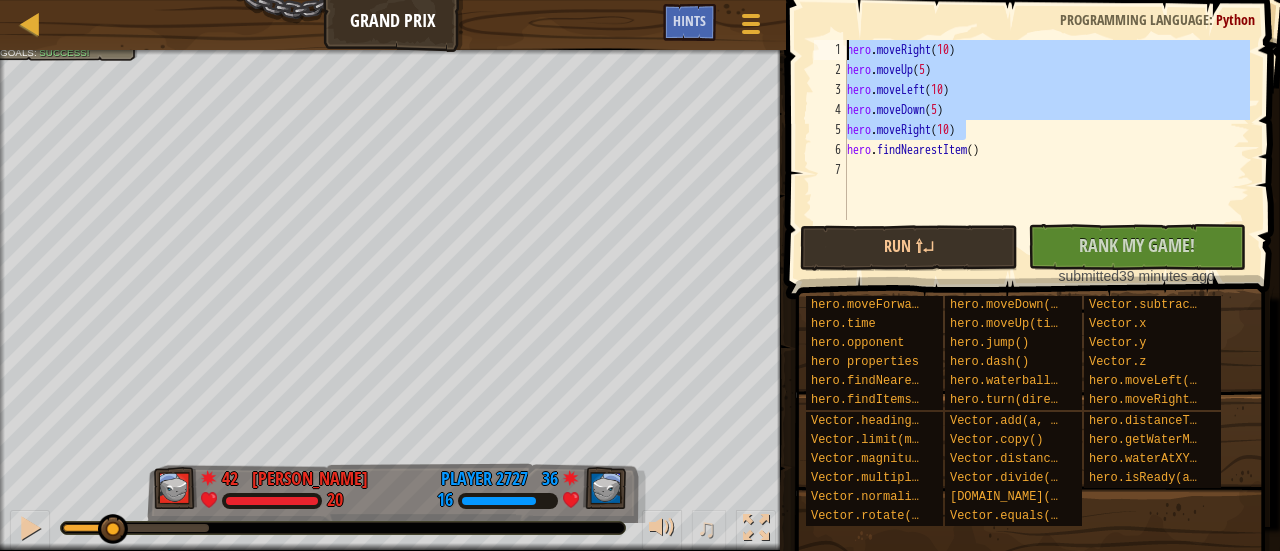 drag, startPoint x: 1015, startPoint y: 137, endPoint x: 822, endPoint y: 48, distance: 212.53235 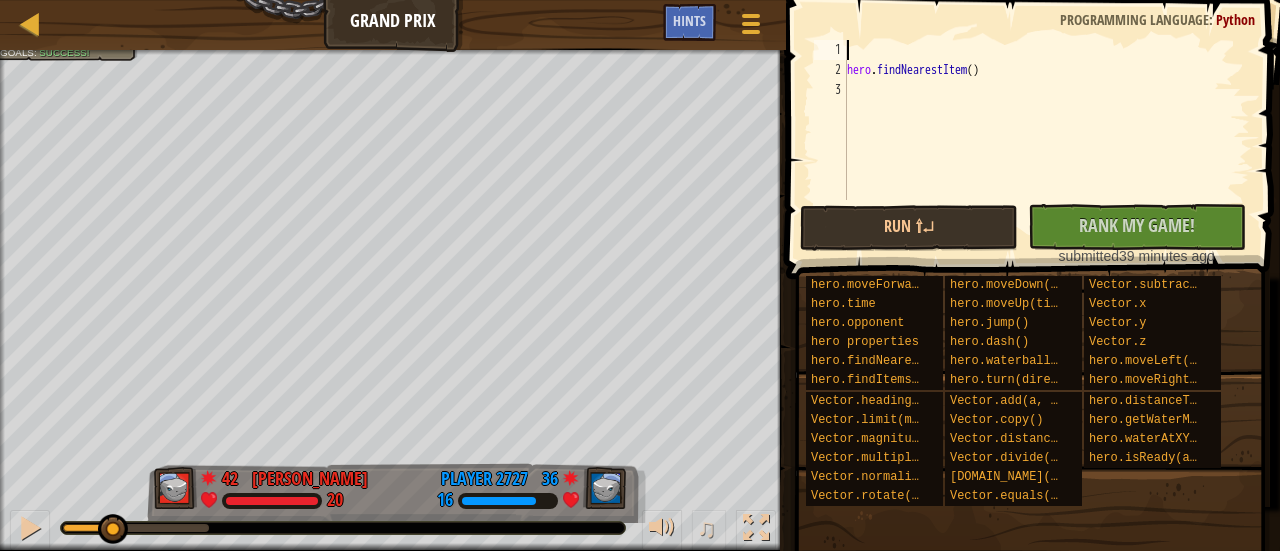 type on "hero.findNearestItem()" 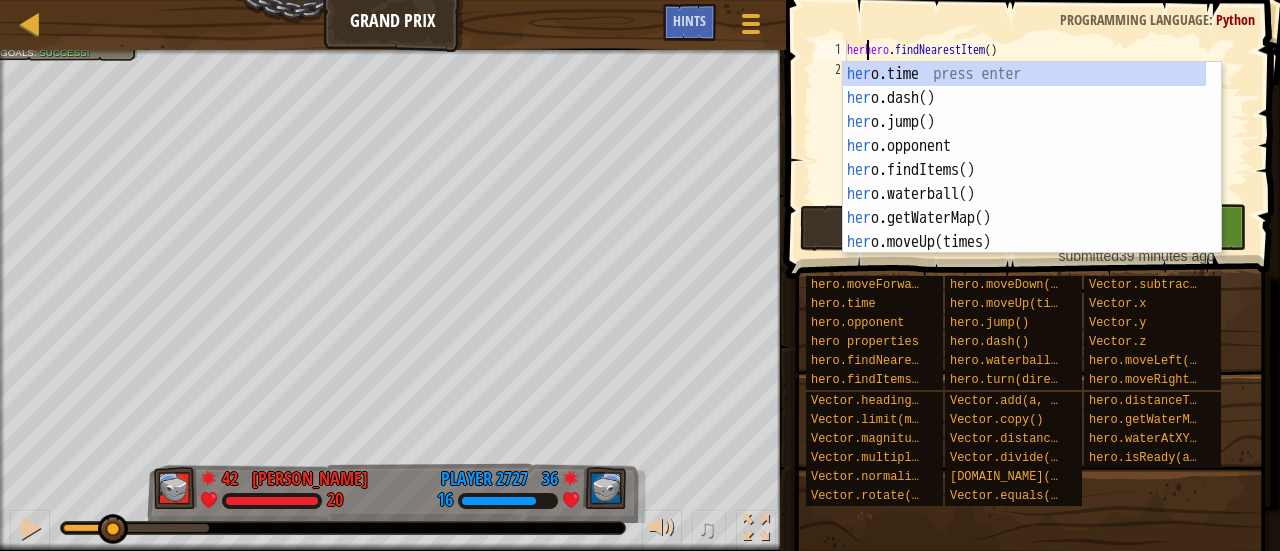 scroll, scrollTop: 9, scrollLeft: 2, axis: both 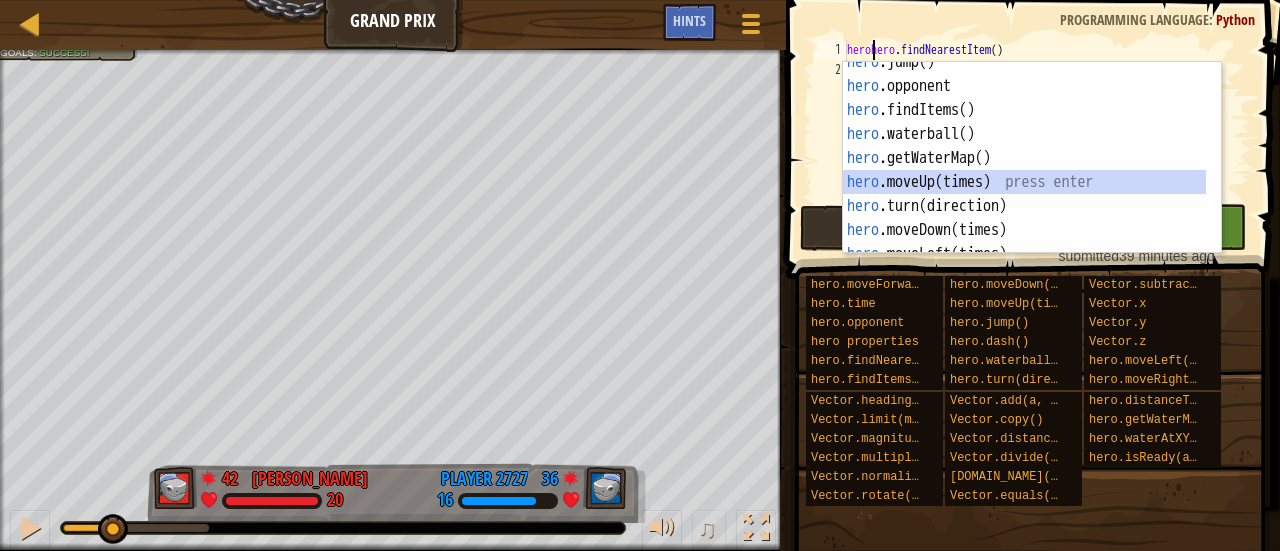 click on "hero .jump() press enter hero .opponent press enter hero .findItems() press enter hero .waterball() press enter hero .getWaterMap() press enter hero .moveUp(times) press enter hero .turn(direction) press enter hero .moveDown(times) press enter hero .moveLeft(times) press enter" at bounding box center [1025, 170] 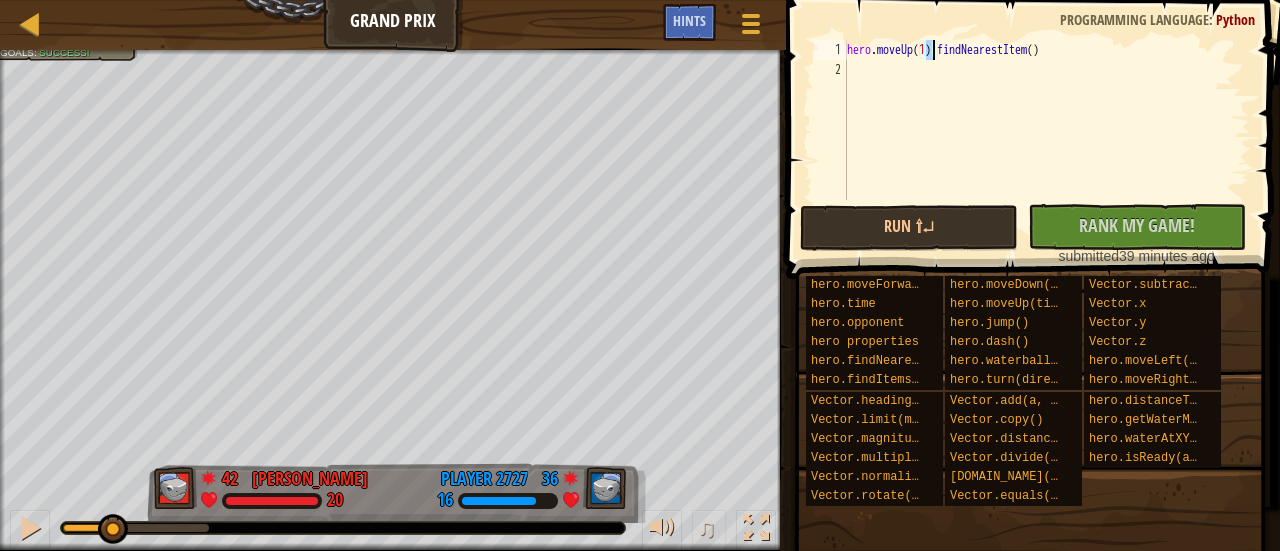 click on "hero . moveUp ( 1 ) . findNearestItem ( )" at bounding box center (1046, 140) 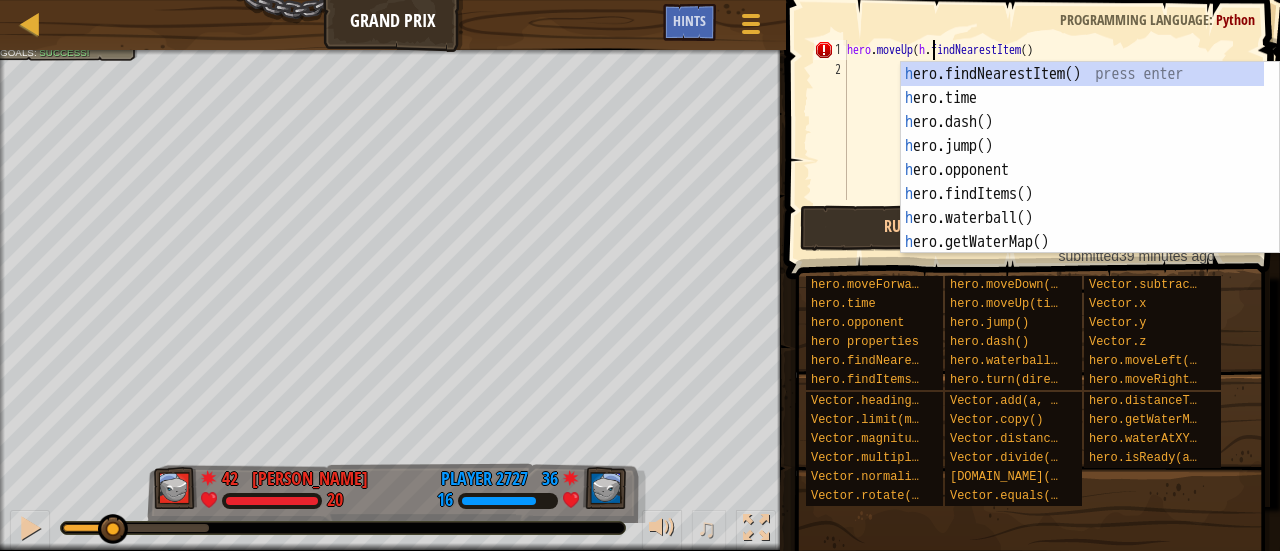 scroll, scrollTop: 9, scrollLeft: 7, axis: both 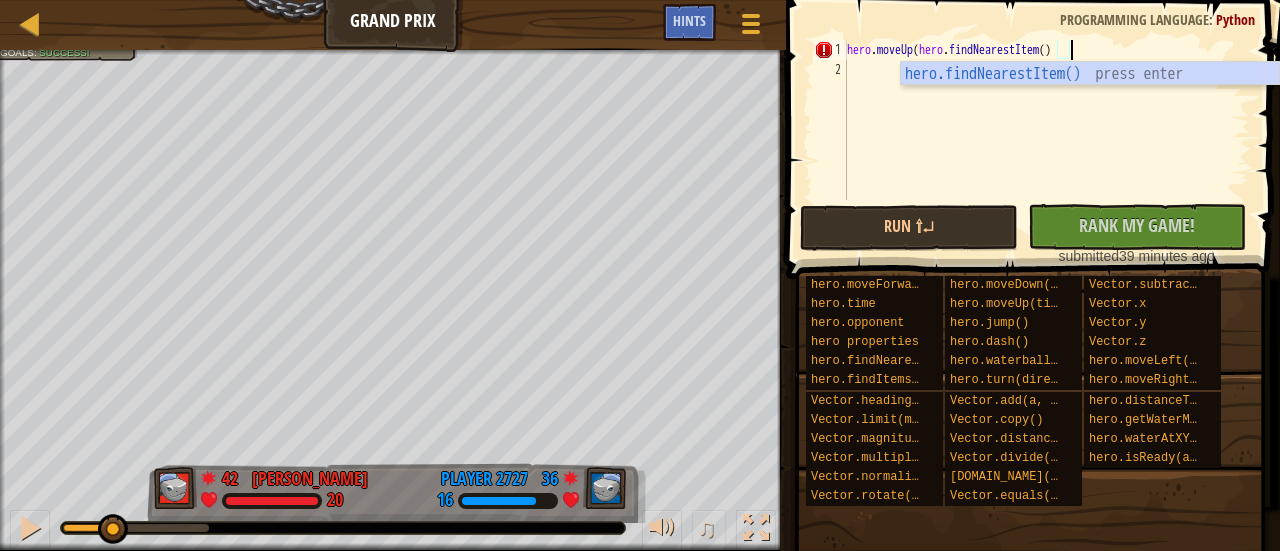 type on "hero.moveUp(hero.findNearestItem())" 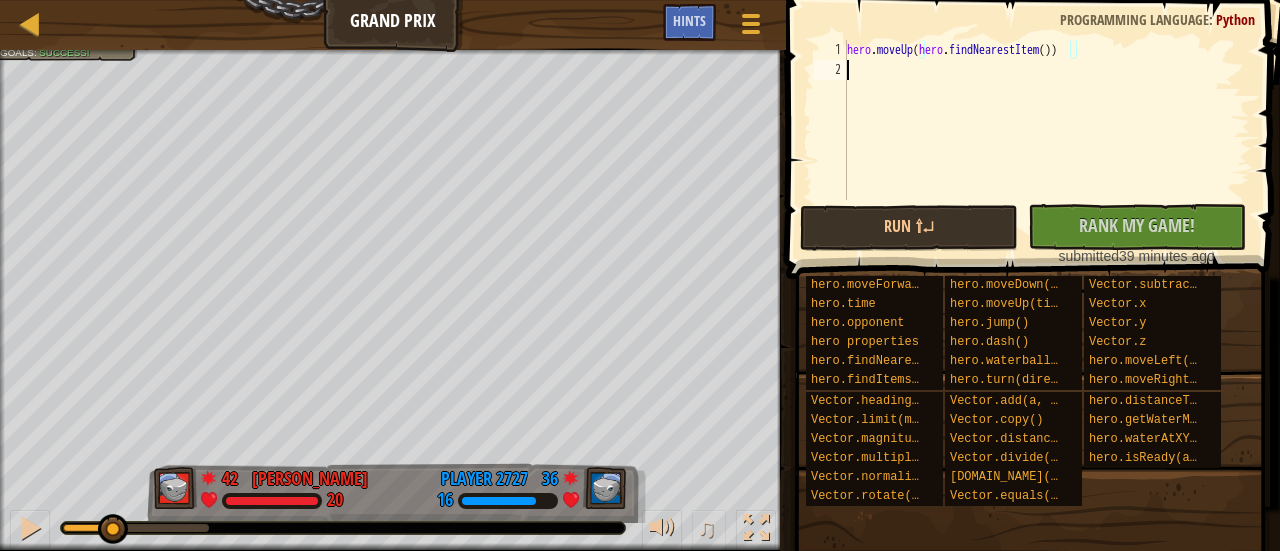 click on "hero . moveUp ( hero . findNearestItem ( ))" at bounding box center [1046, 140] 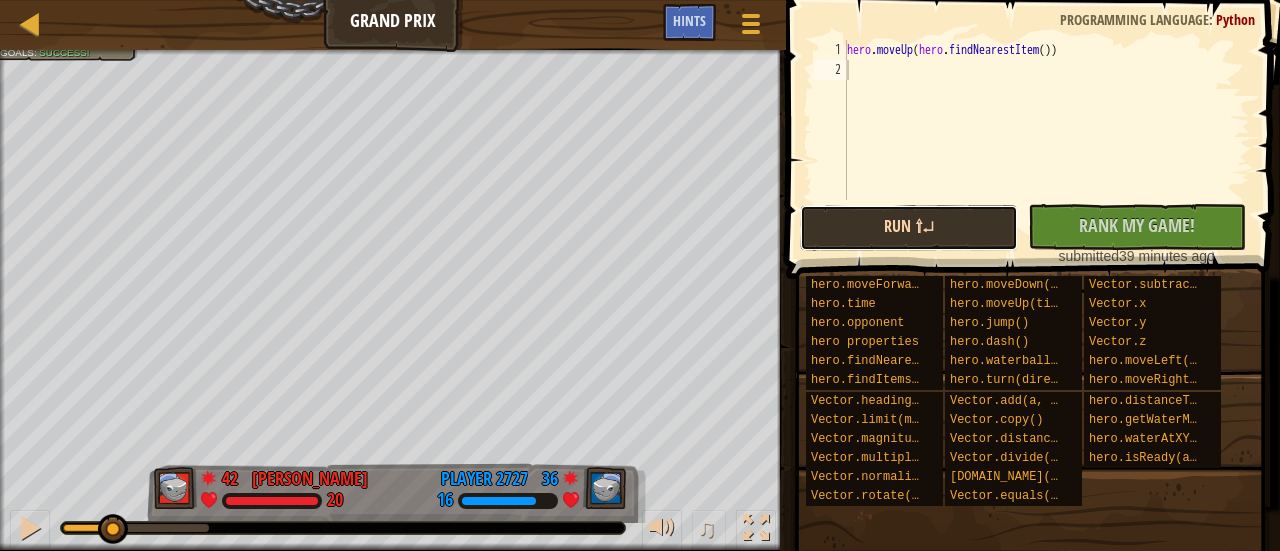 click on "Run ⇧↵" at bounding box center [909, 228] 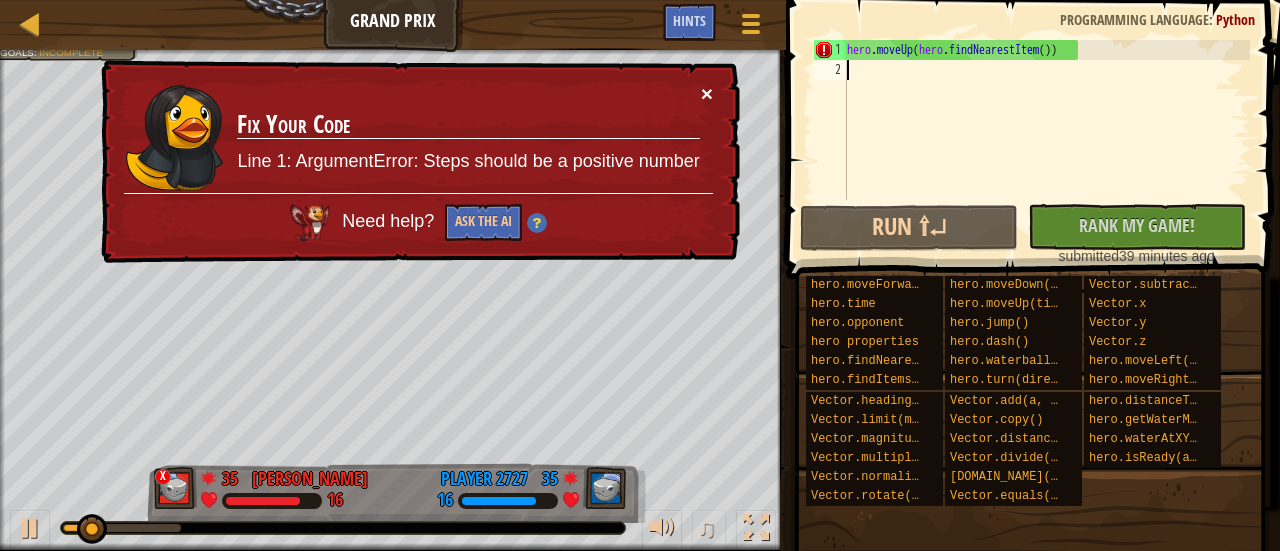 click on "×" at bounding box center [707, 93] 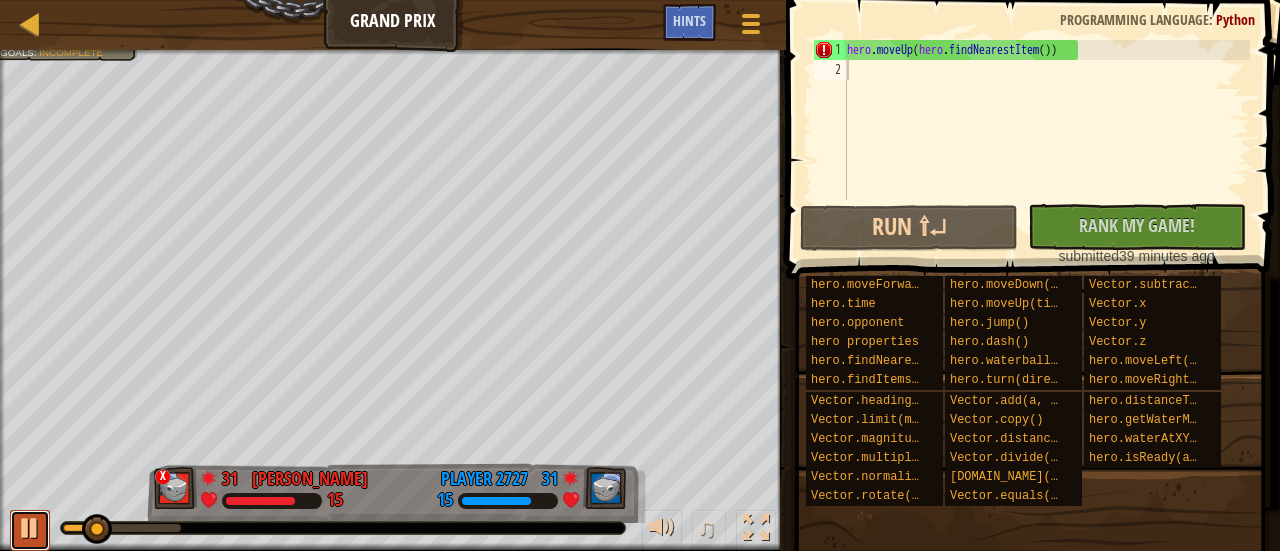 click at bounding box center [30, 528] 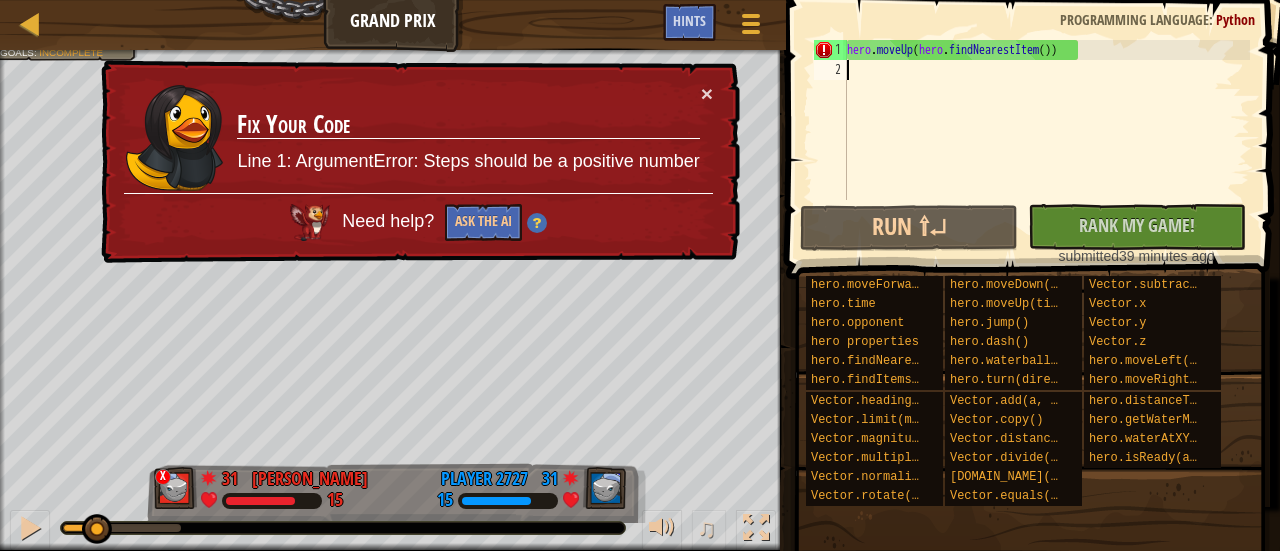 click on "hero . moveUp ( hero . findNearestItem ( ))" at bounding box center [1046, 140] 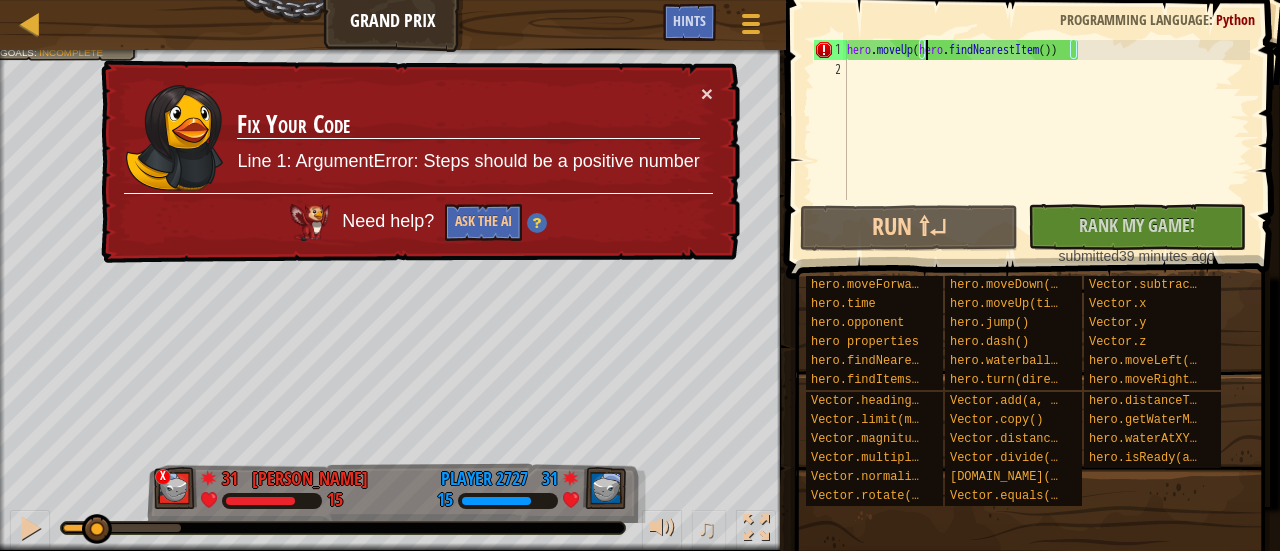 scroll, scrollTop: 9, scrollLeft: 7, axis: both 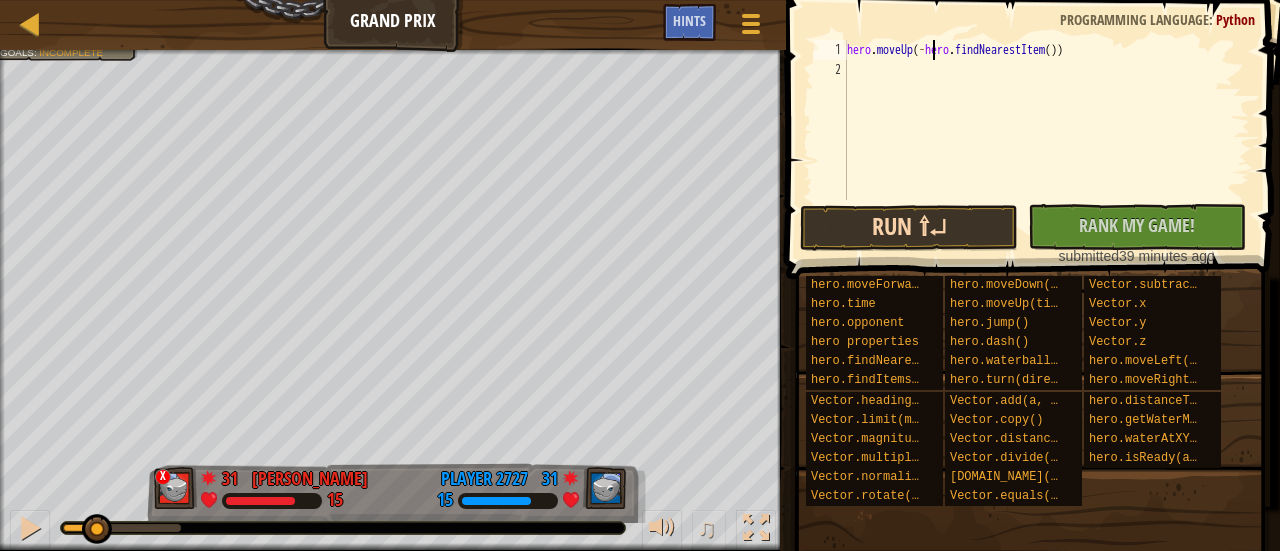 type on "hero.moveUp(-hero.findNearestItem())" 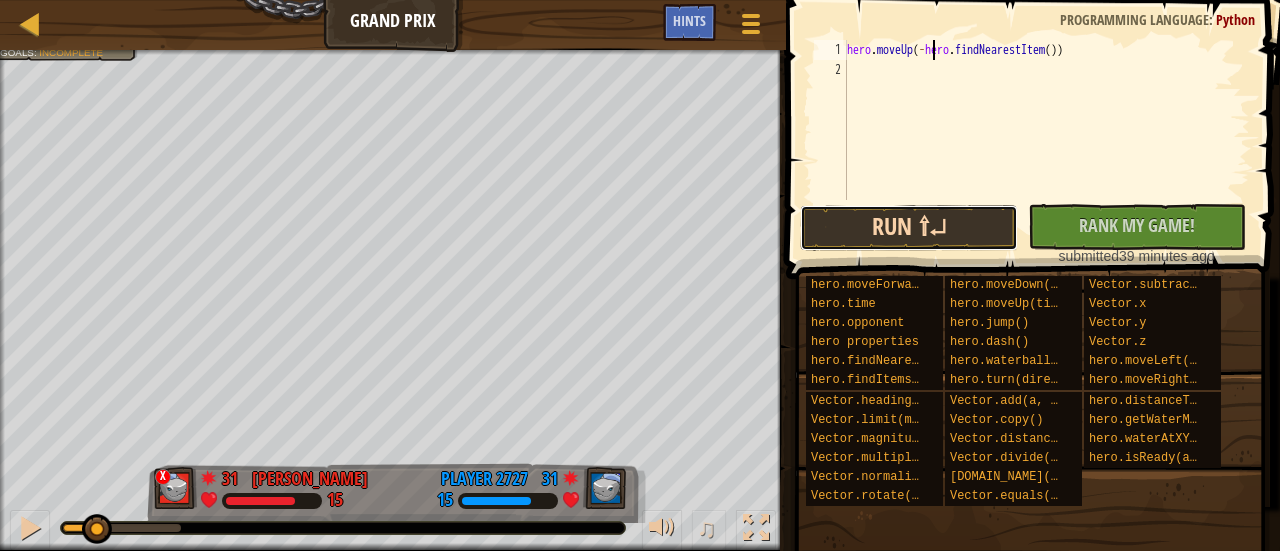 click on "Run ⇧↵" at bounding box center [909, 228] 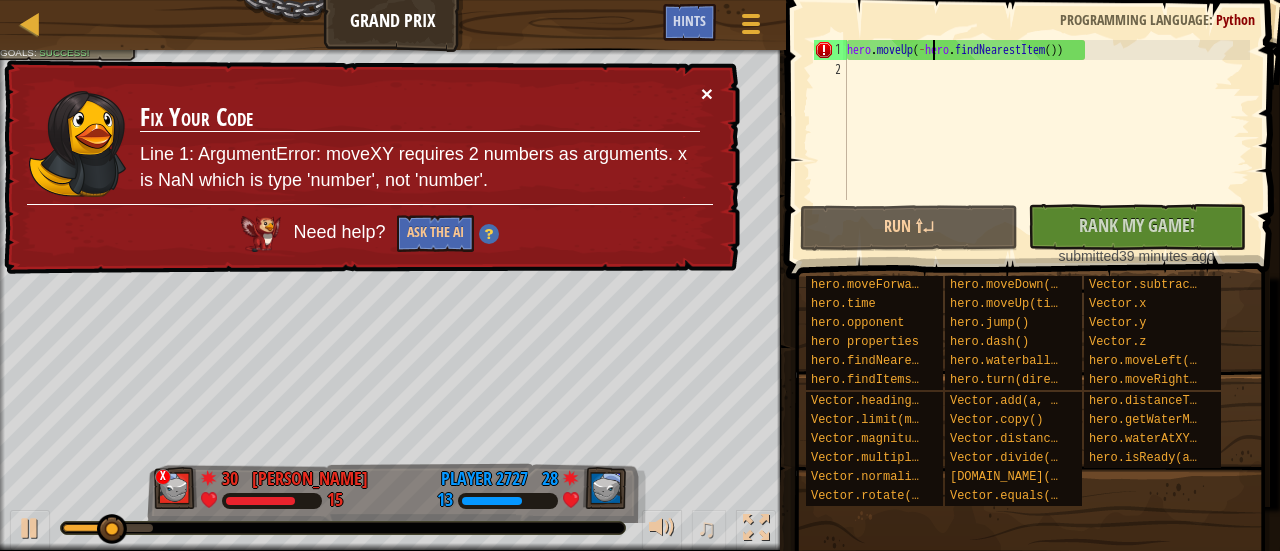 click on "×" at bounding box center (707, 93) 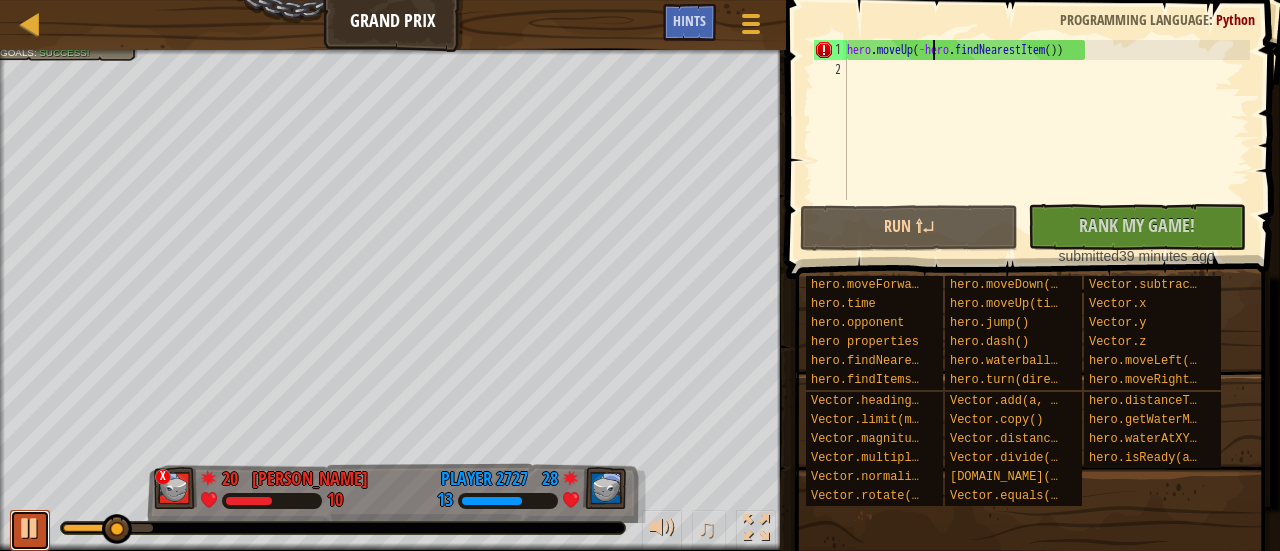 click at bounding box center [30, 530] 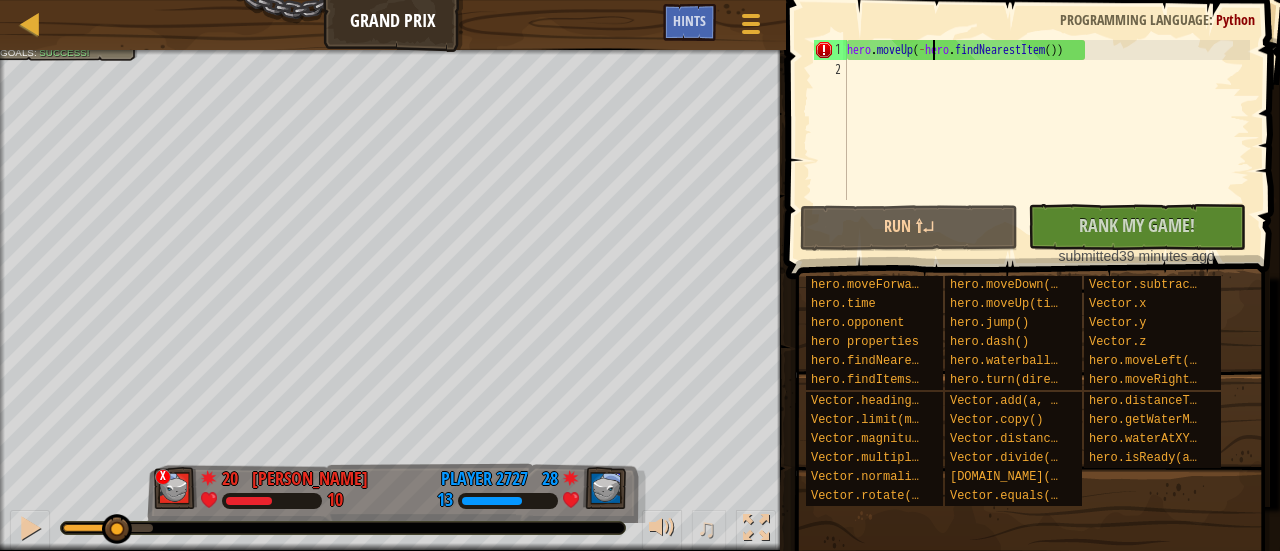 click on "hero . moveUp ( - hero . findNearestItem ( ))" at bounding box center [1046, 140] 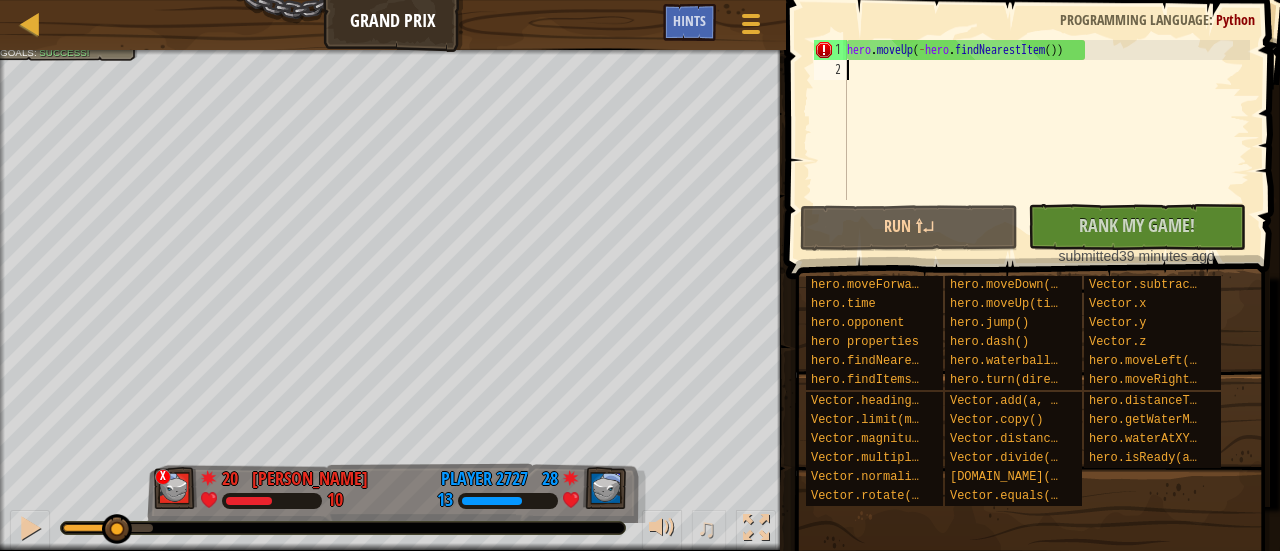 scroll, scrollTop: 9, scrollLeft: 0, axis: vertical 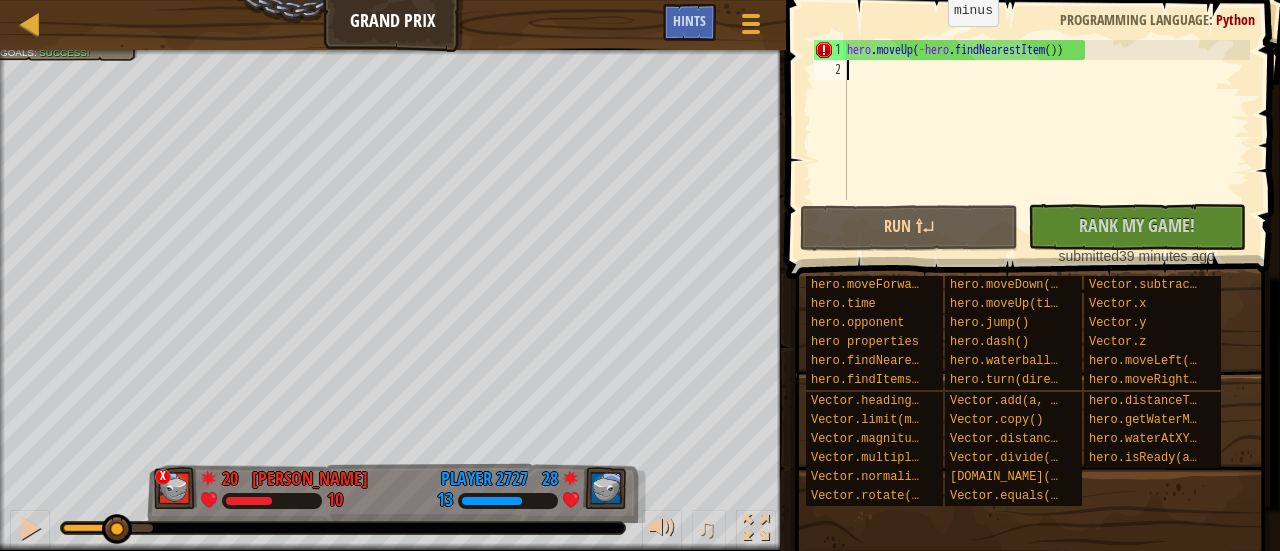 click on "hero . moveUp ( - hero . findNearestItem ( ))" at bounding box center (1046, 140) 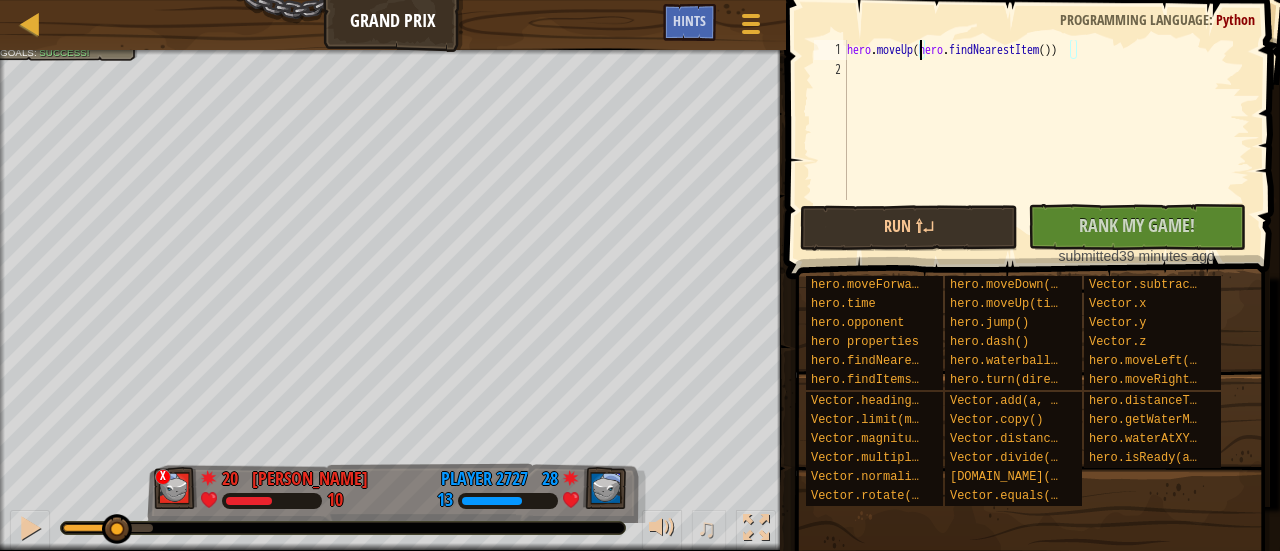 click on "hero . moveUp ( hero . findNearestItem ( ))" at bounding box center (1046, 140) 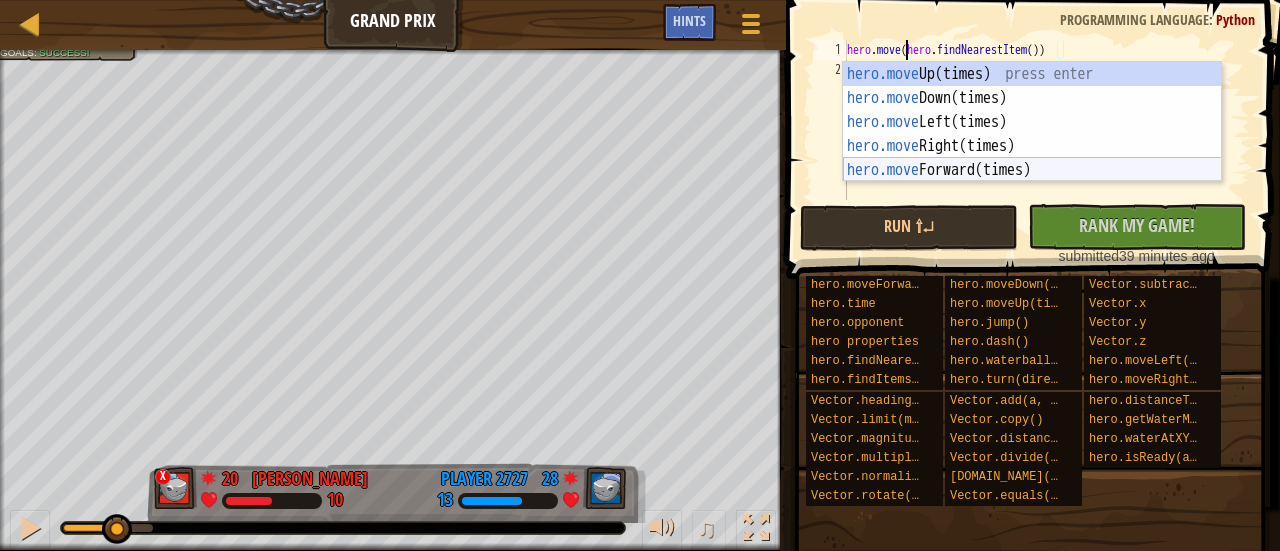 click on "hero.move Up(times) press enter hero.move Down(times) press enter hero.move Left(times) press enter hero.move Right(times) press enter hero.move Forward(times) press enter" at bounding box center [1032, 146] 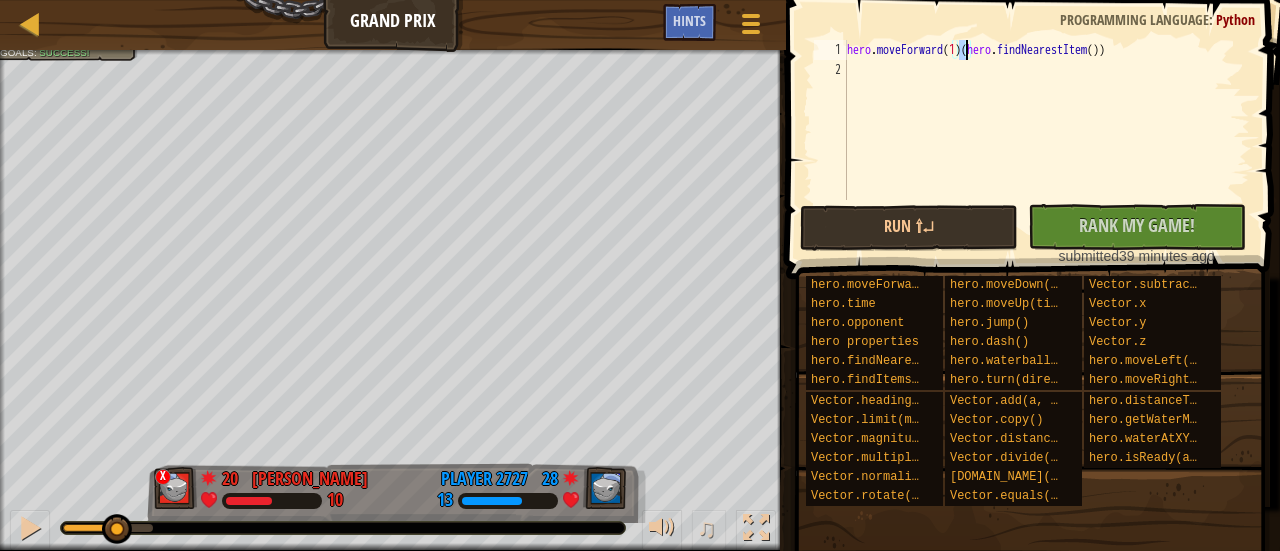 click on "hero . moveForward ( 1 ) ( hero . findNearestItem ( ))" at bounding box center [1046, 120] 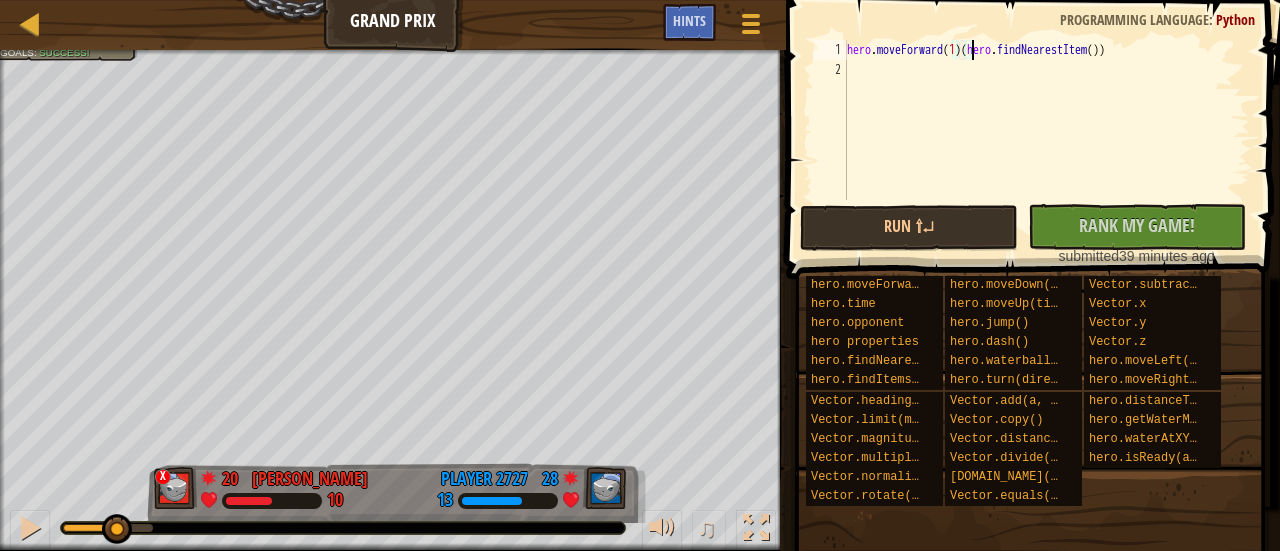 type on "hero.moveForward((hero.findNearestItem())" 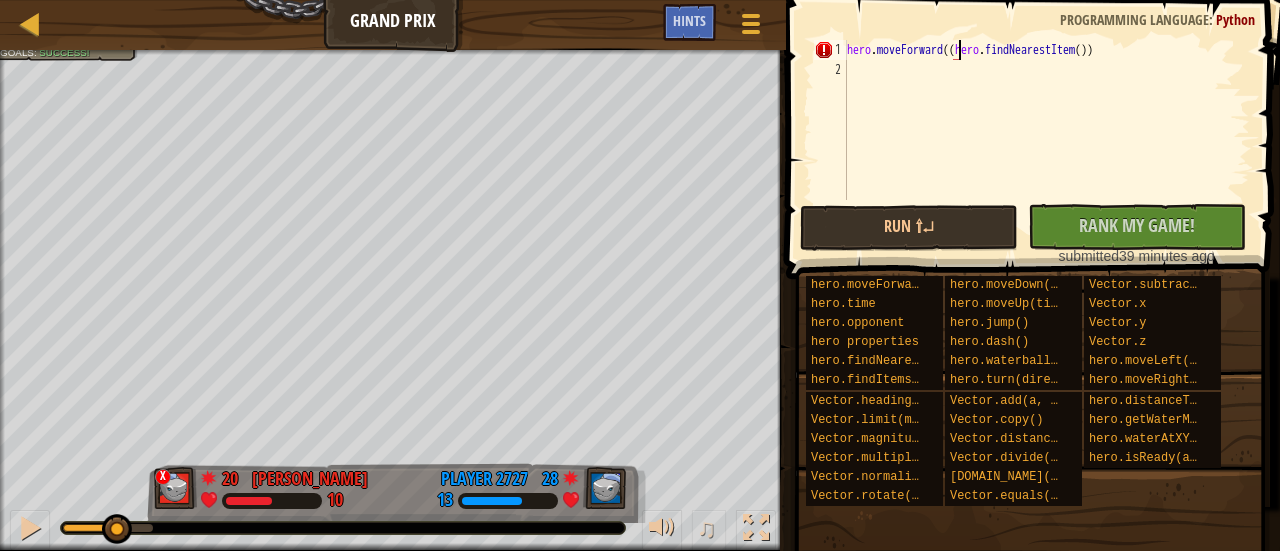 click on "hero . moveForward (( hero . findNearestItem ( ))" at bounding box center (1046, 140) 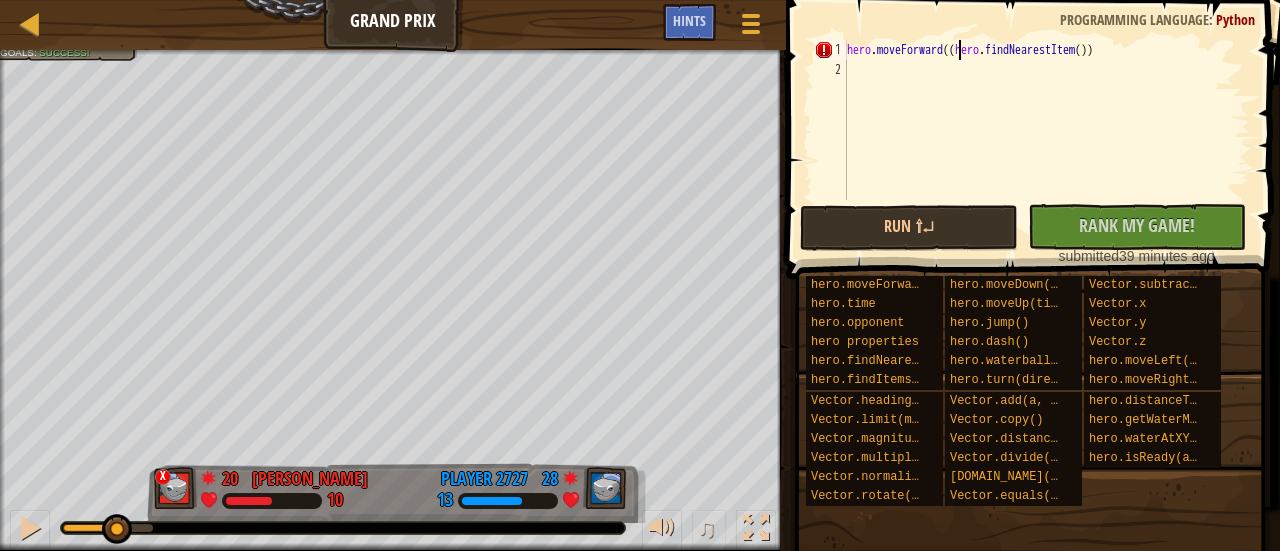 click on "hero . moveForward (( hero . findNearestItem ( ))" at bounding box center [1046, 140] 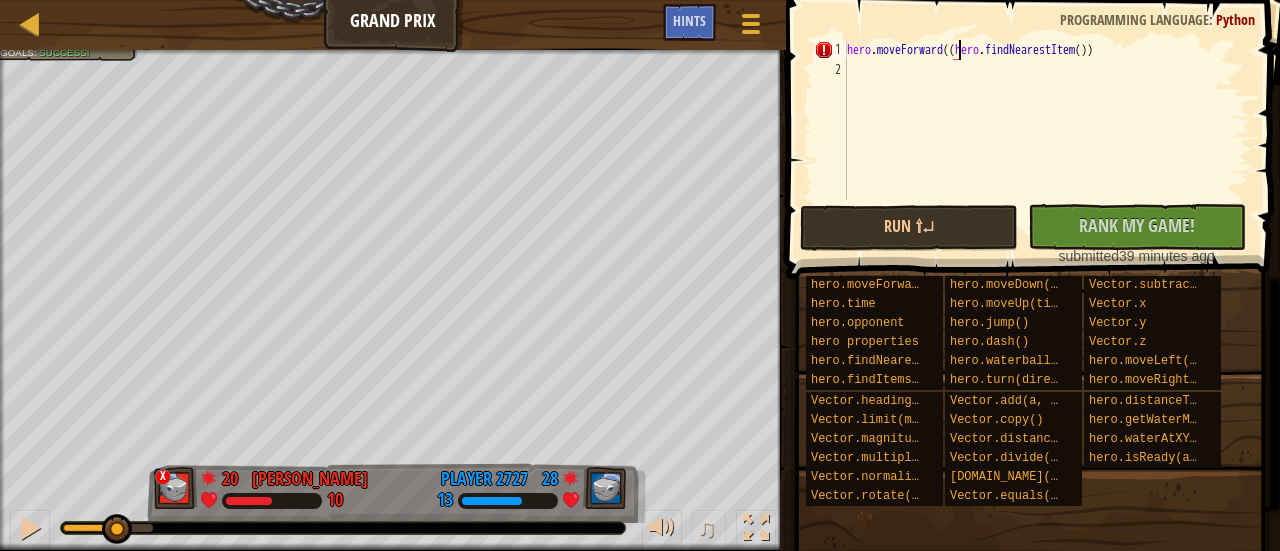 type on "hero.moveForward(hero.findNearestItem())" 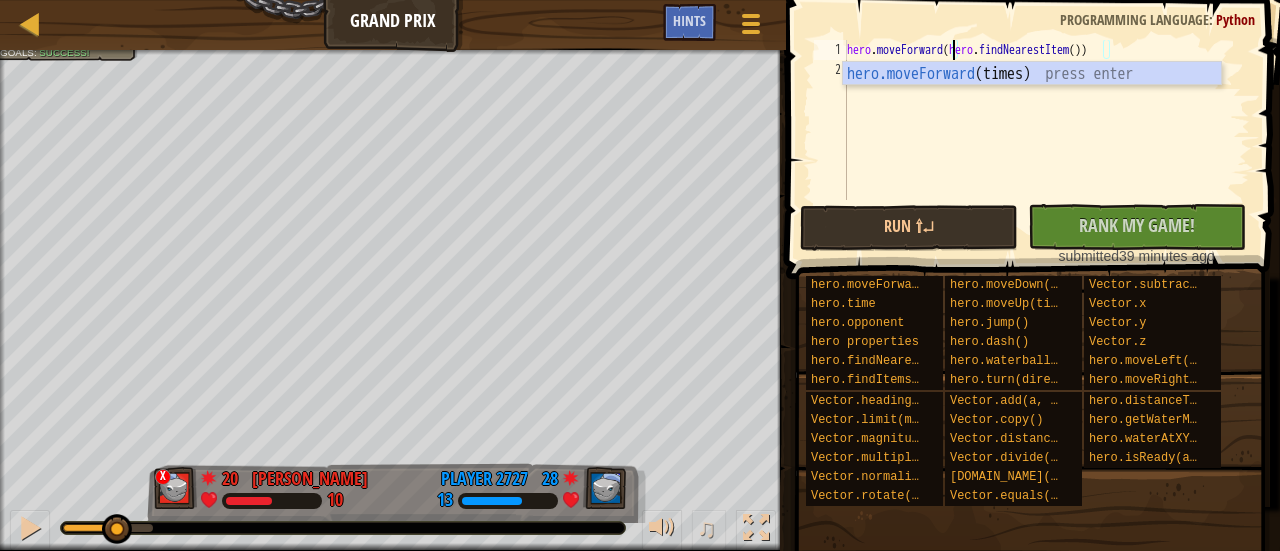 click on "1 2" at bounding box center (830, 500040) 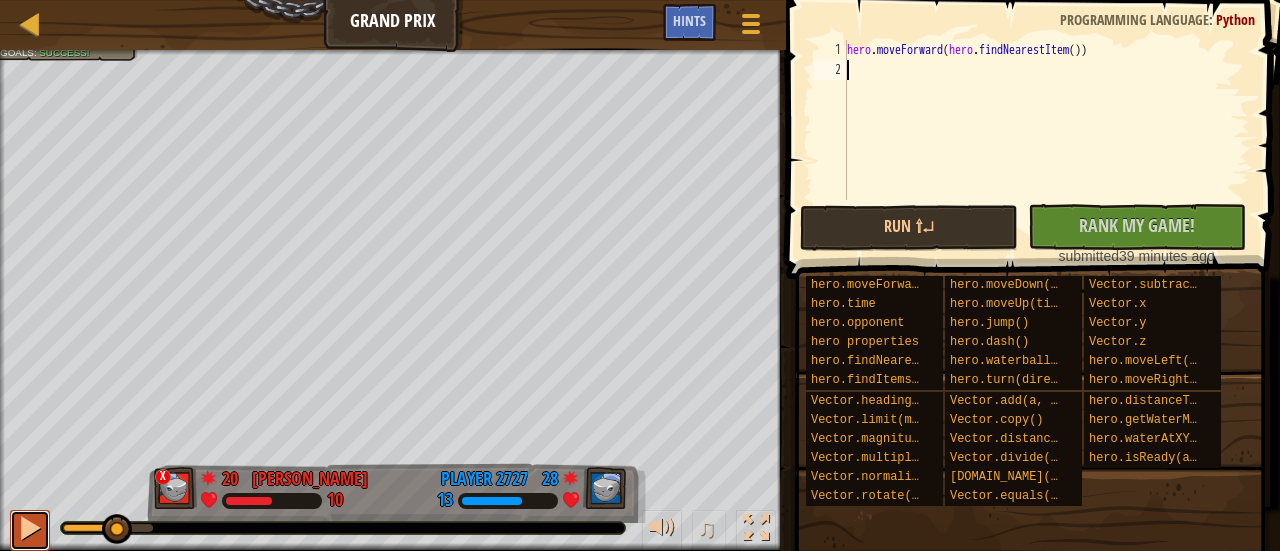 click at bounding box center (30, 528) 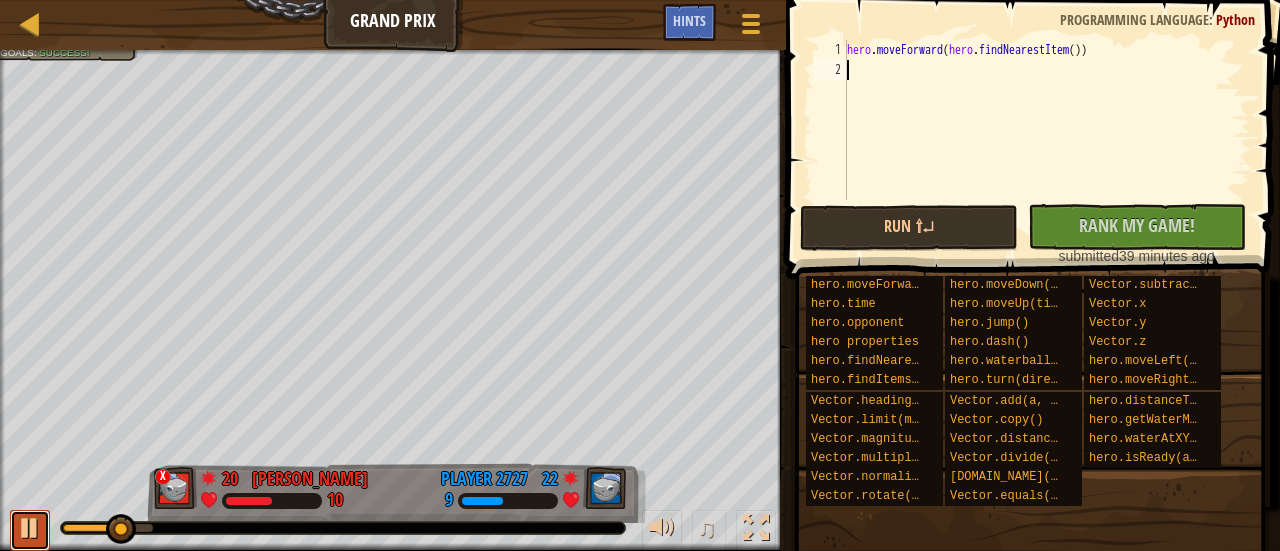 click at bounding box center [30, 528] 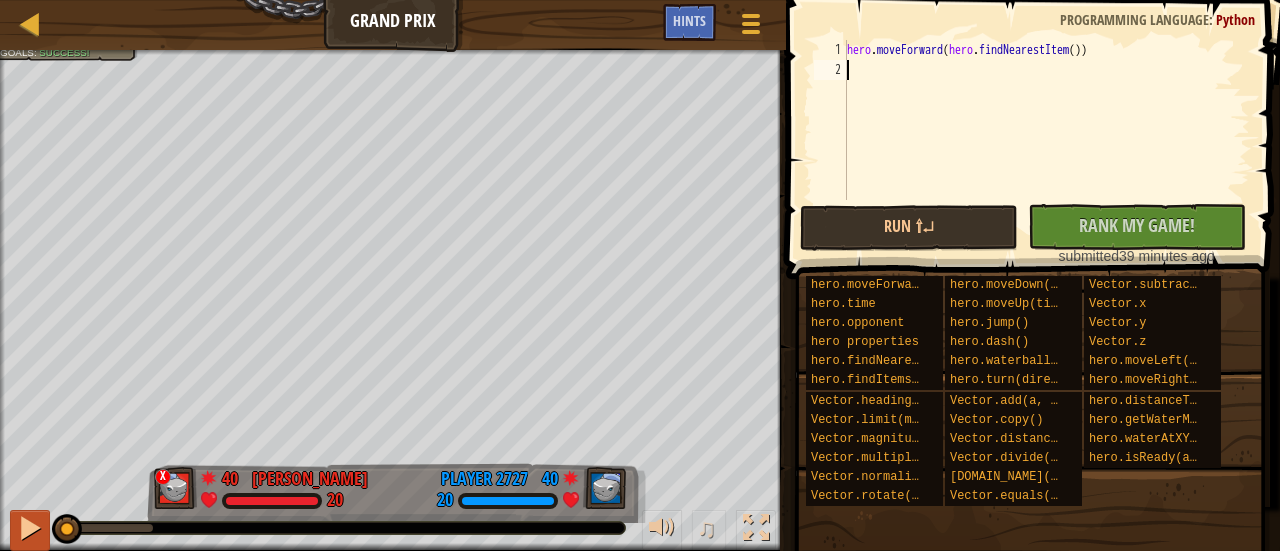 drag, startPoint x: 113, startPoint y: 528, endPoint x: 23, endPoint y: 519, distance: 90.44888 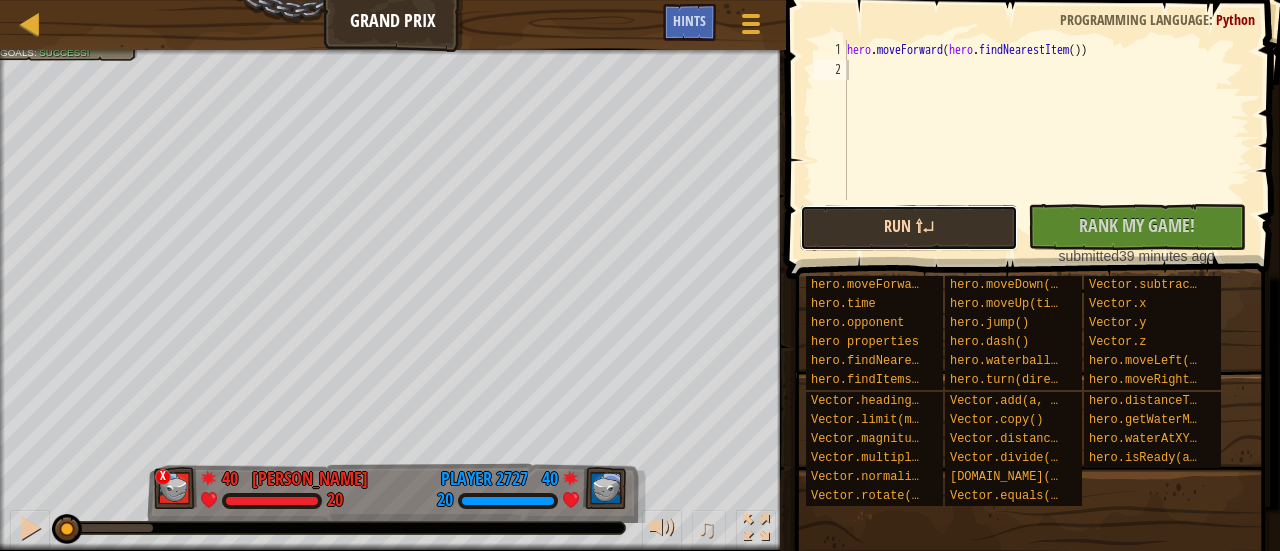 click on "Run ⇧↵" at bounding box center [909, 228] 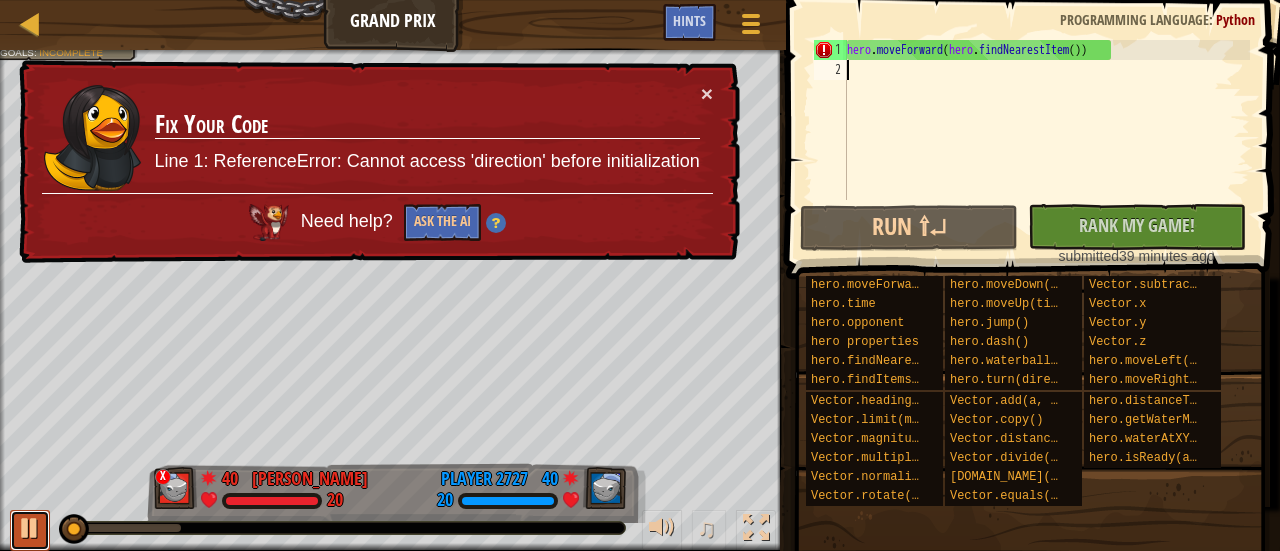 click at bounding box center [30, 528] 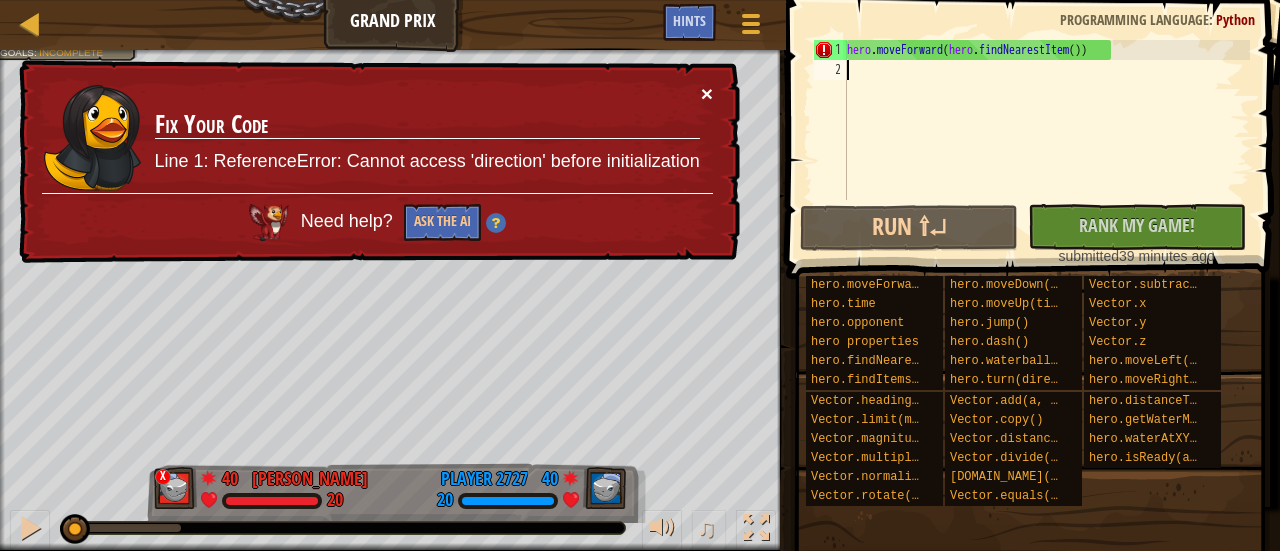 click on "×" at bounding box center (707, 93) 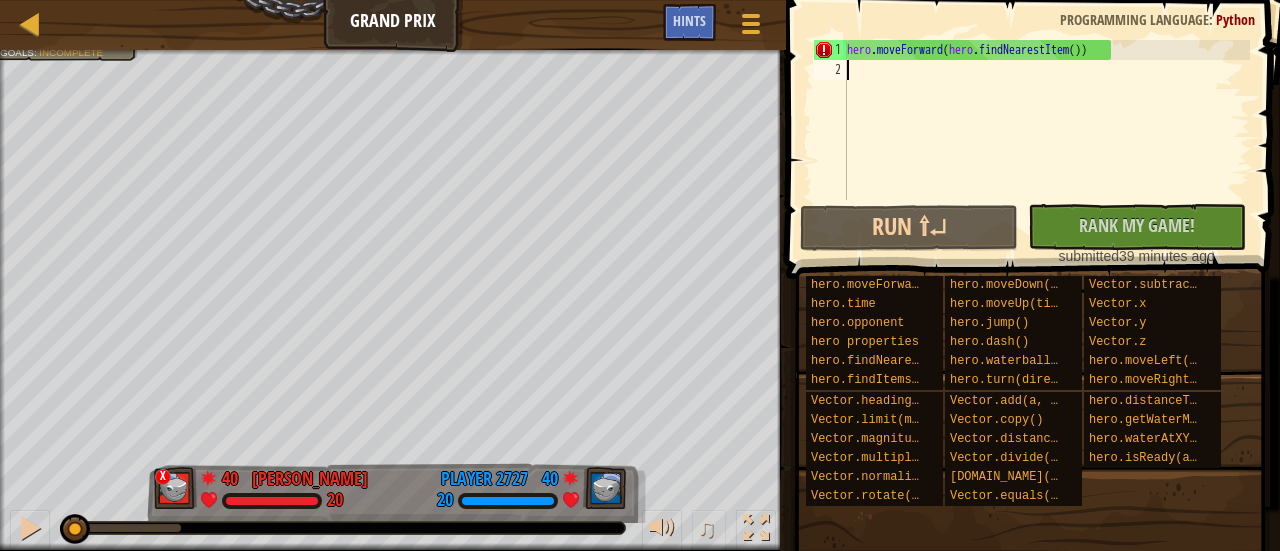 click on "hero . moveForward ( hero . findNearestItem ( ))" at bounding box center [1046, 140] 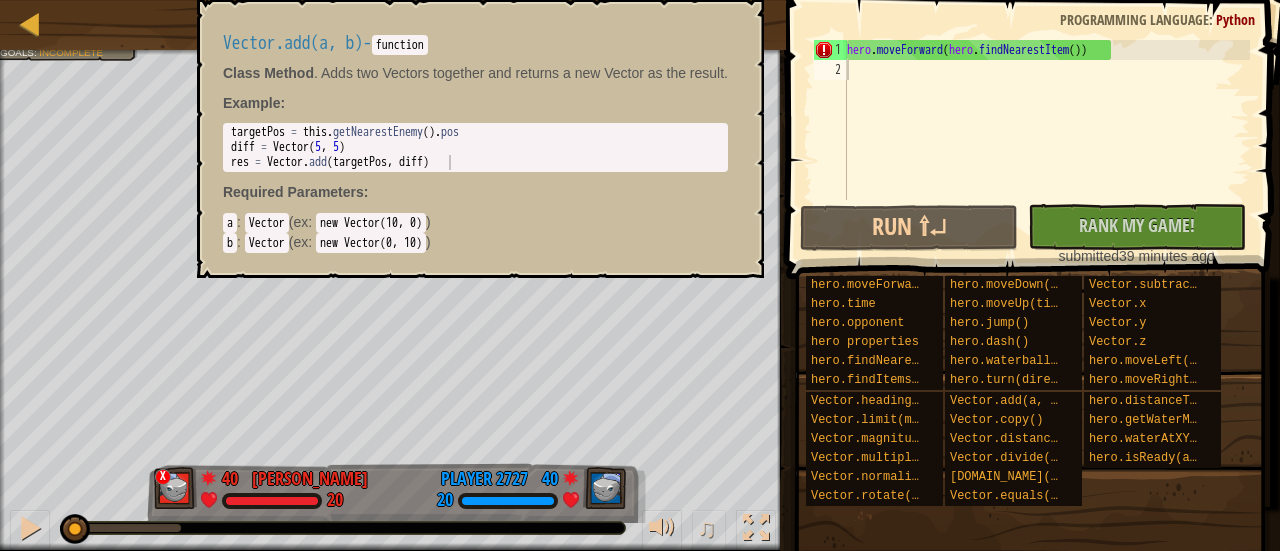 drag, startPoint x: 980, startPoint y: 403, endPoint x: 888, endPoint y: 137, distance: 281.46048 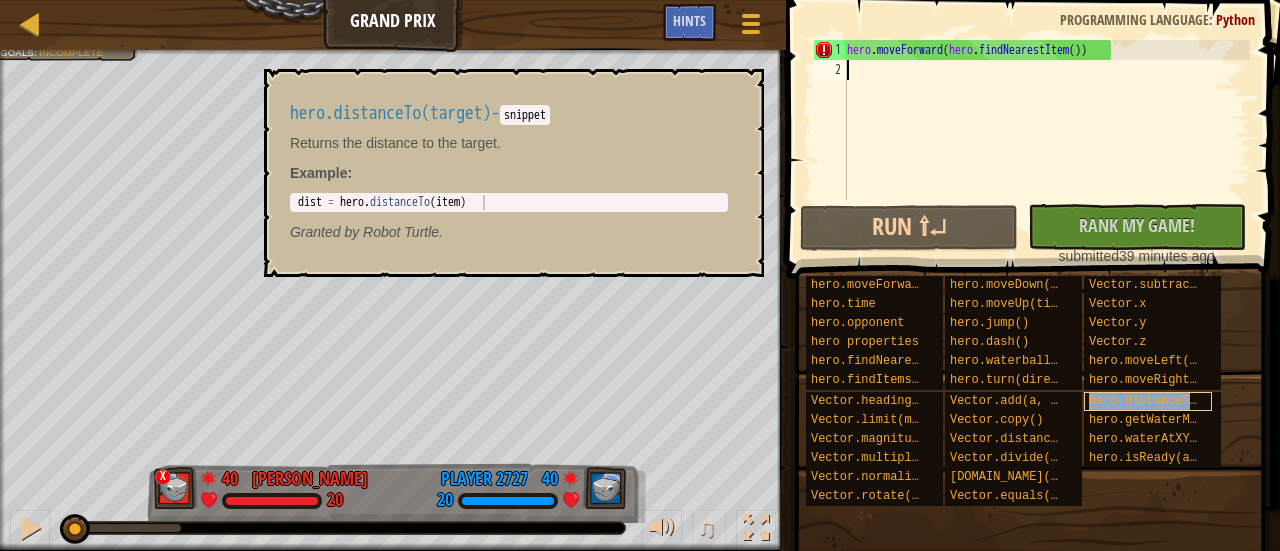 click on "hero.distanceTo(target)" at bounding box center (1172, 401) 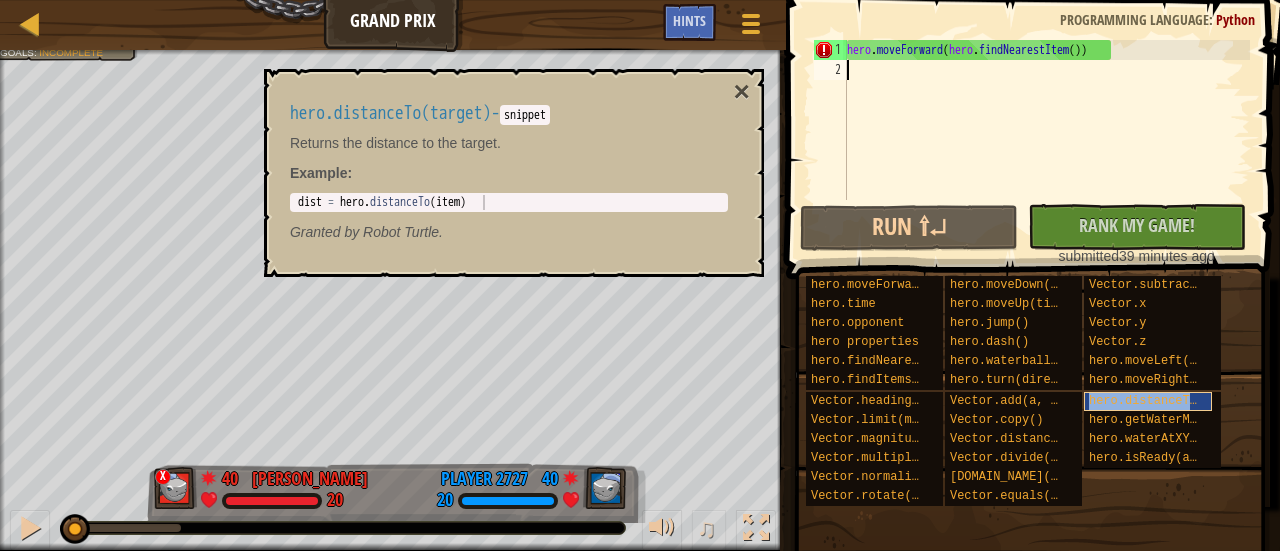 click on "hero.distanceTo(target)" at bounding box center (1172, 401) 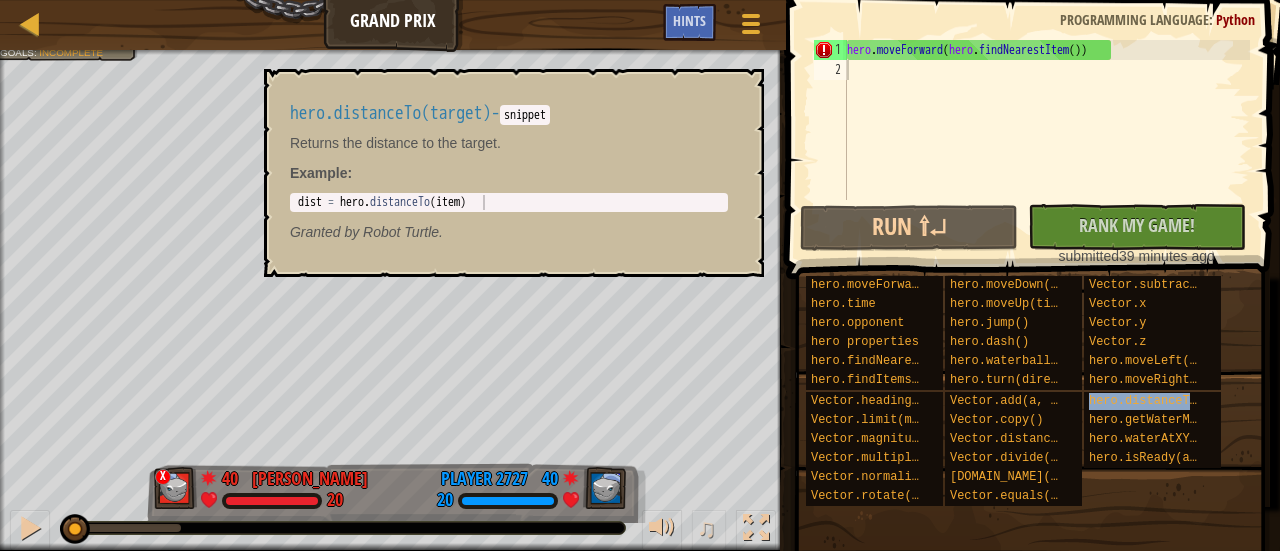 drag, startPoint x: 1169, startPoint y: 407, endPoint x: 1147, endPoint y: 503, distance: 98.48858 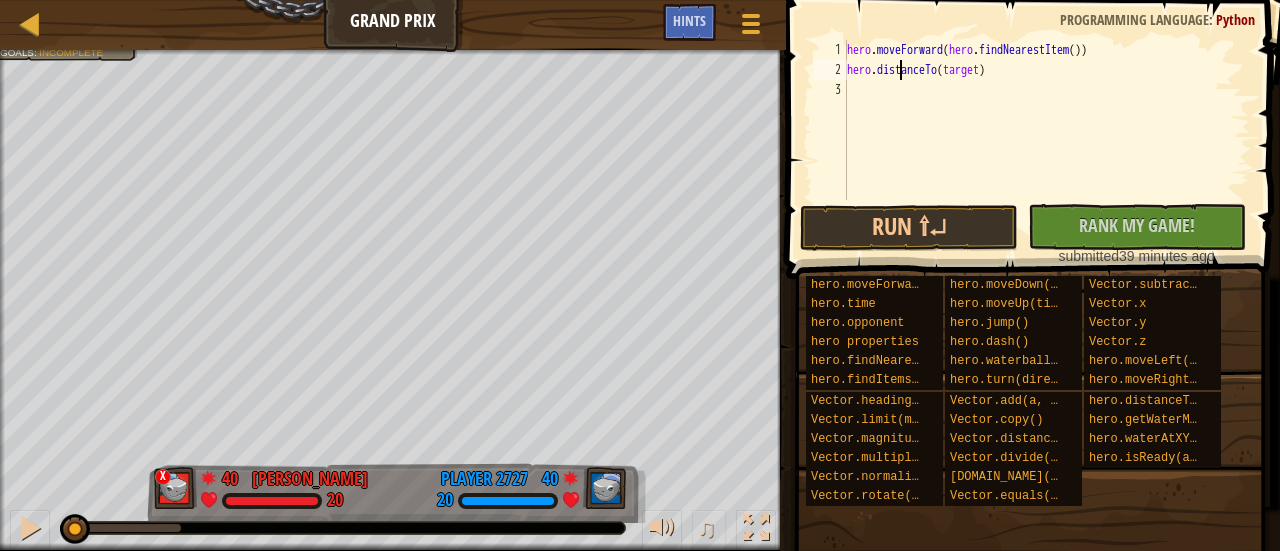 drag, startPoint x: 901, startPoint y: 70, endPoint x: 787, endPoint y: 149, distance: 138.69751 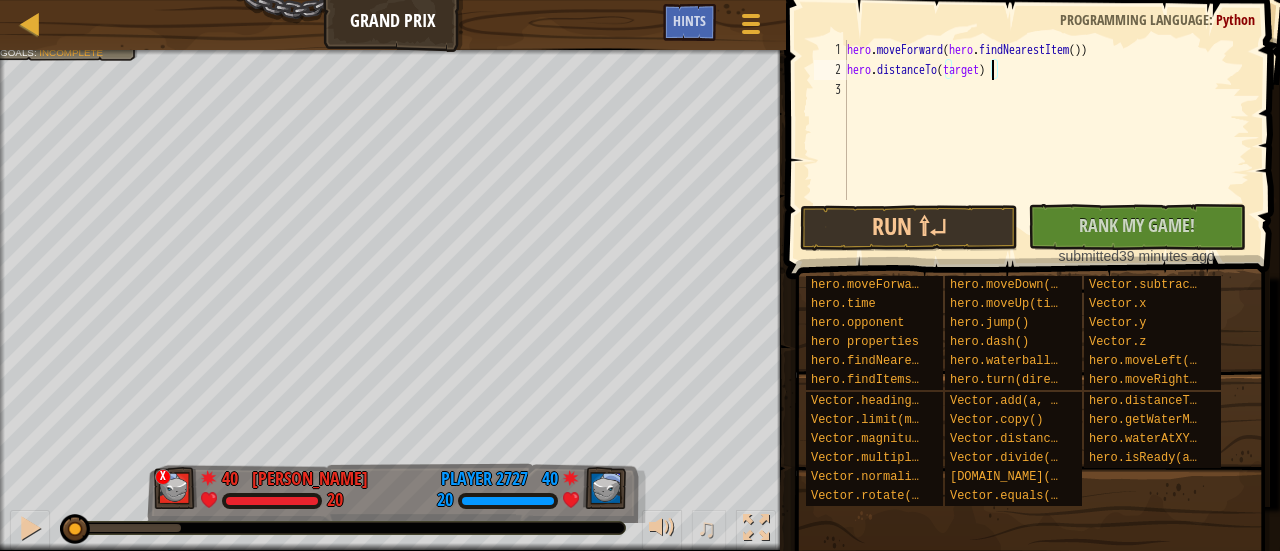 click on "hero . moveForward ( hero . findNearestItem ( )) hero . distanceTo ( target )" at bounding box center (1046, 140) 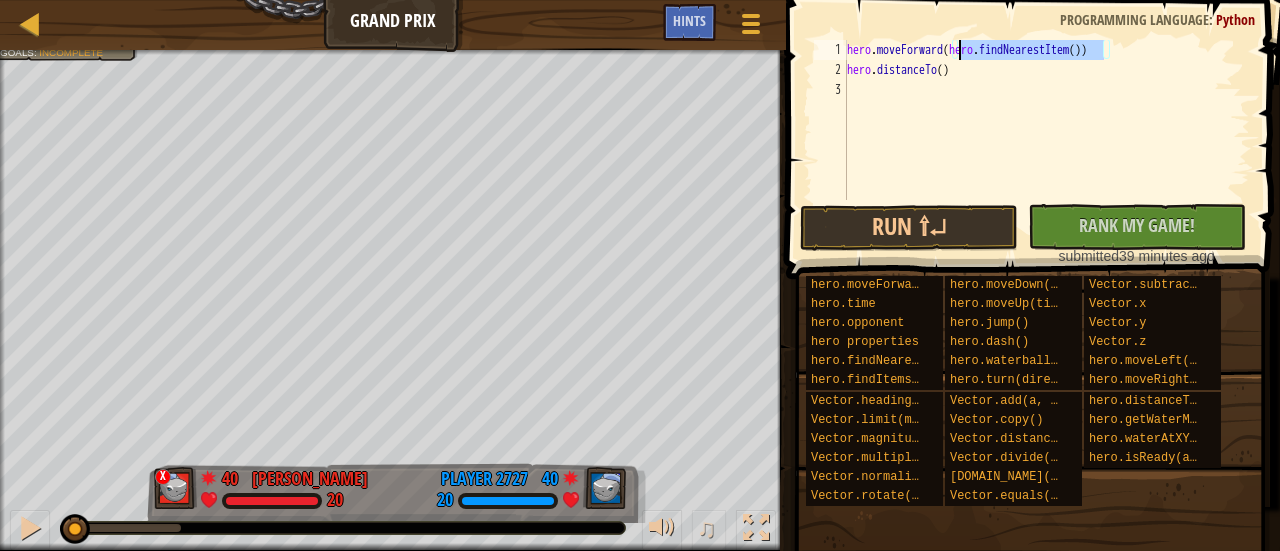 drag, startPoint x: 1102, startPoint y: 49, endPoint x: 960, endPoint y: 59, distance: 142.35168 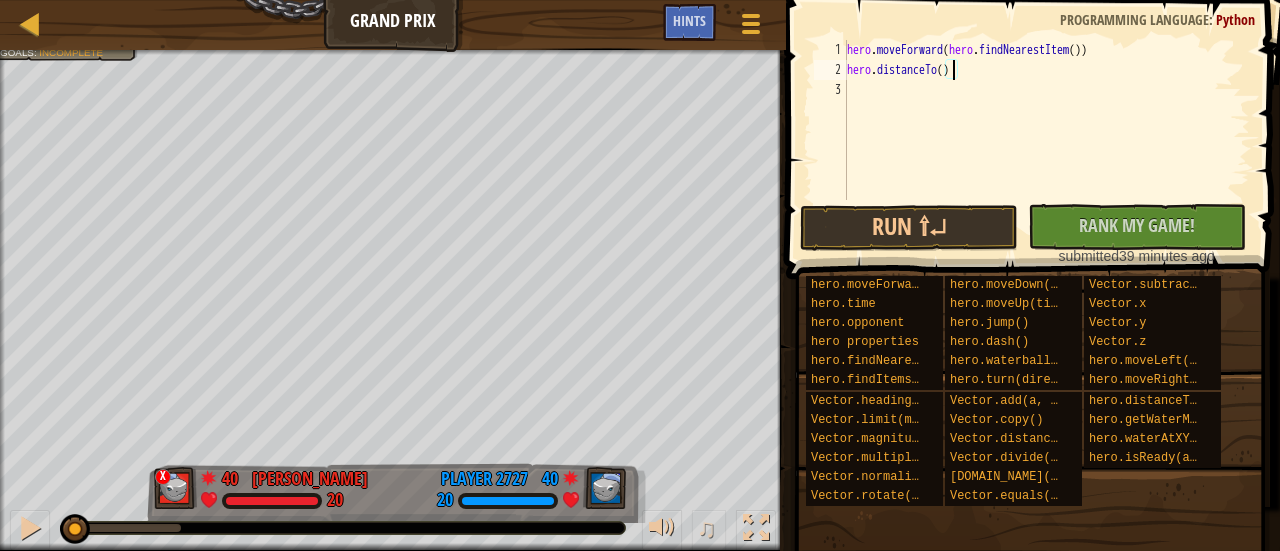 paste on "hero.findNearestItem()" 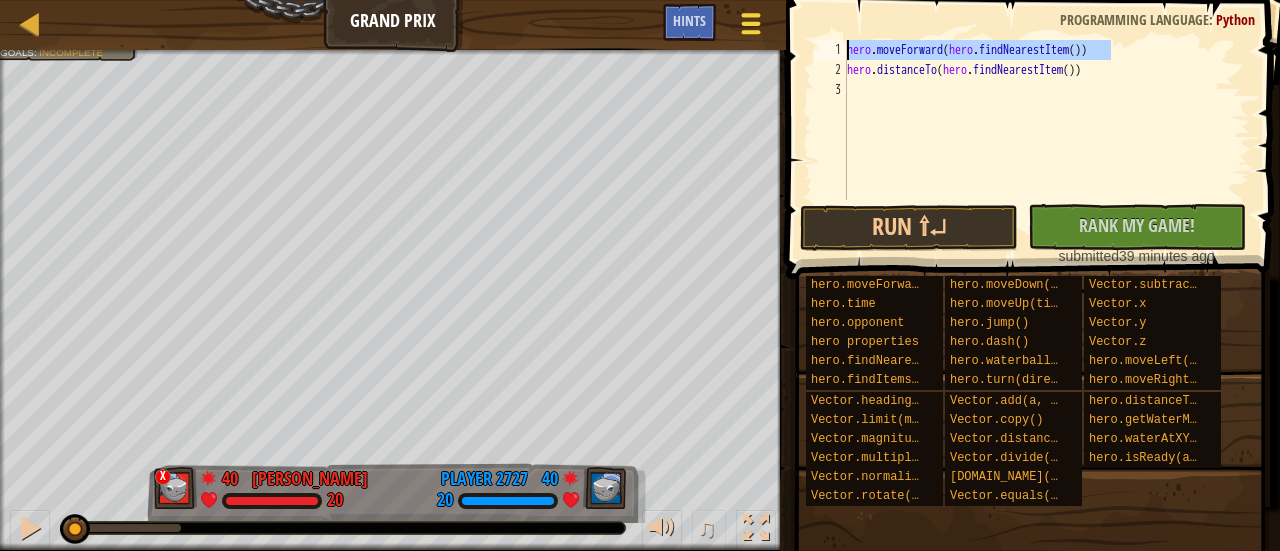 drag, startPoint x: 1122, startPoint y: 42, endPoint x: 730, endPoint y: 43, distance: 392.00128 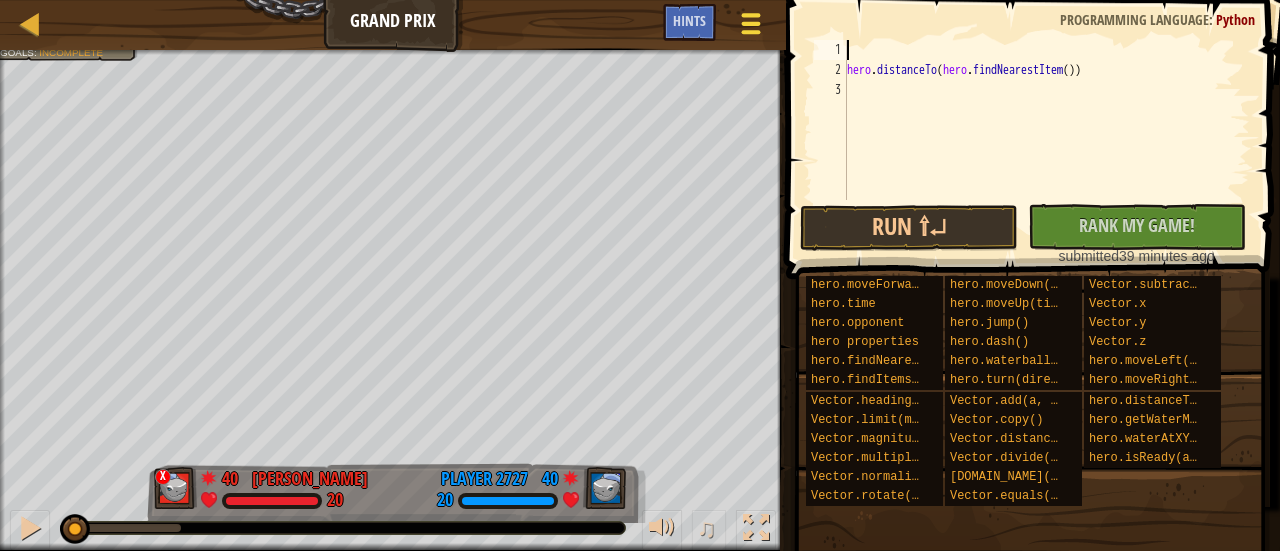 type on "hero.distanceTo(hero.findNearestItem())" 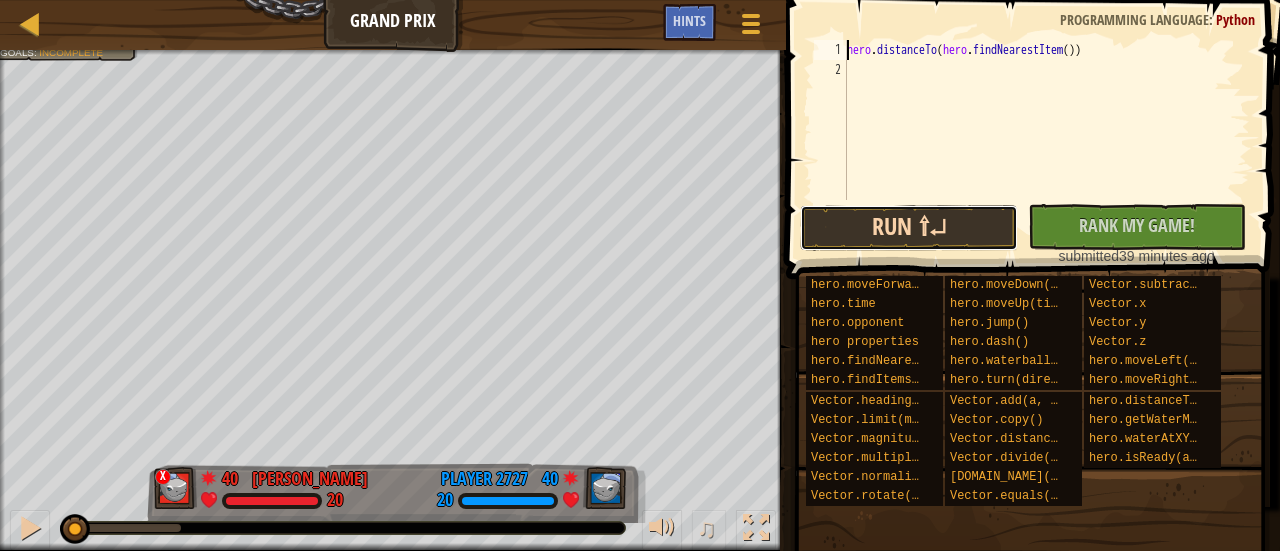 click on "Run ⇧↵" at bounding box center [909, 228] 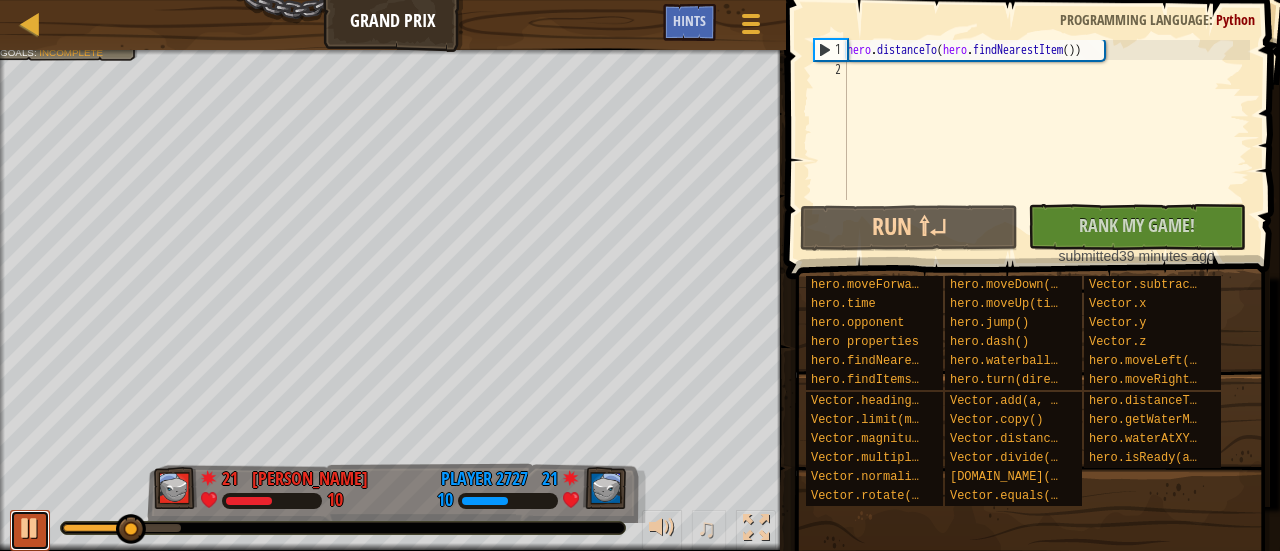 click at bounding box center [30, 530] 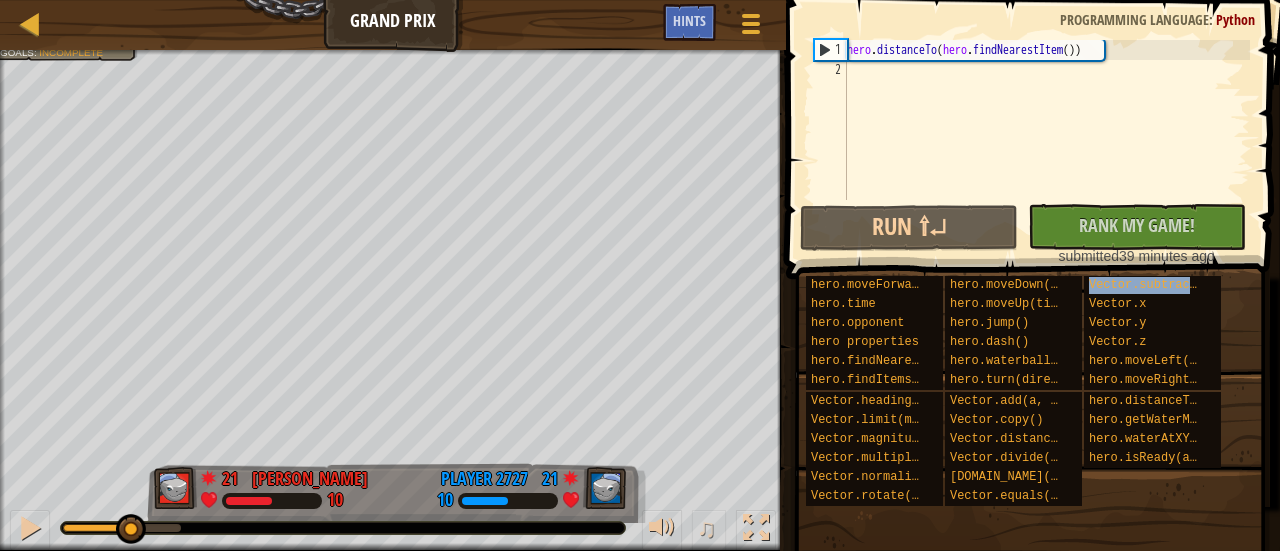 drag, startPoint x: 1155, startPoint y: 294, endPoint x: 1160, endPoint y: 480, distance: 186.0672 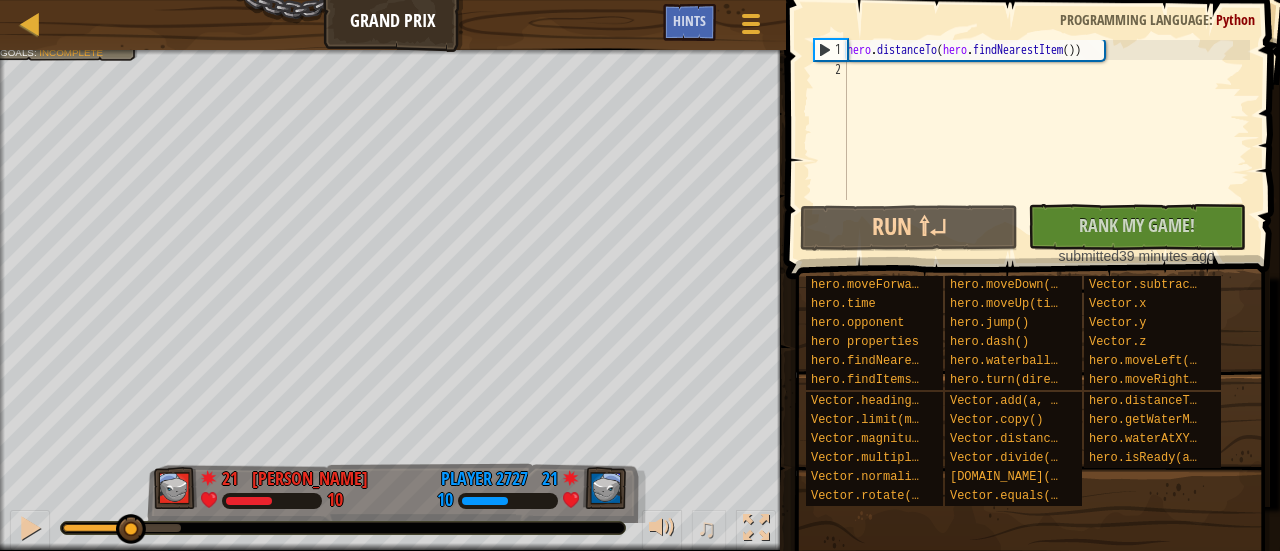 click on "hero . distanceTo ( hero . findNearestItem ( ))" at bounding box center (1046, 140) 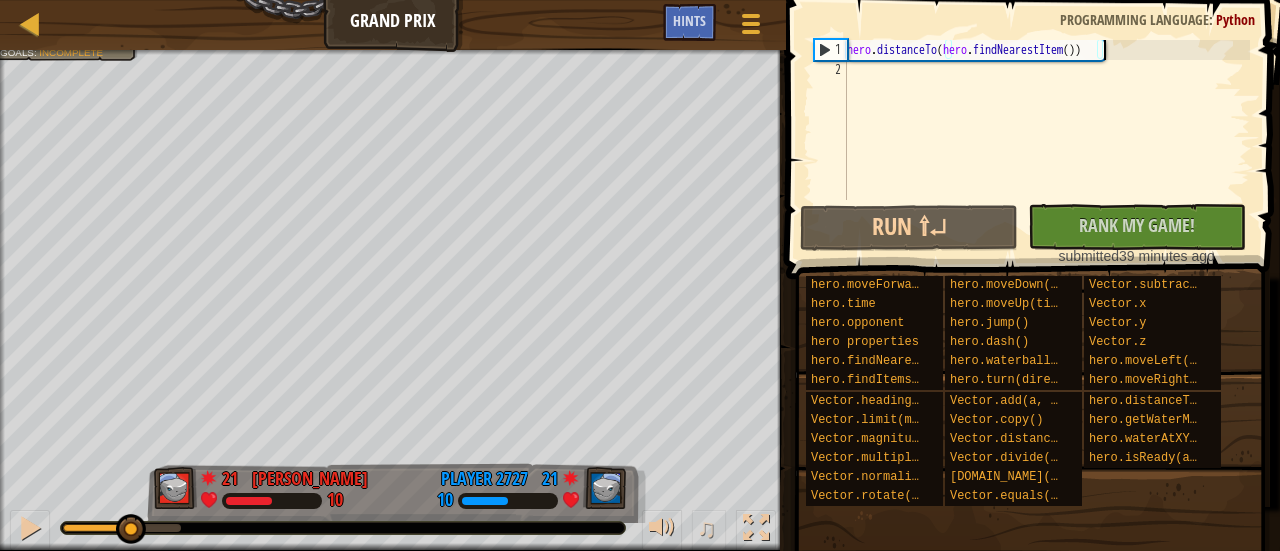 click on "hero . distanceTo ( hero . findNearestItem ( ))" at bounding box center (1046, 140) 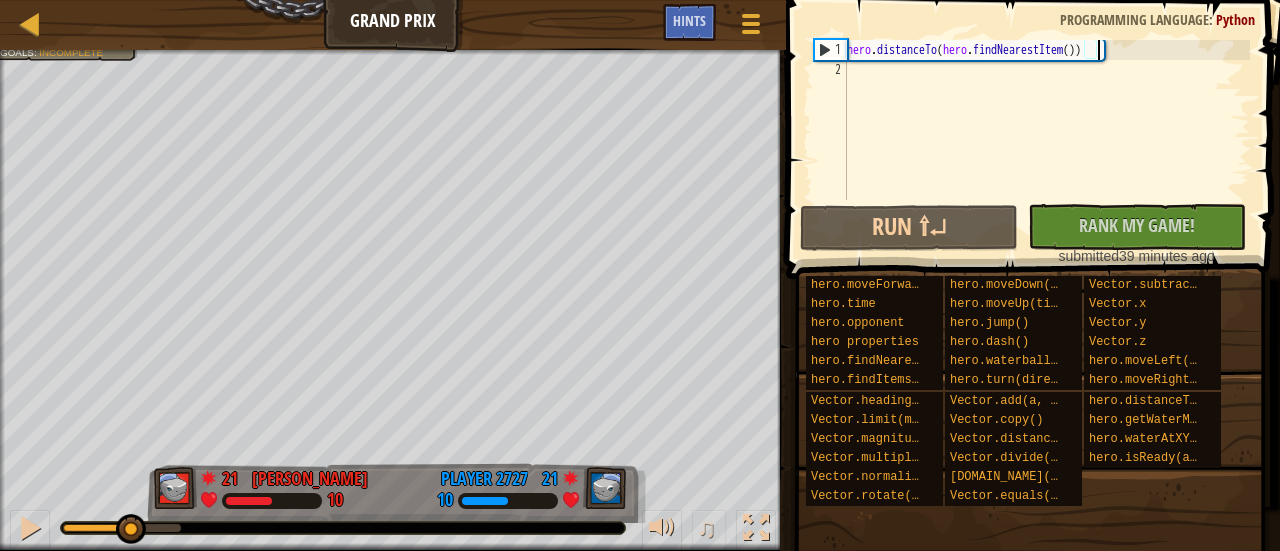 click on "hero . distanceTo ( hero . findNearestItem ( ))" at bounding box center (1046, 140) 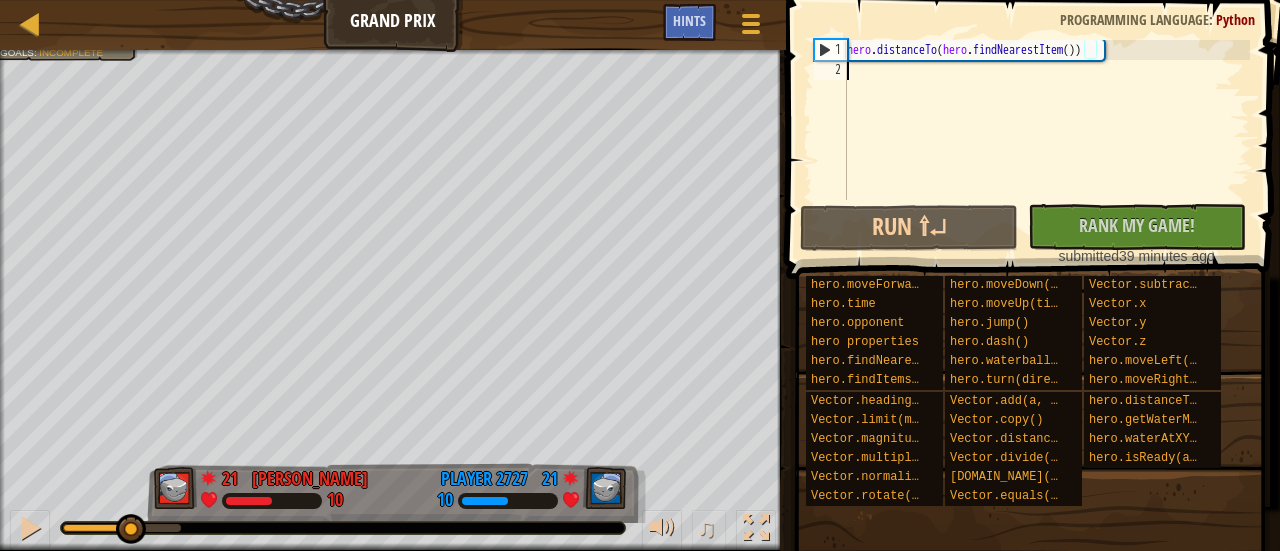 click on "hero . distanceTo ( hero . findNearestItem ( ))" at bounding box center (1046, 140) 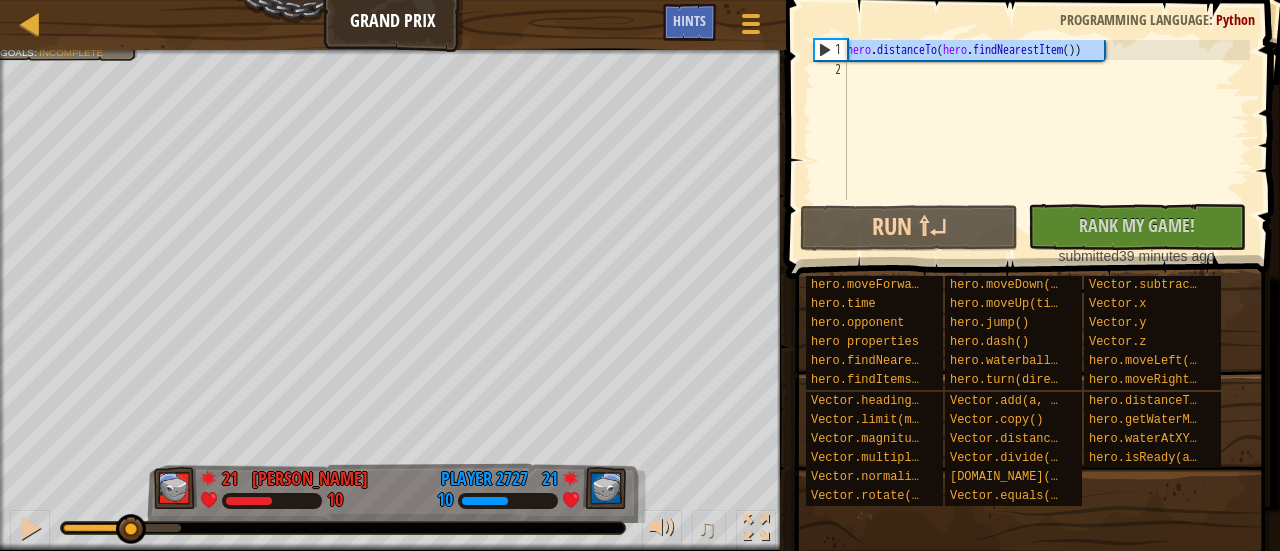 drag, startPoint x: 1140, startPoint y: 47, endPoint x: 841, endPoint y: 57, distance: 299.16718 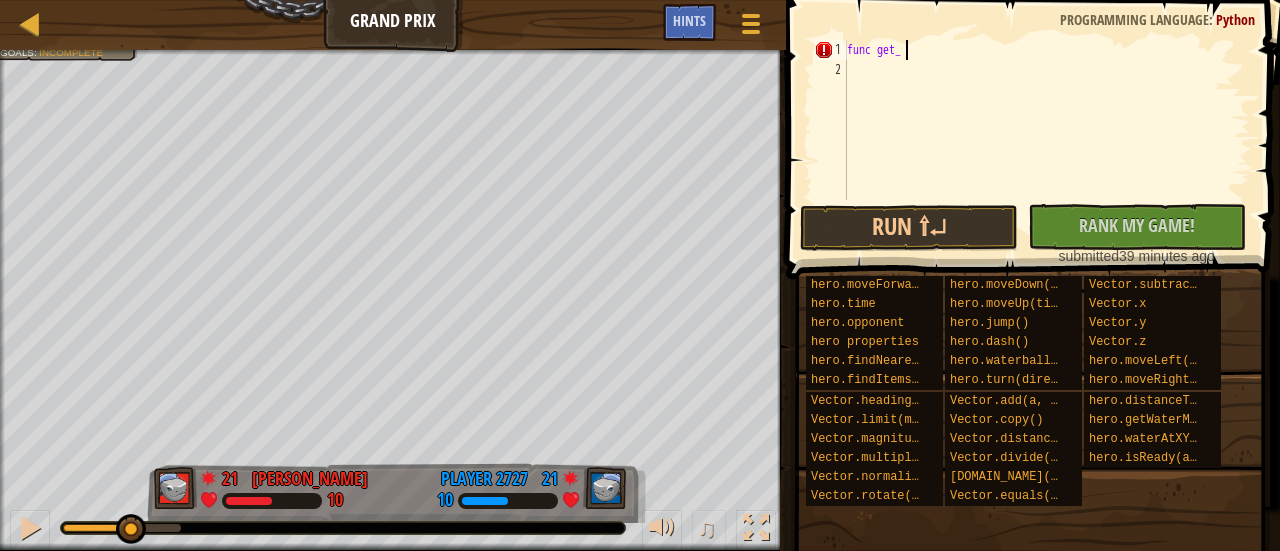 scroll, scrollTop: 9, scrollLeft: 4, axis: both 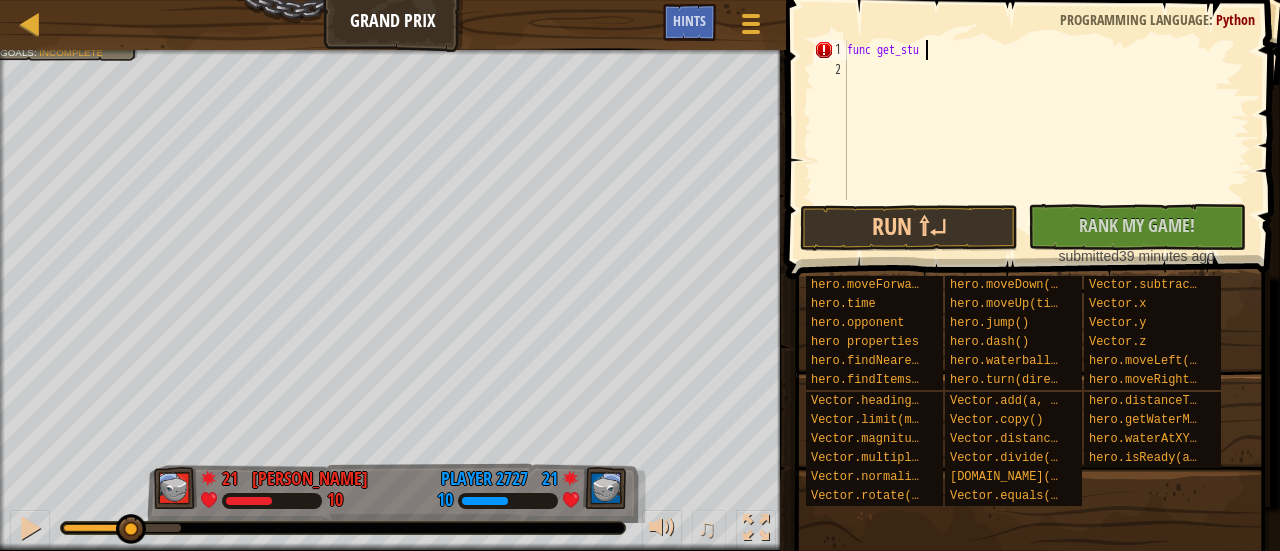 type on "func get_stuff" 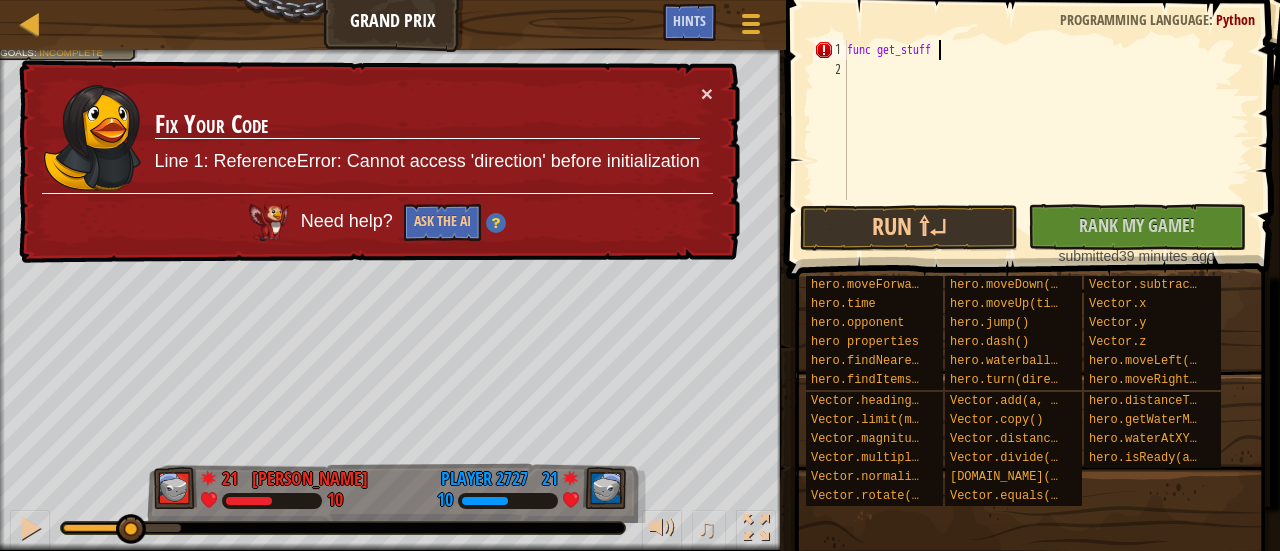 click on "func   get_stuff" at bounding box center [1046, 140] 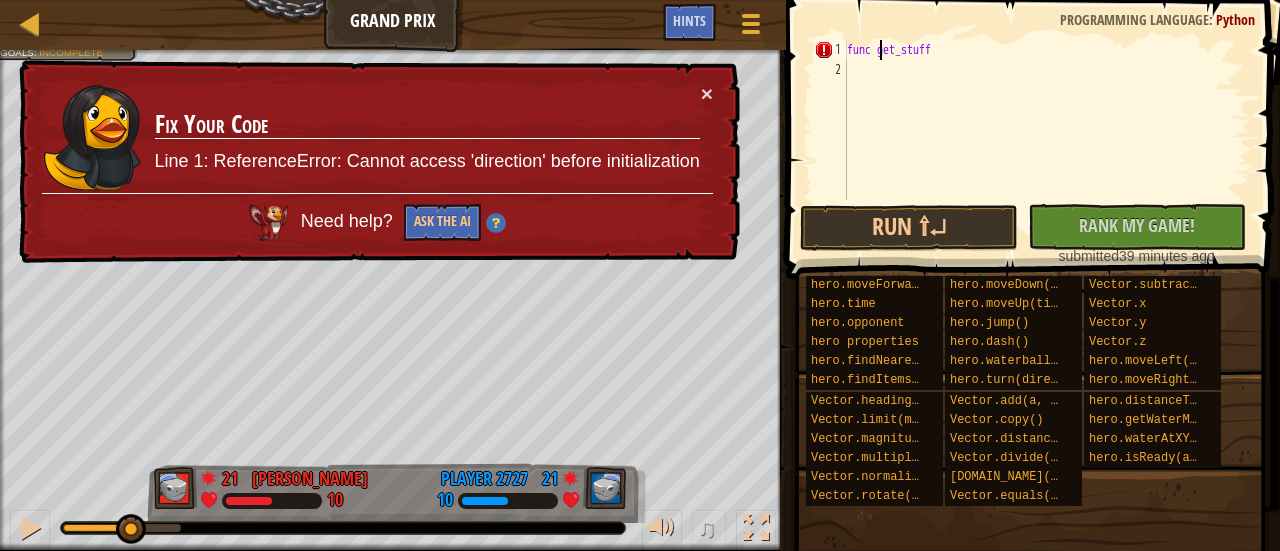 scroll, scrollTop: 9, scrollLeft: 0, axis: vertical 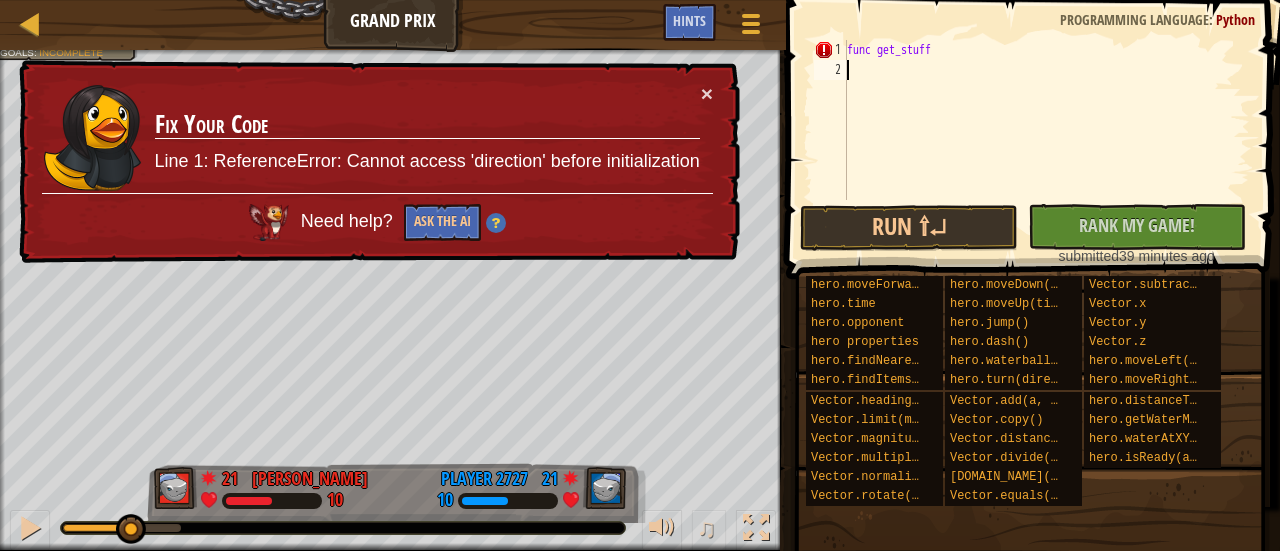 type on "(" 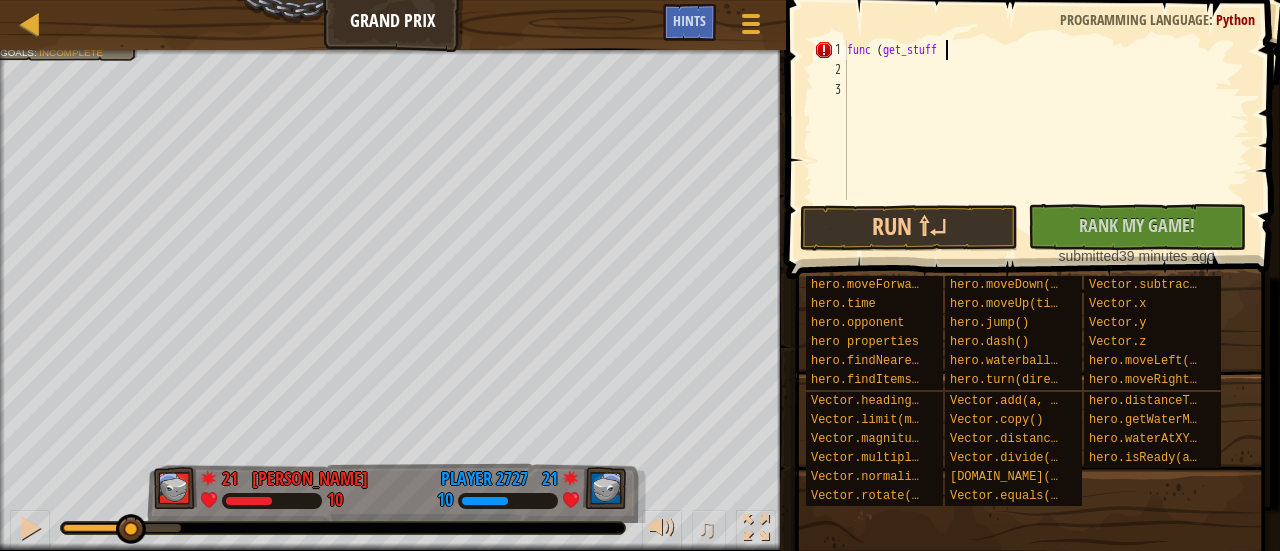 scroll, scrollTop: 9, scrollLeft: 8, axis: both 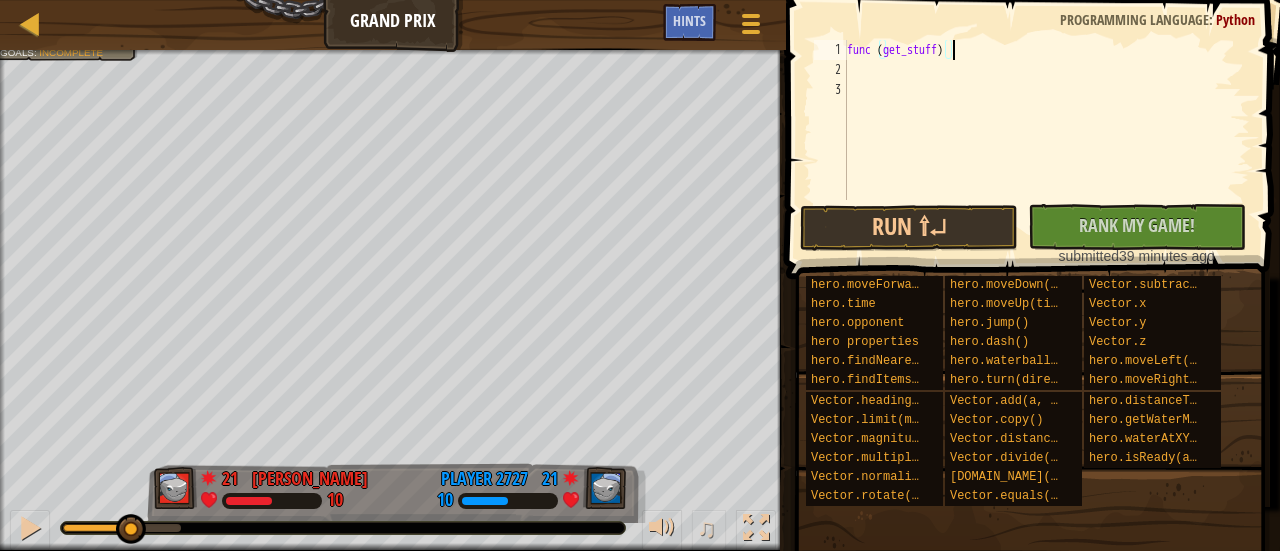 click on "func   ( get_stuff )" at bounding box center (1046, 140) 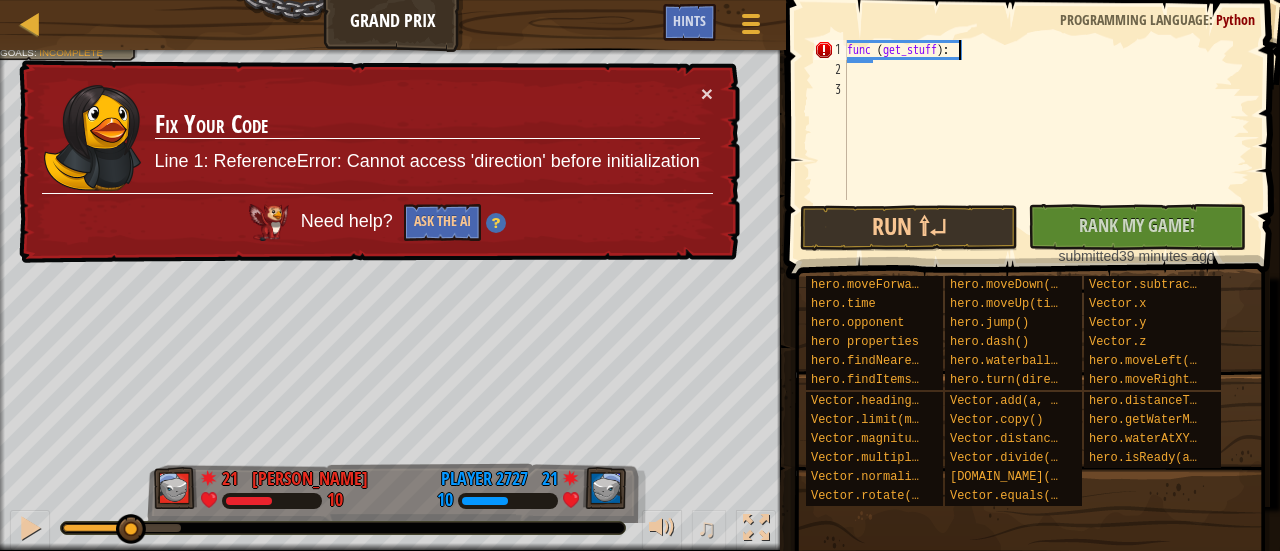 click on "func   ( get_stuff ) :" at bounding box center (1046, 140) 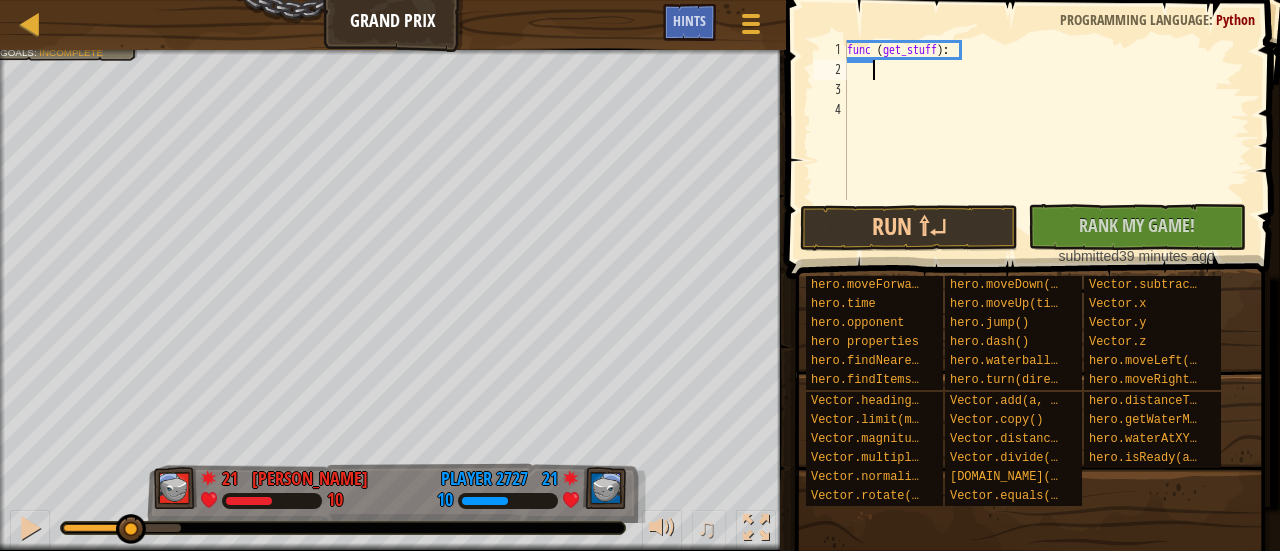 scroll, scrollTop: 9, scrollLeft: 1, axis: both 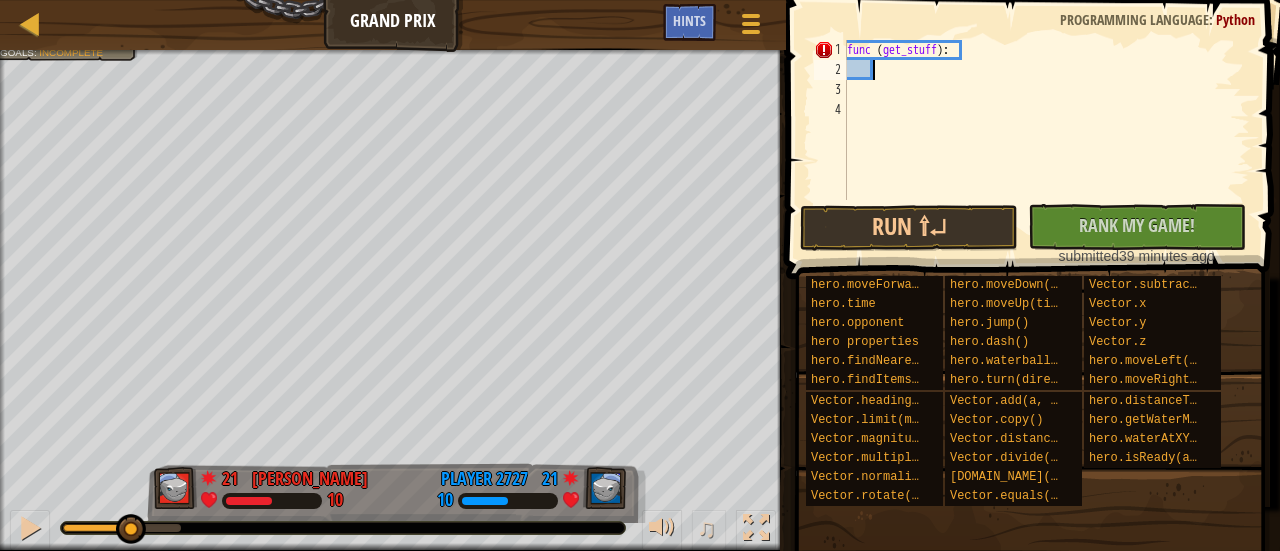 click on "func   ( get_stuff ) :" at bounding box center [1046, 140] 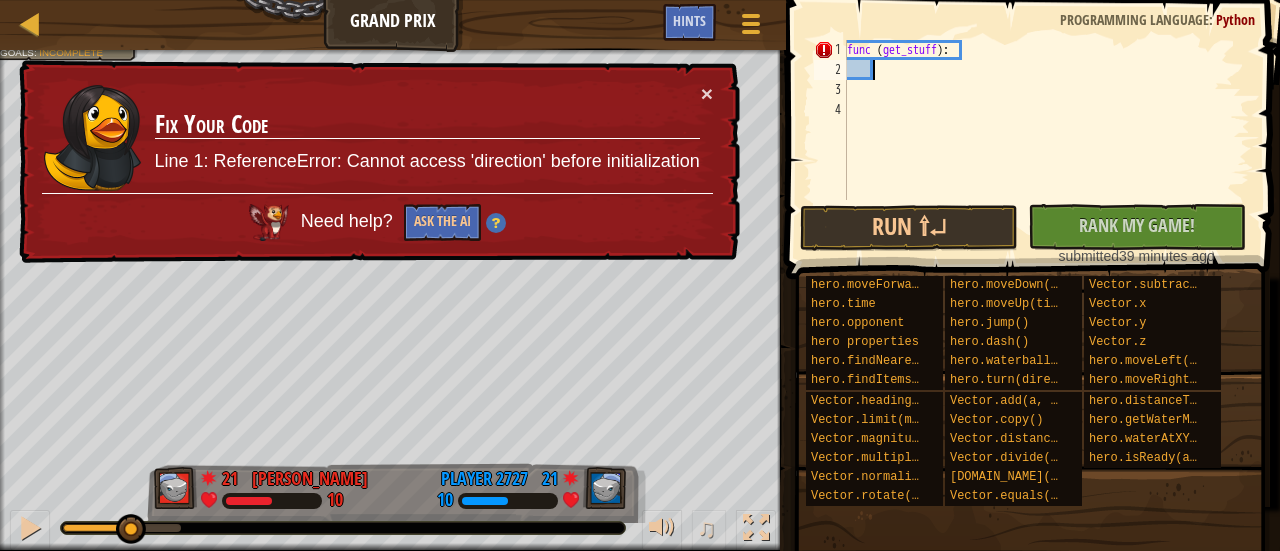 click on "func   ( get_stuff ) :" at bounding box center [1046, 140] 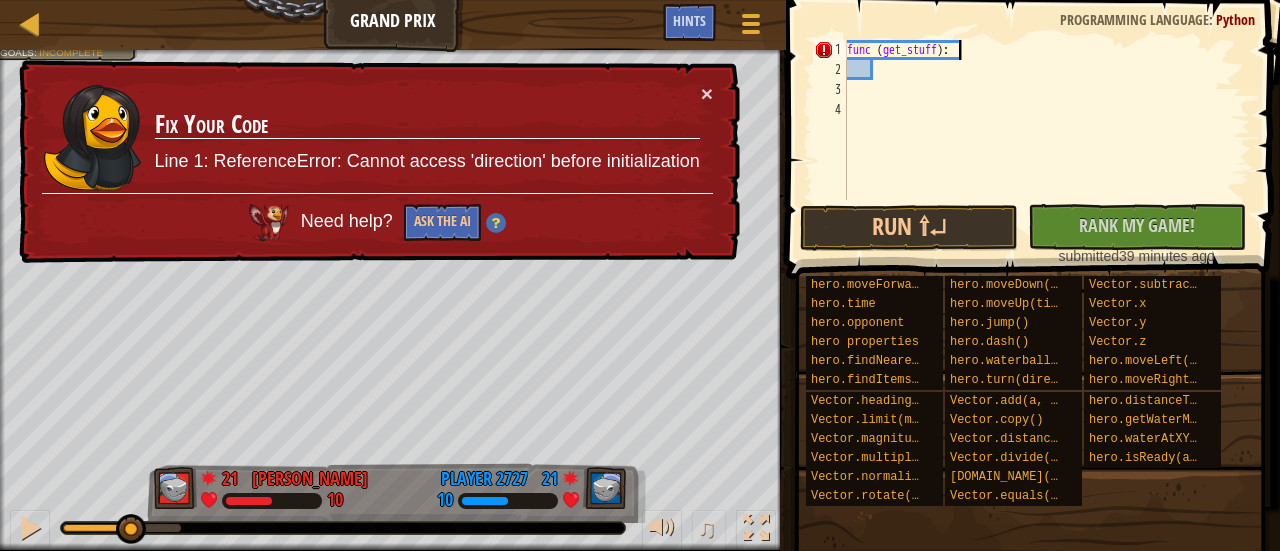type on "func (get_stuff)" 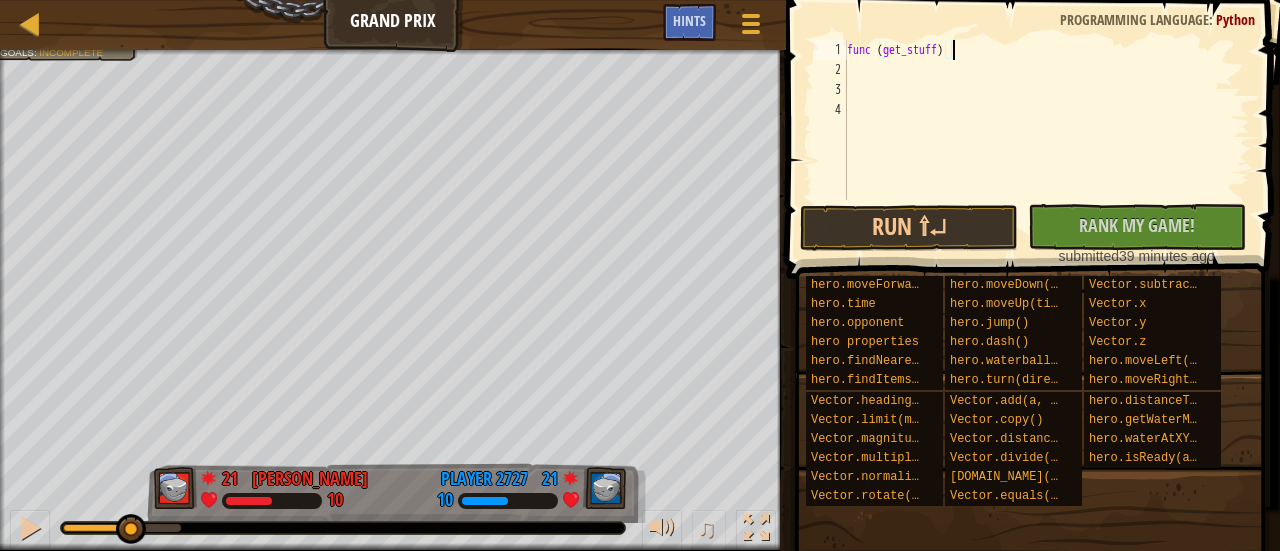 click on "func   ( get_stuff )" at bounding box center (1046, 140) 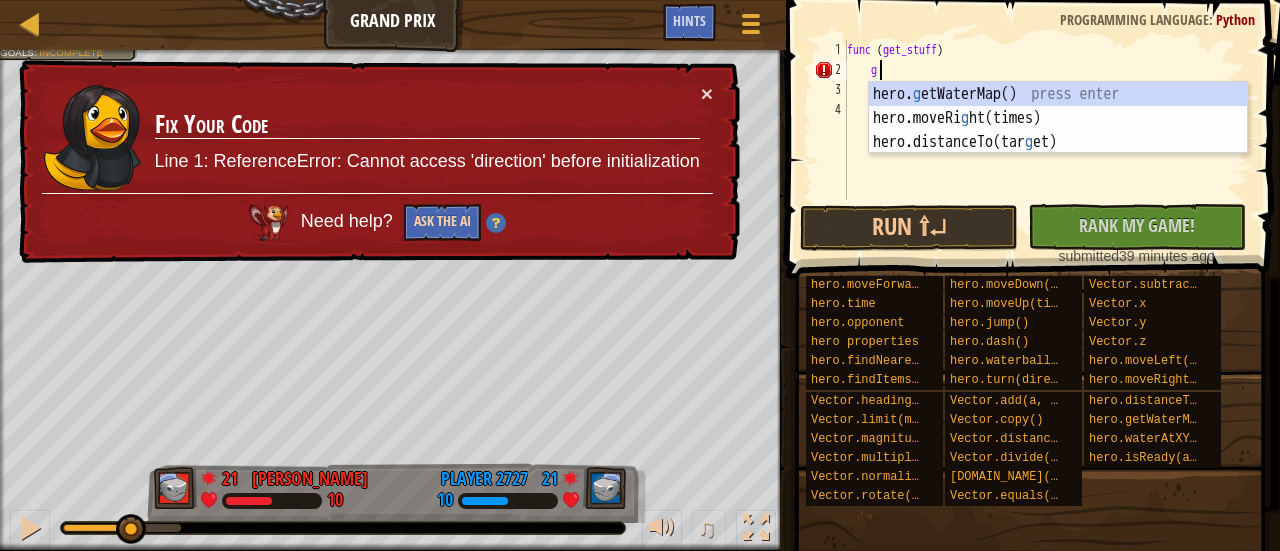 type on "g" 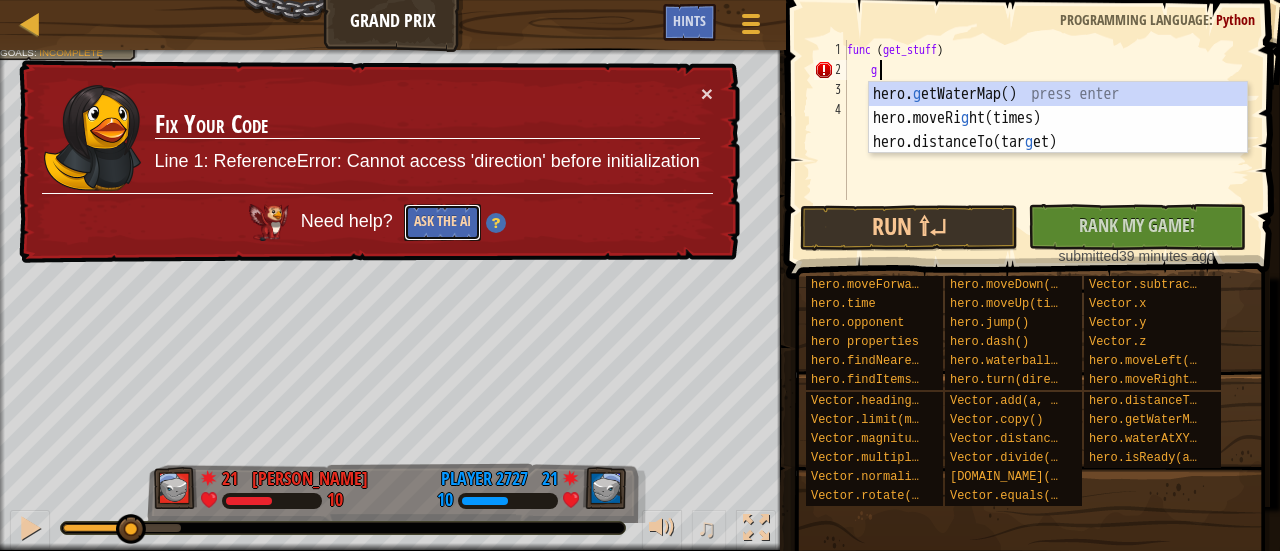 click on "Ask the AI" at bounding box center [442, 222] 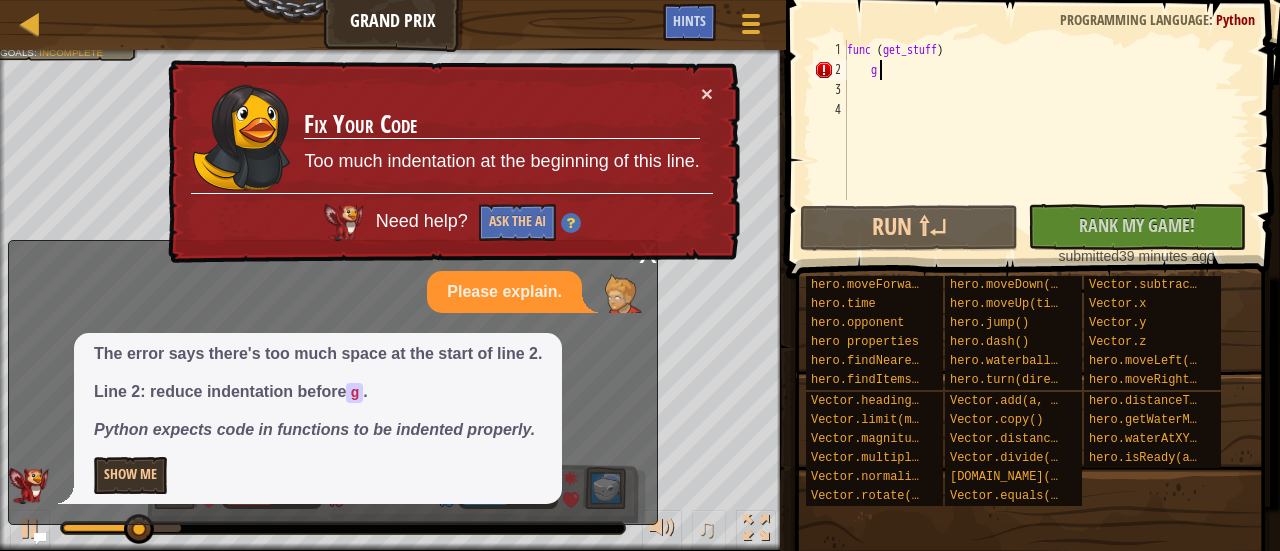 click on "func   ( get_stuff )      g" at bounding box center [1046, 140] 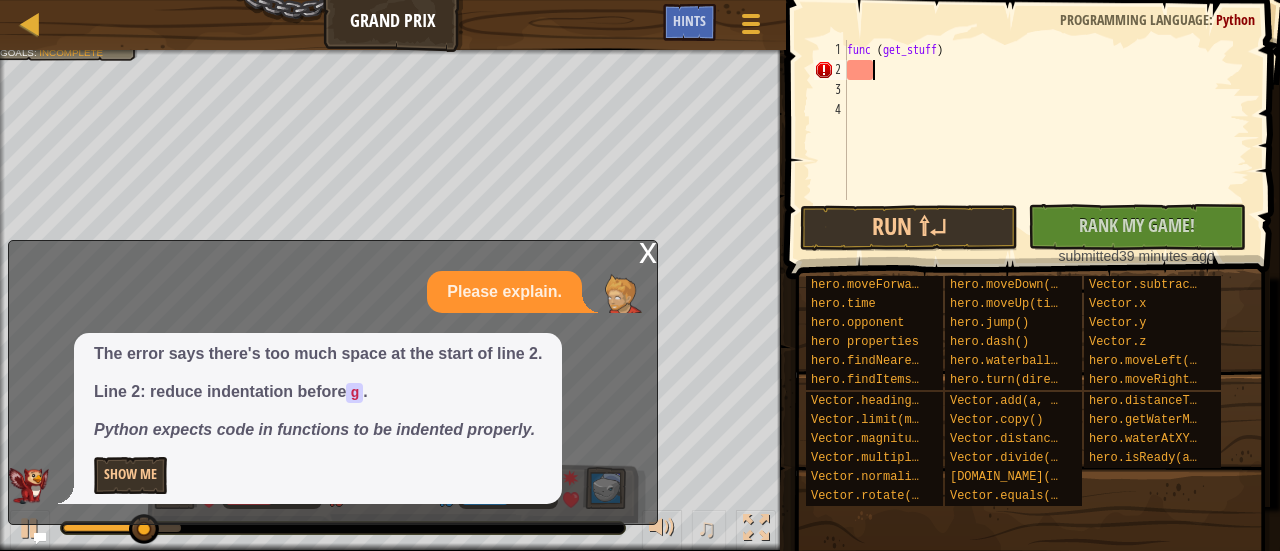 scroll, scrollTop: 9, scrollLeft: 0, axis: vertical 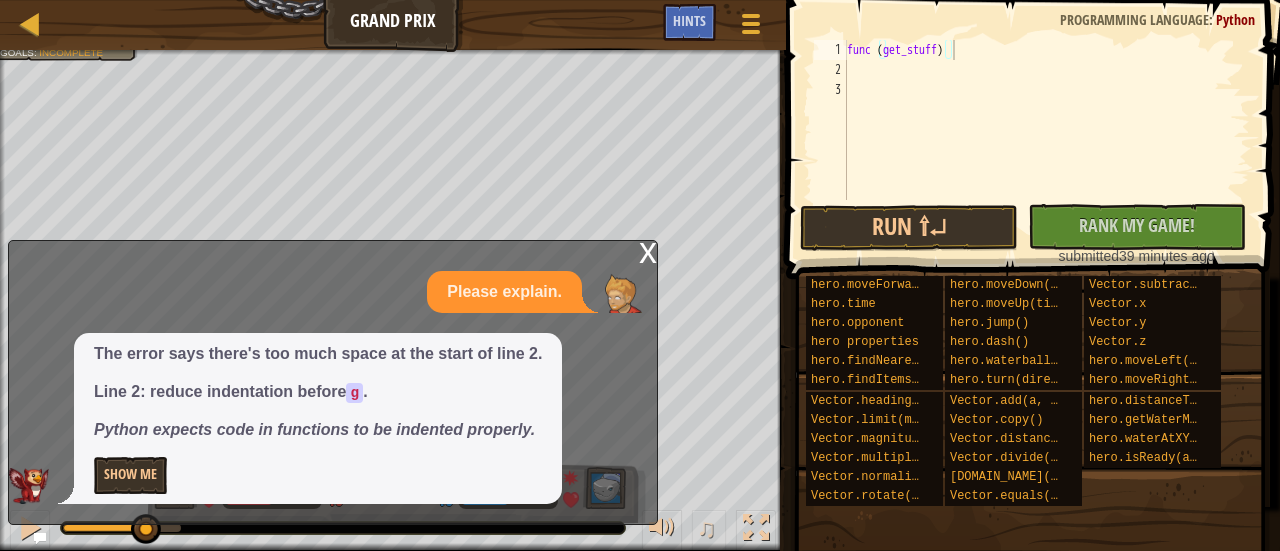 click on "x" at bounding box center [648, 251] 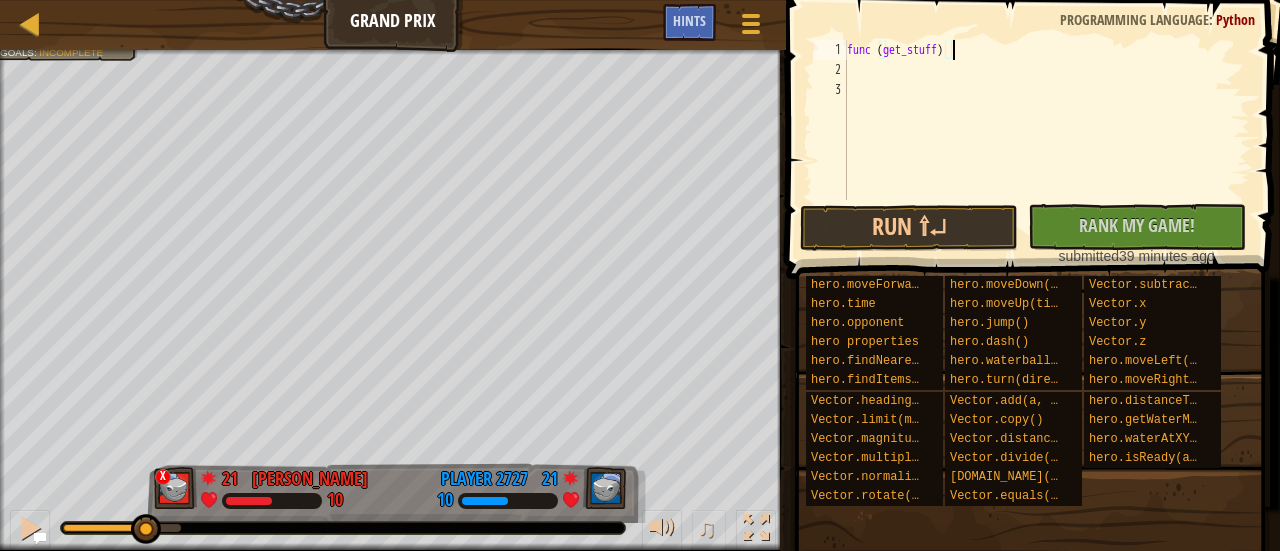 click on "func   ( get_stuff )" at bounding box center (1046, 140) 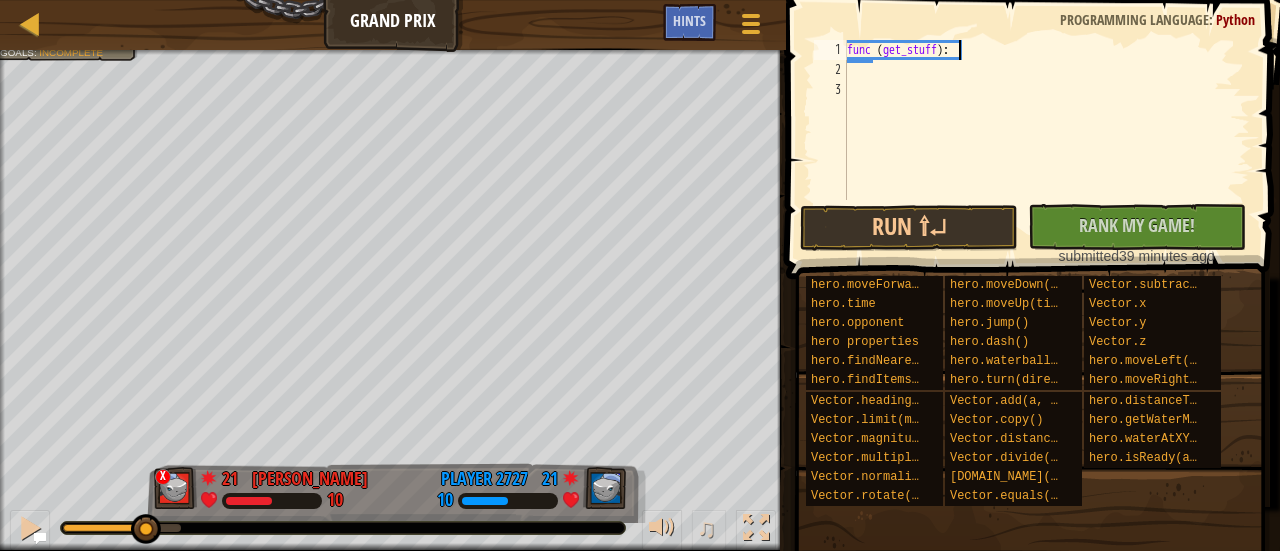scroll, scrollTop: 9, scrollLeft: 8, axis: both 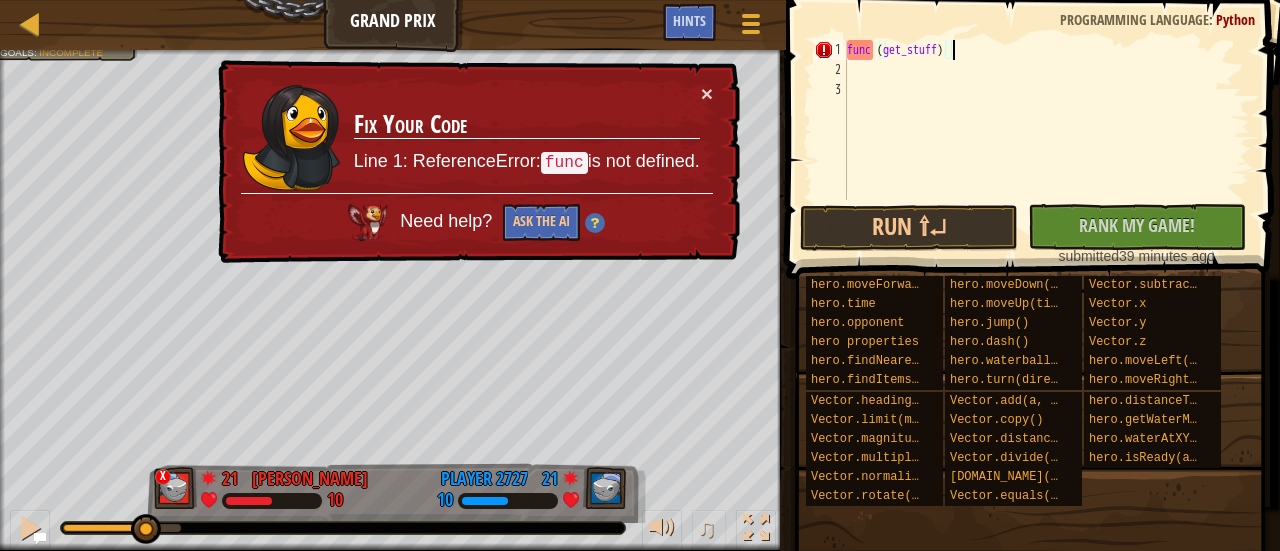 click on "func   ( get_stuff )" at bounding box center [1046, 140] 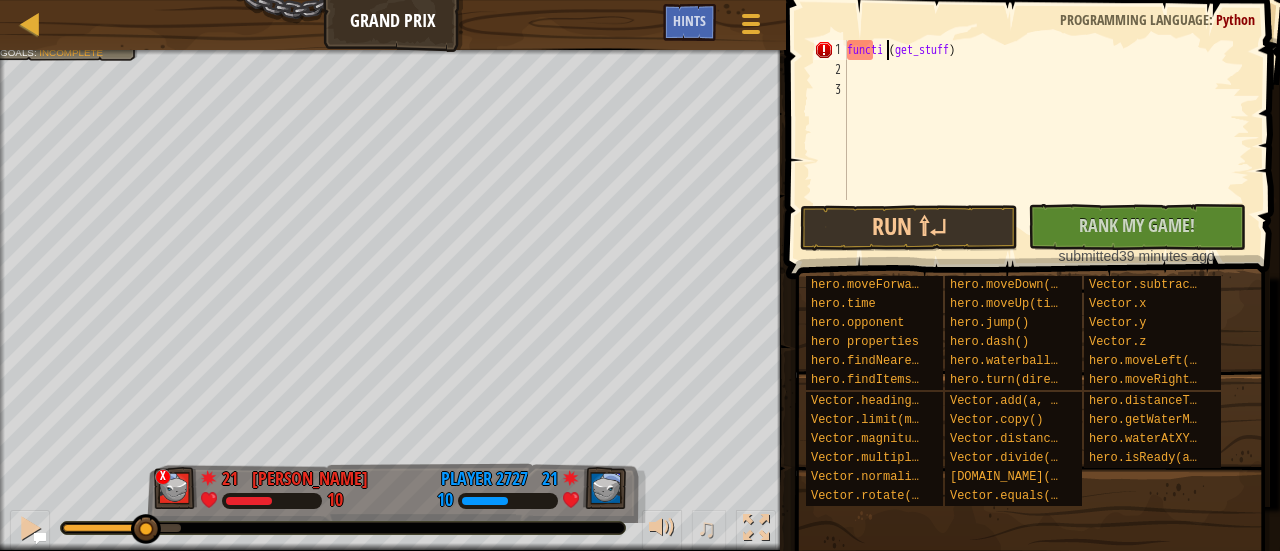 type on "function (get_stuff)" 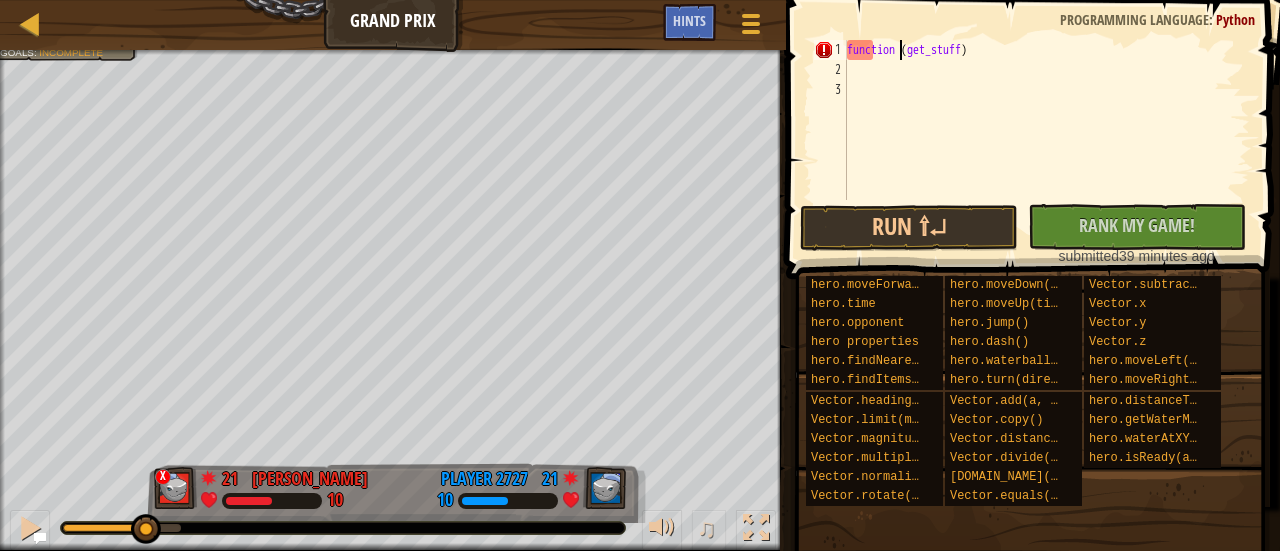 scroll, scrollTop: 9, scrollLeft: 4, axis: both 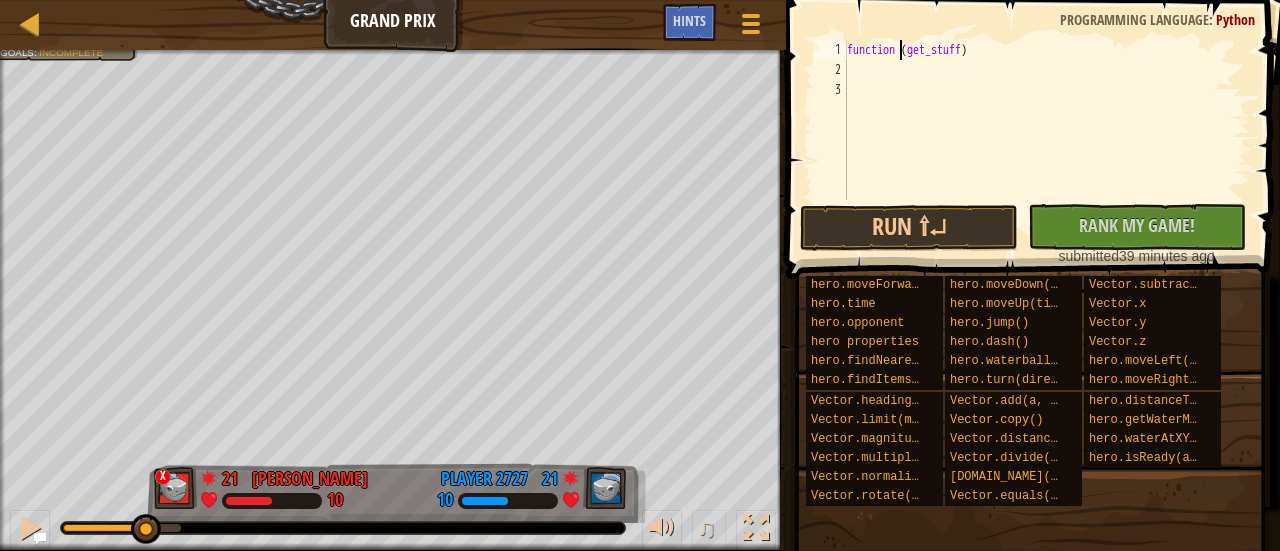 click on "function   ( get_stuff )" at bounding box center [1046, 140] 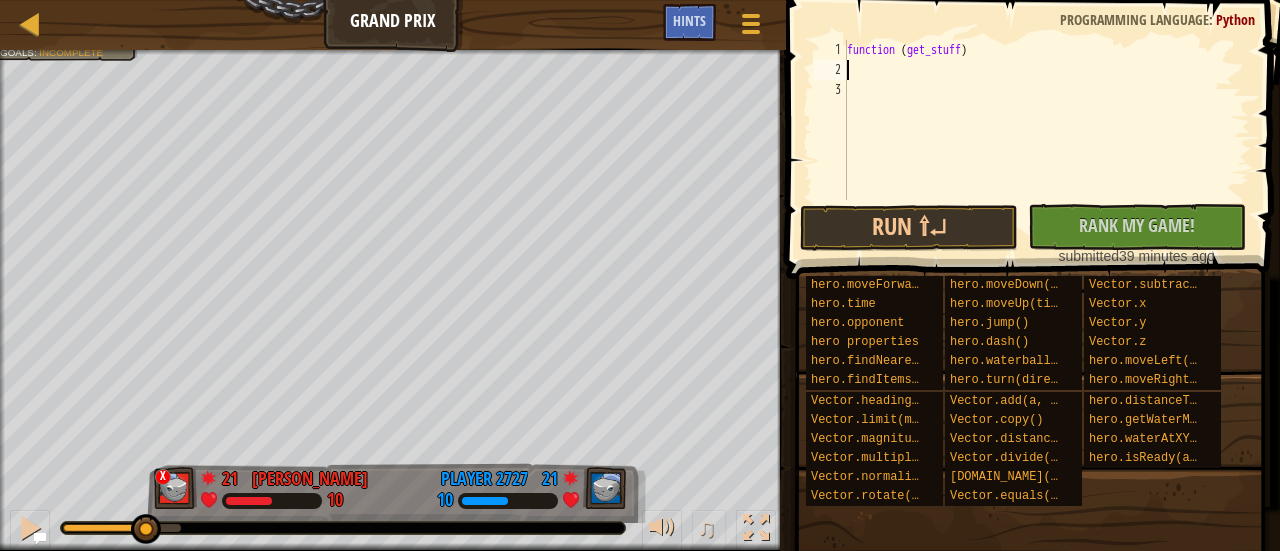scroll, scrollTop: 9, scrollLeft: 0, axis: vertical 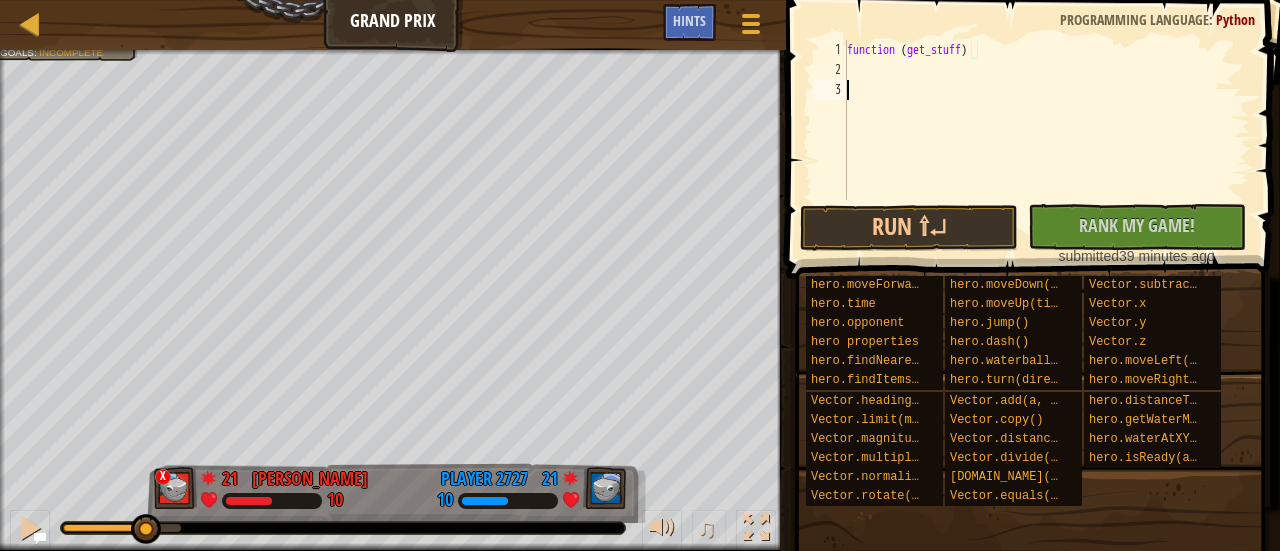click on "function   ( get_stuff )" at bounding box center (1046, 140) 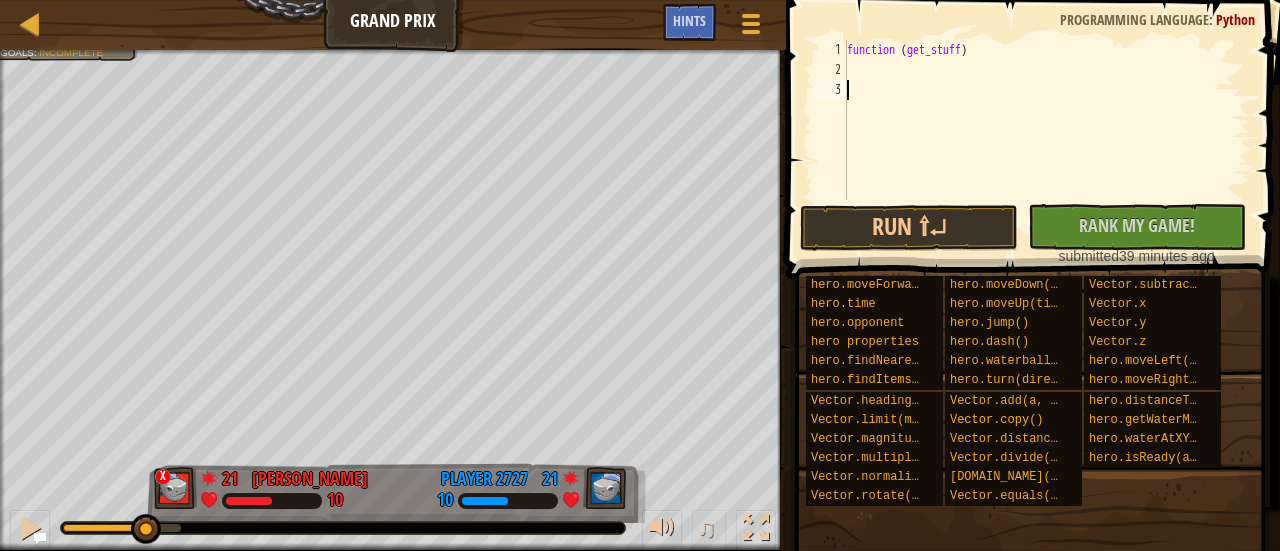 click on "function   ( get_stuff )" at bounding box center (1046, 140) 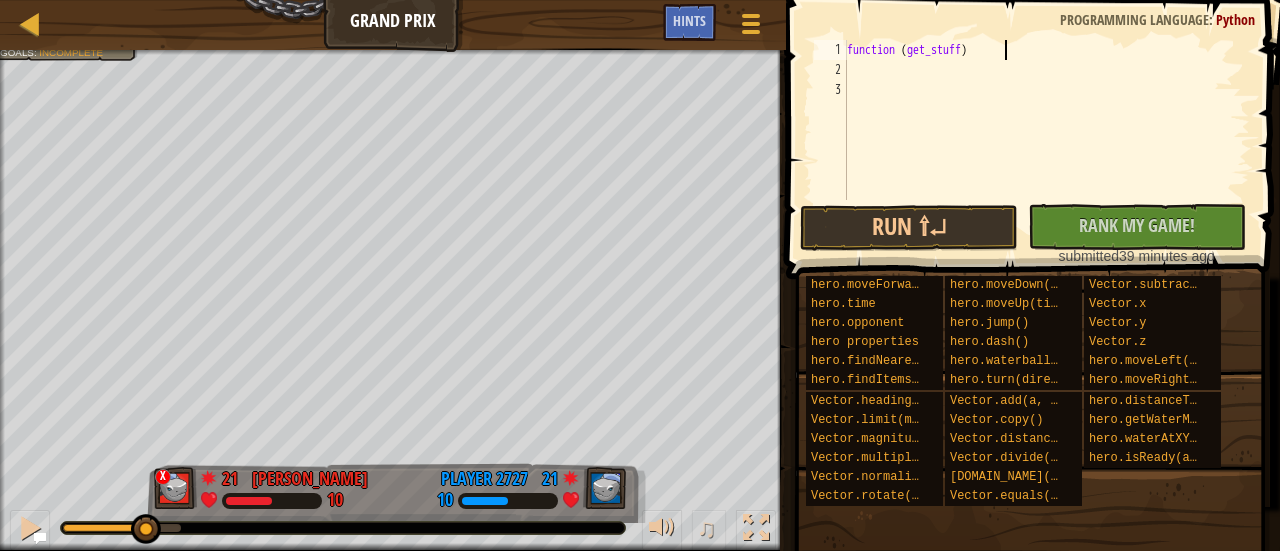 type on "function (get_stuff)" 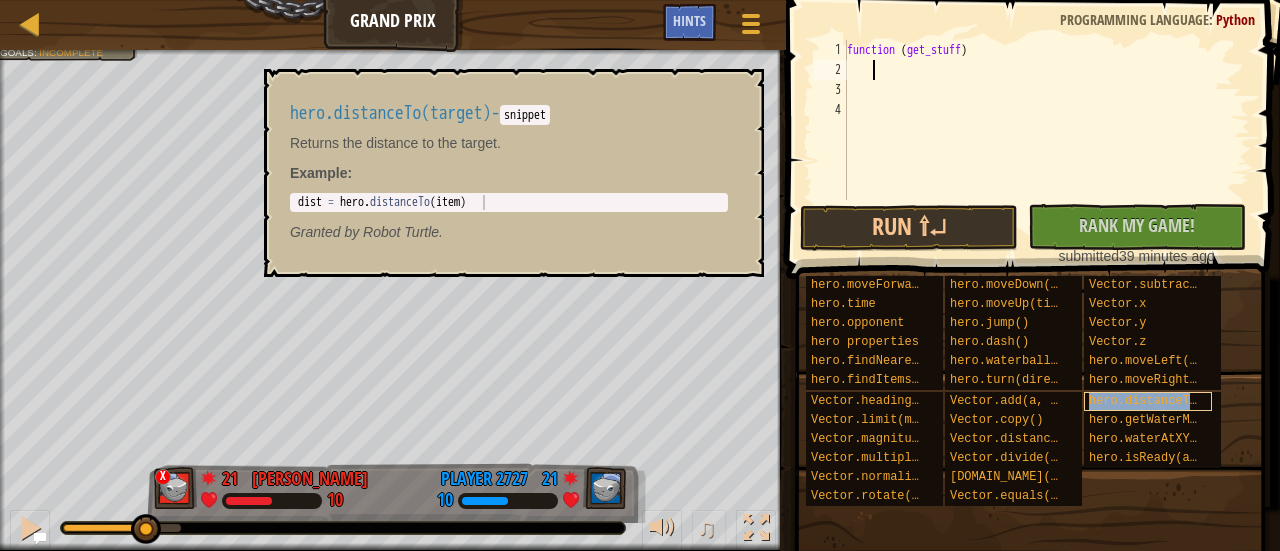 click on "hero.distanceTo(target)" at bounding box center (1172, 401) 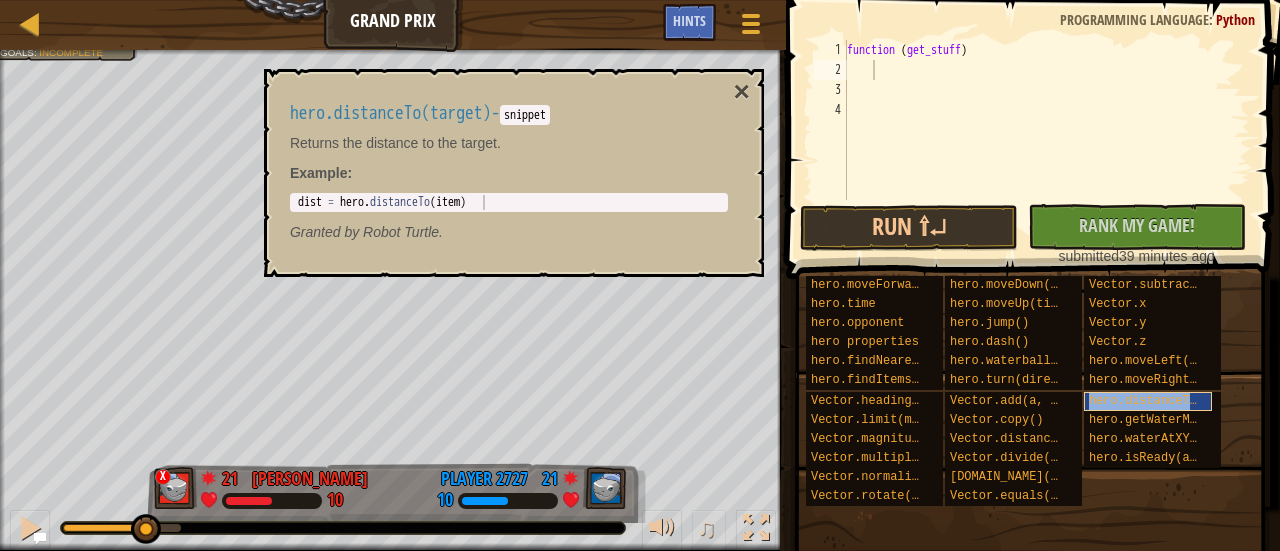 click on "hero.distanceTo(target)" at bounding box center (1172, 401) 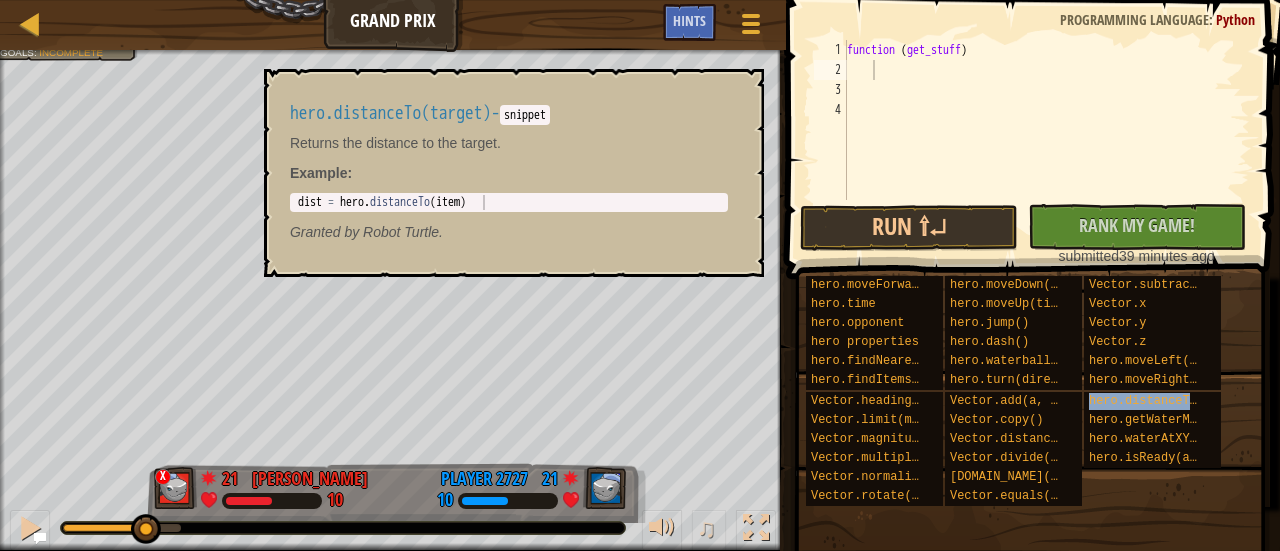 drag, startPoint x: 1200, startPoint y: 395, endPoint x: 1152, endPoint y: 485, distance: 102 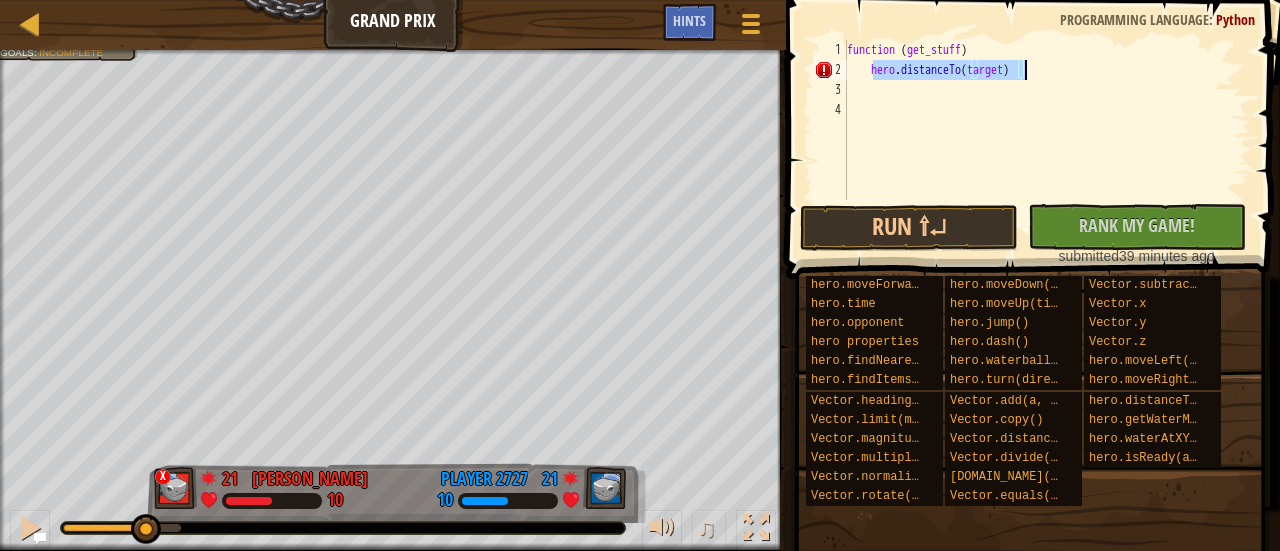 click on "function   ( get_stuff )      hero . distanceTo ( target )" at bounding box center [1046, 120] 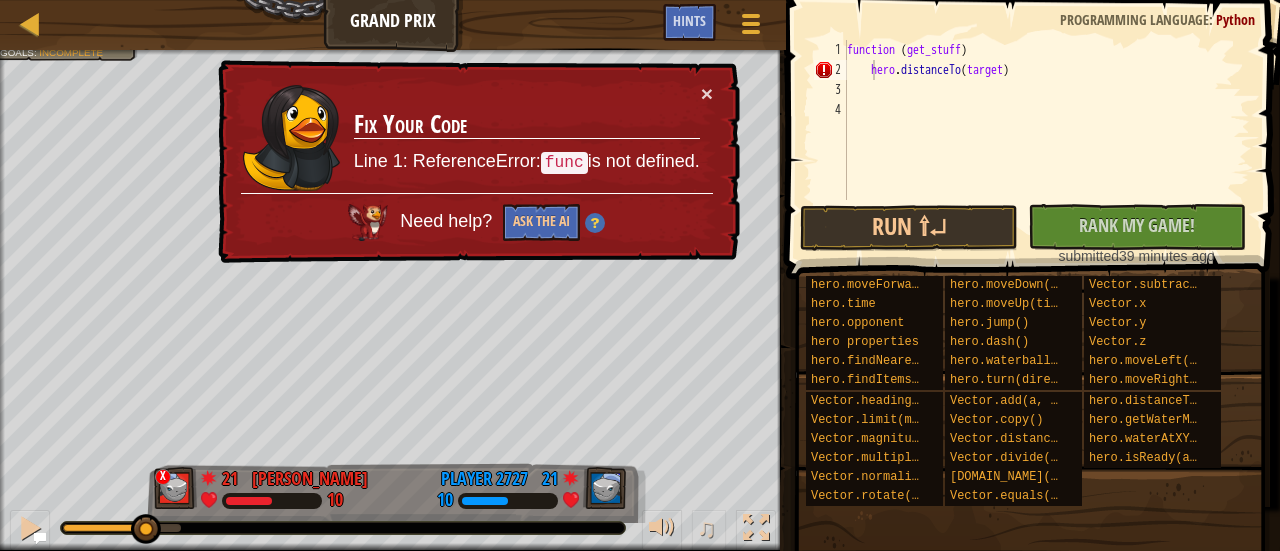 click on "func" at bounding box center [564, 163] 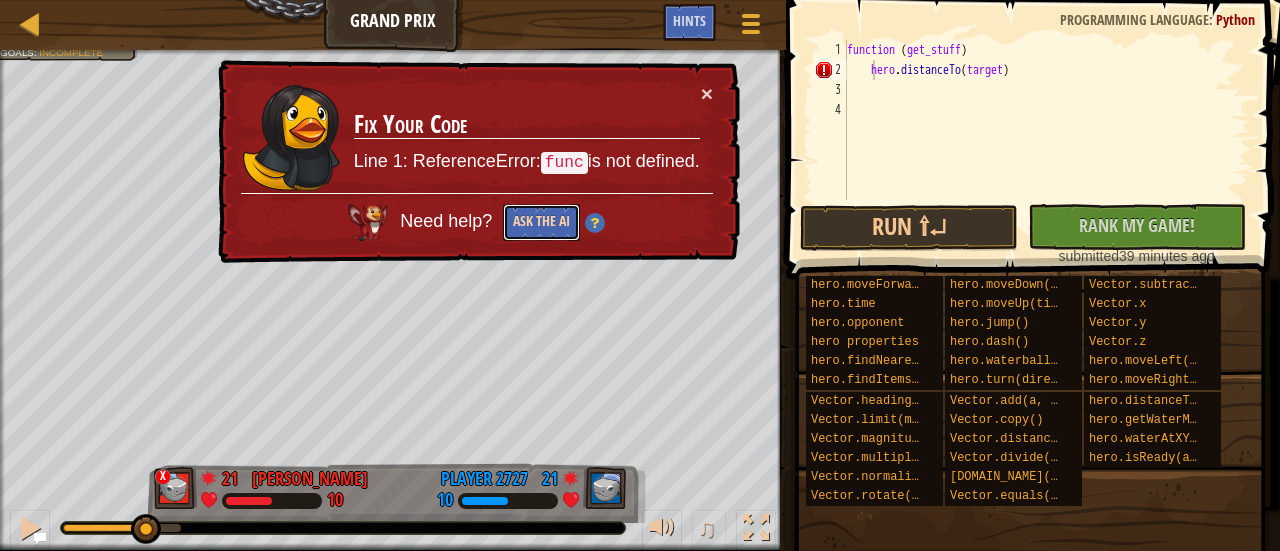 click on "Ask the AI" at bounding box center [541, 222] 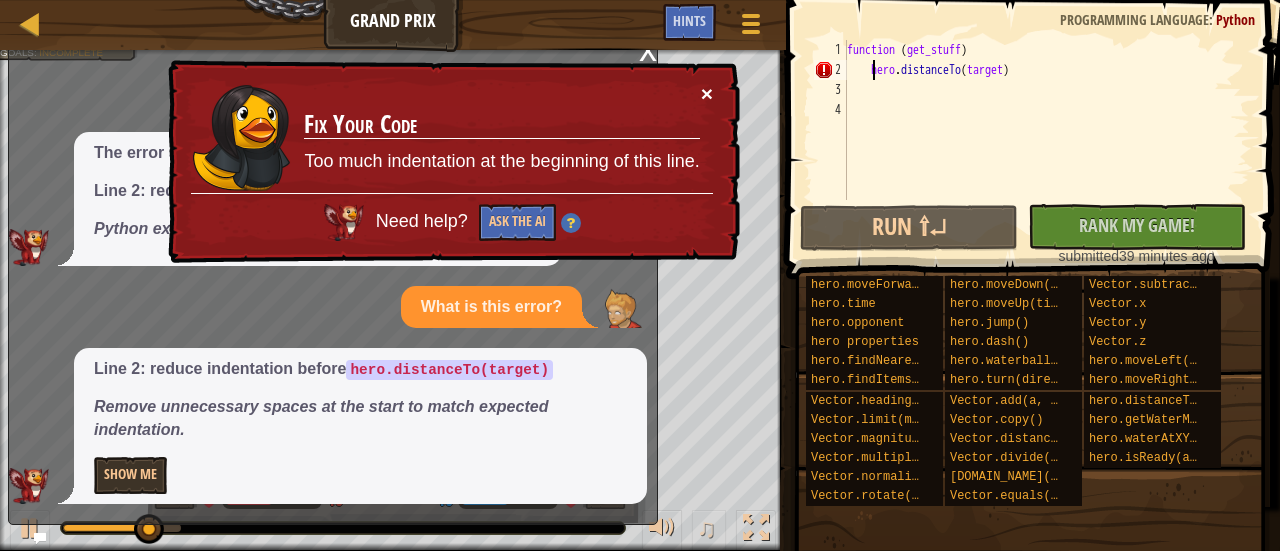 click on "×" at bounding box center [707, 93] 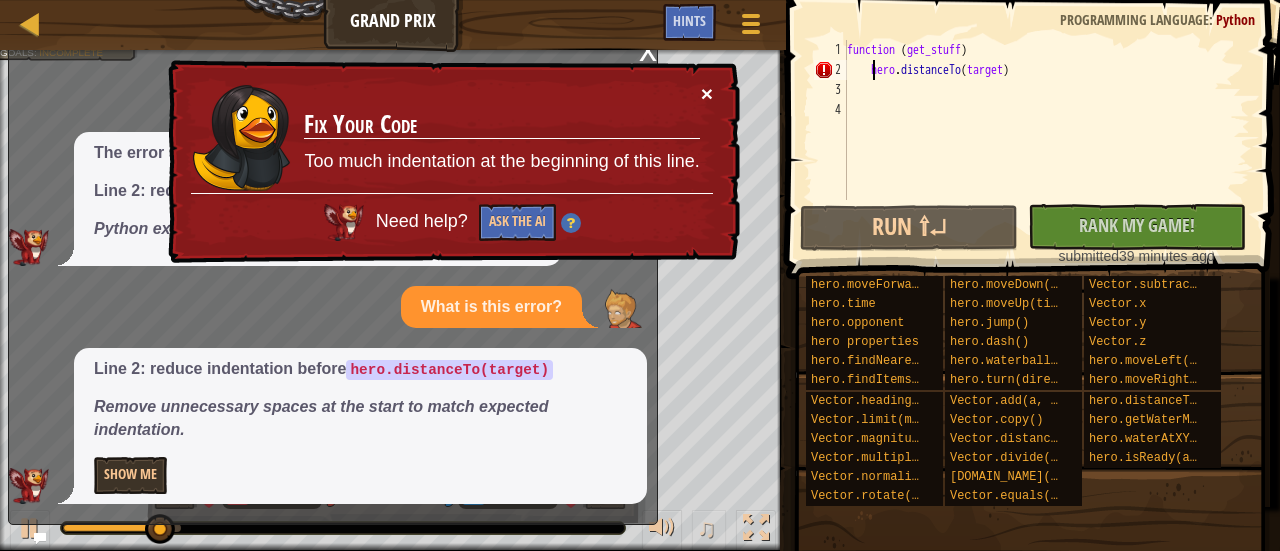 click on "×" at bounding box center [707, 93] 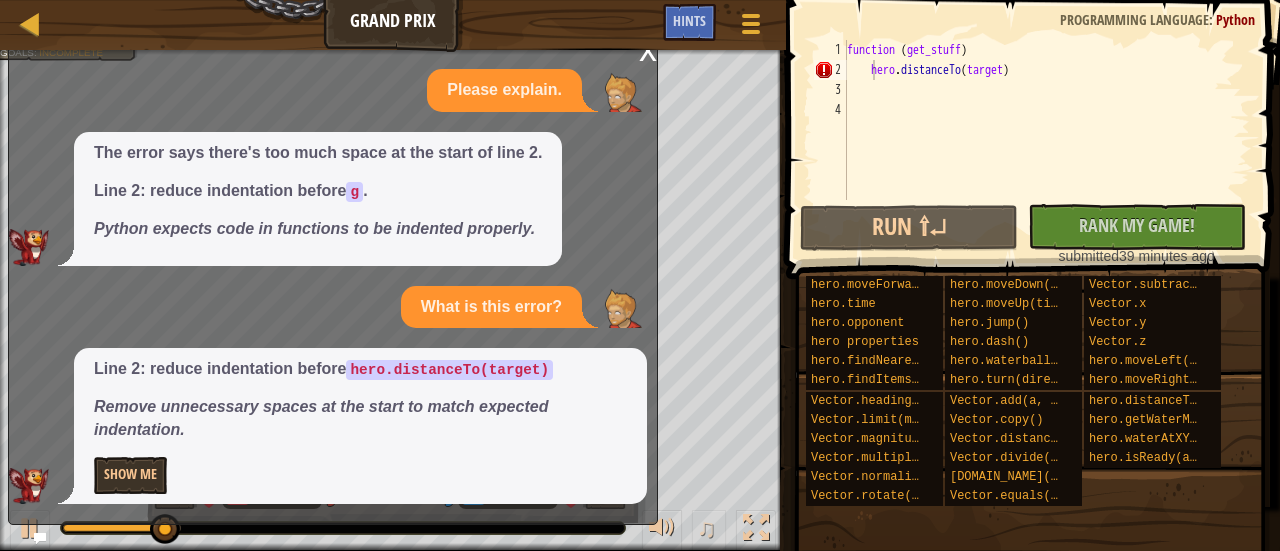 click on "x" at bounding box center (648, 49) 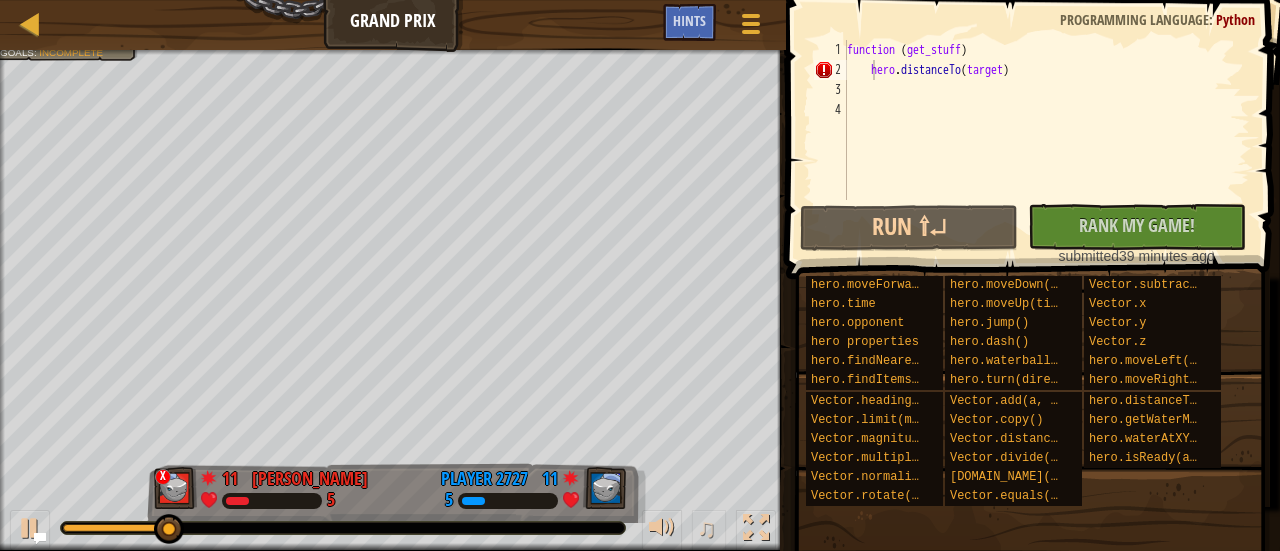 type on "function (get_stuff)" 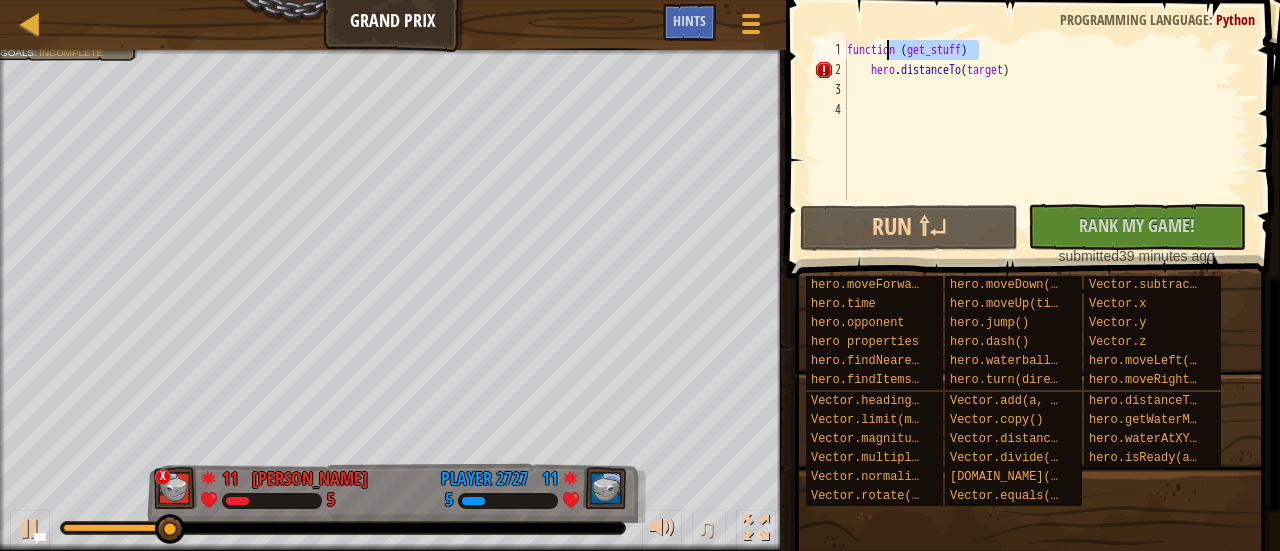 drag, startPoint x: 996, startPoint y: 48, endPoint x: 829, endPoint y: 54, distance: 167.10774 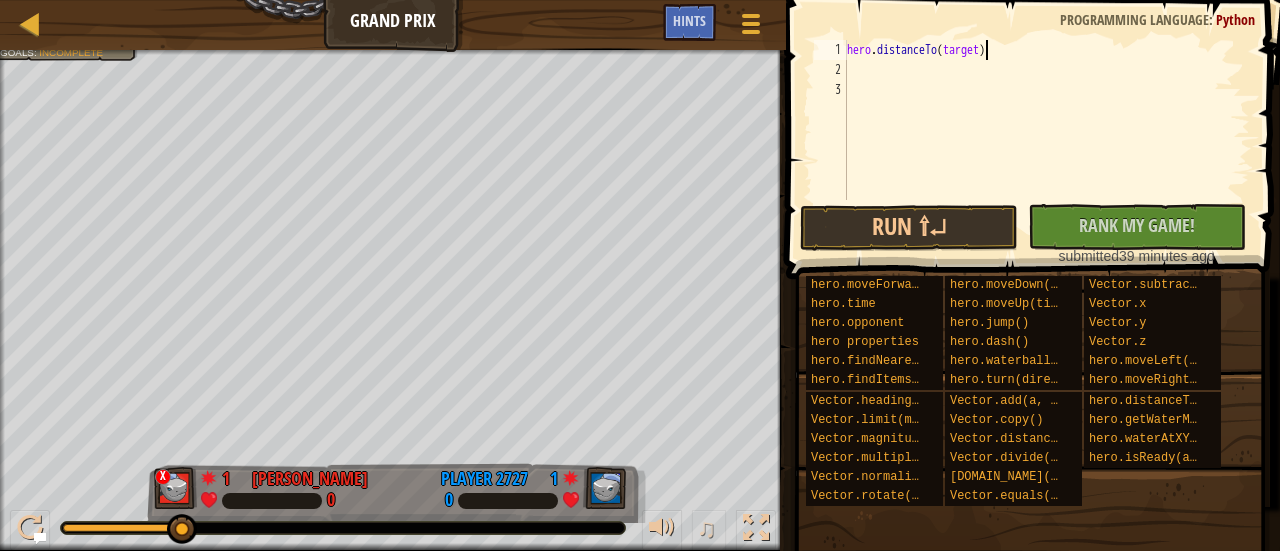 click on "hero . distanceTo ( target )" at bounding box center (1046, 140) 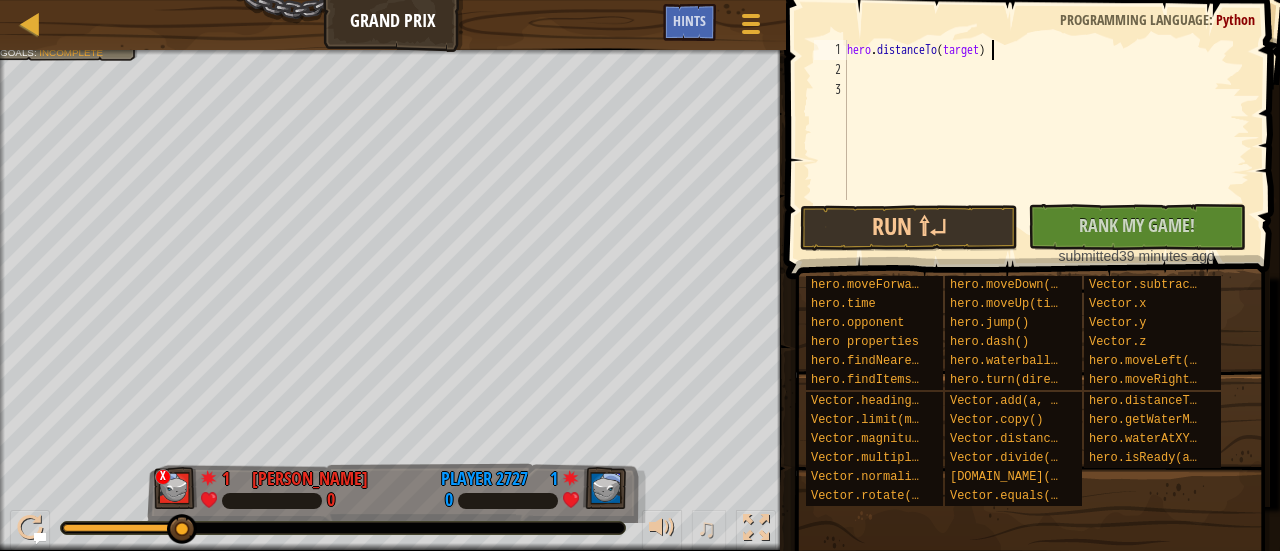 click on "hero . distanceTo ( target )" at bounding box center [1046, 140] 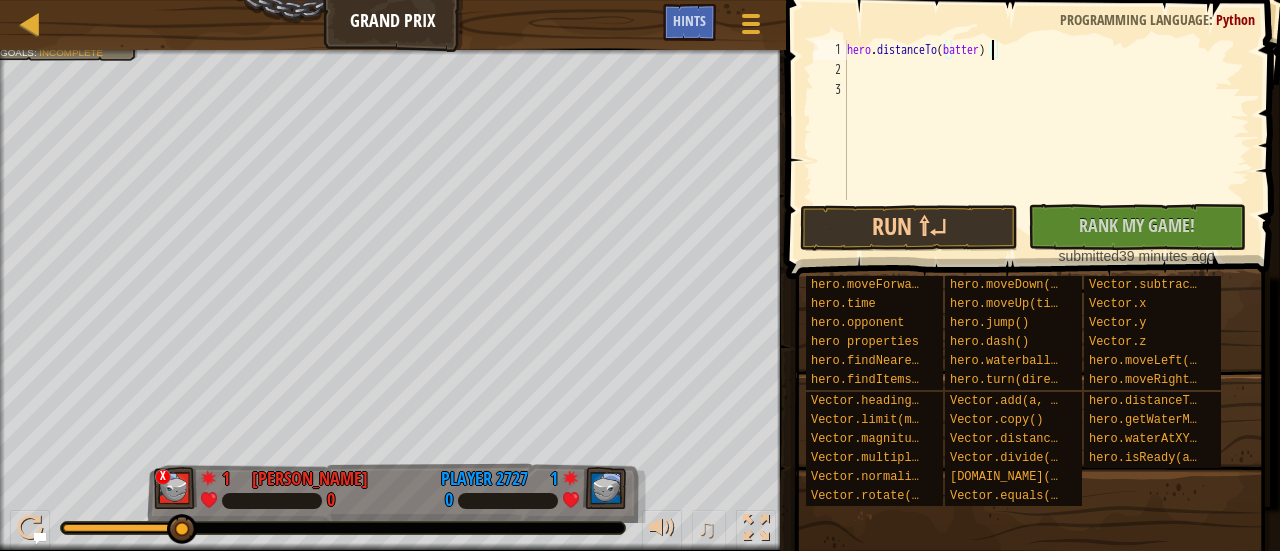 type on "hero.distanceTo(battery)" 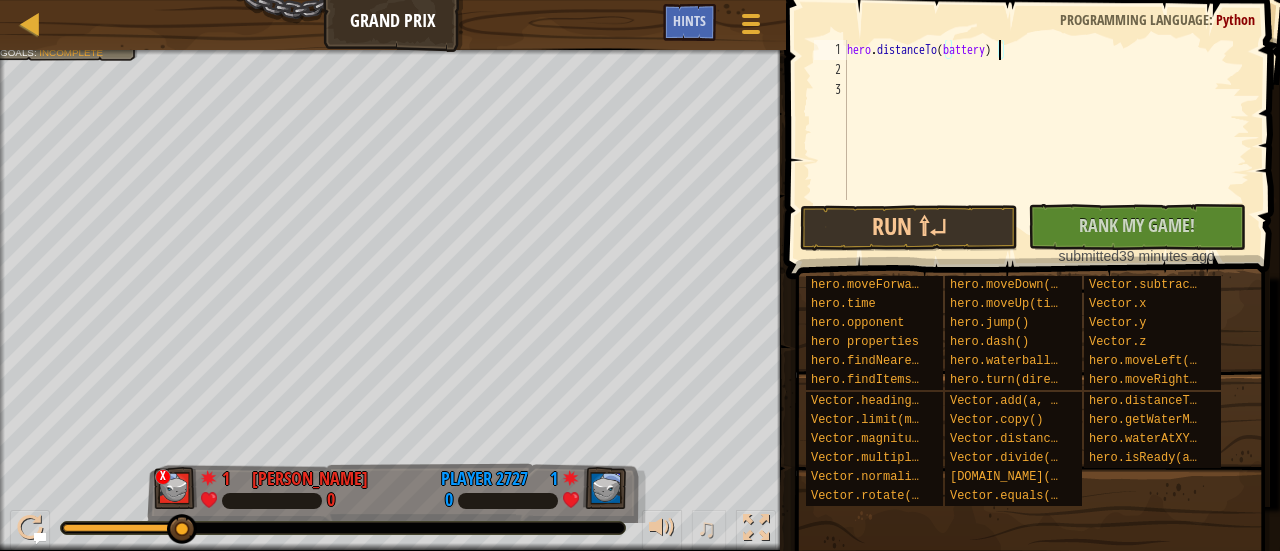 click on "hero . distanceTo ( battery )" at bounding box center [1046, 140] 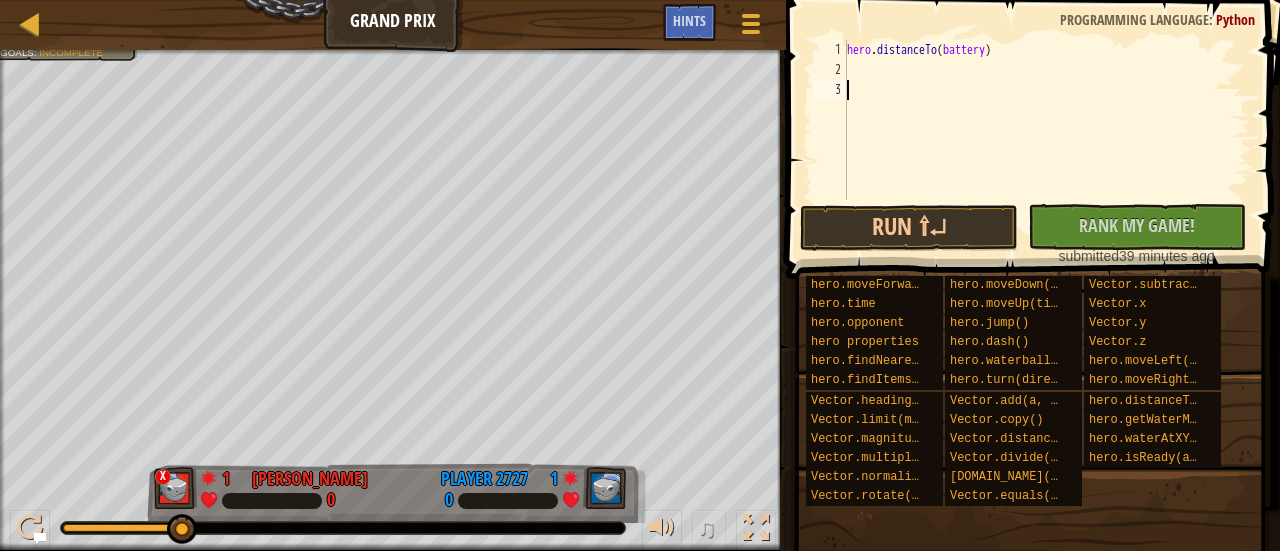 scroll, scrollTop: 9, scrollLeft: 0, axis: vertical 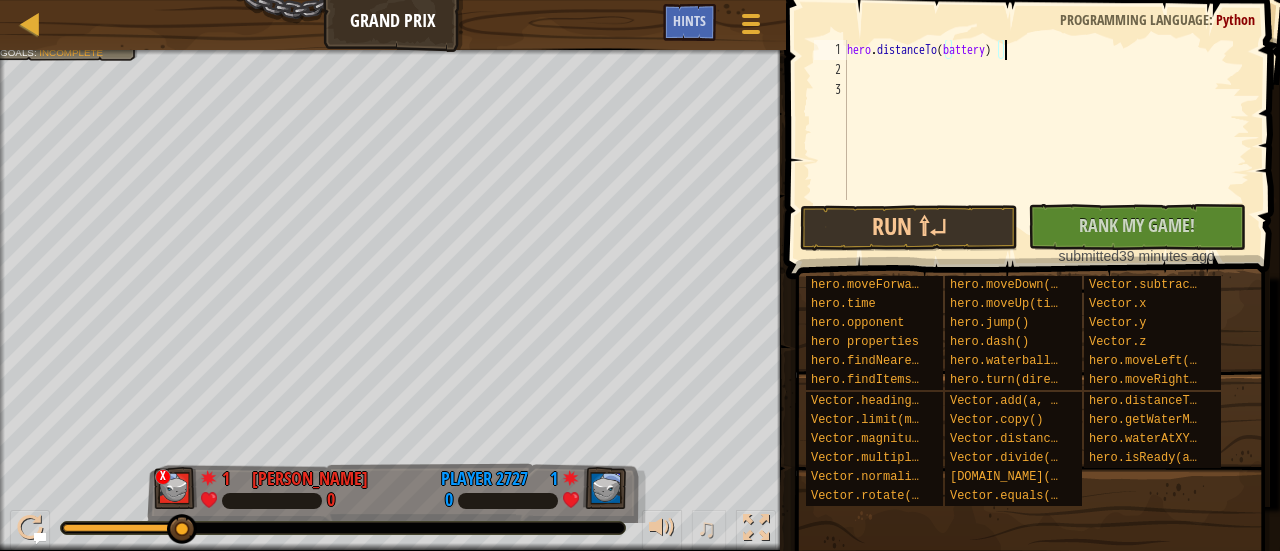 click on "hero . distanceTo ( battery )" at bounding box center (1046, 140) 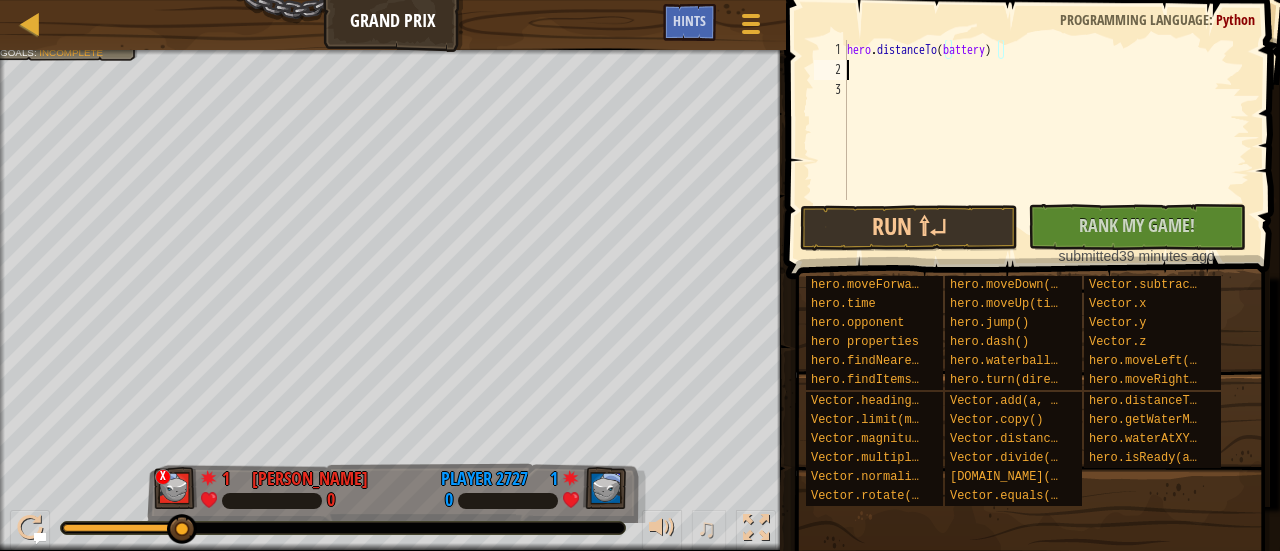 click on "hero . distanceTo ( battery )" at bounding box center (1046, 140) 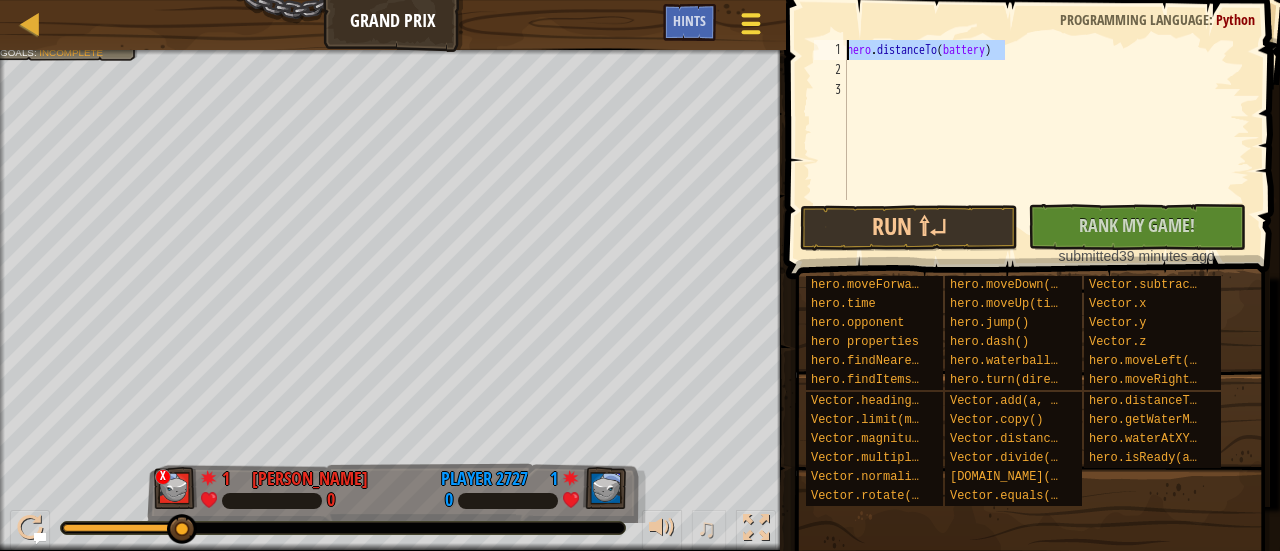 drag, startPoint x: 1004, startPoint y: 43, endPoint x: 746, endPoint y: 5, distance: 260.78345 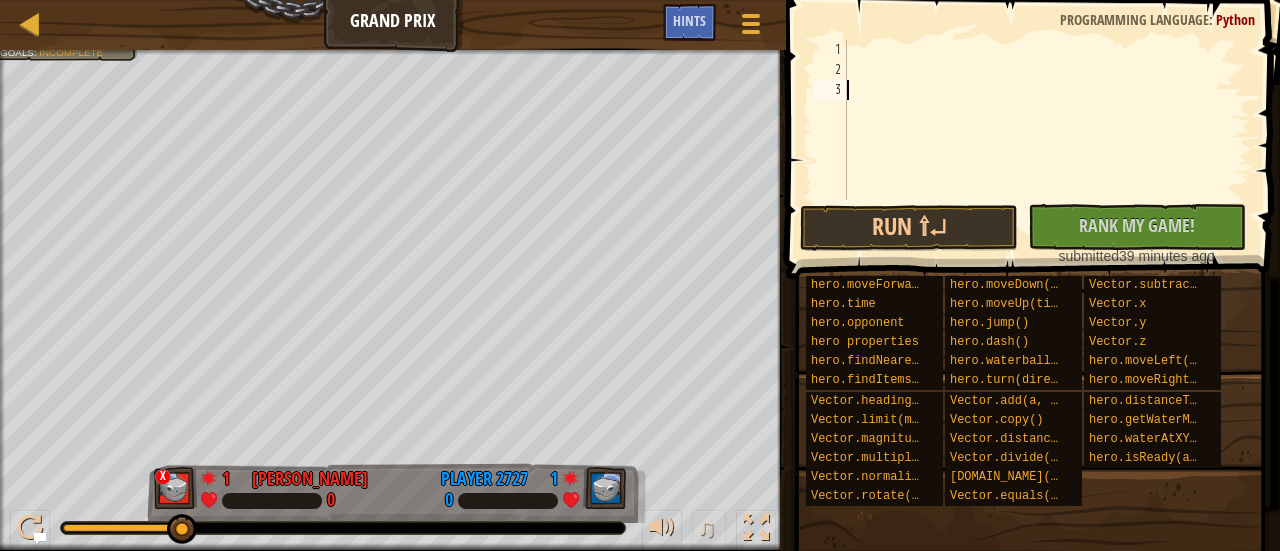 drag, startPoint x: 930, startPoint y: 285, endPoint x: 954, endPoint y: 170, distance: 117.47766 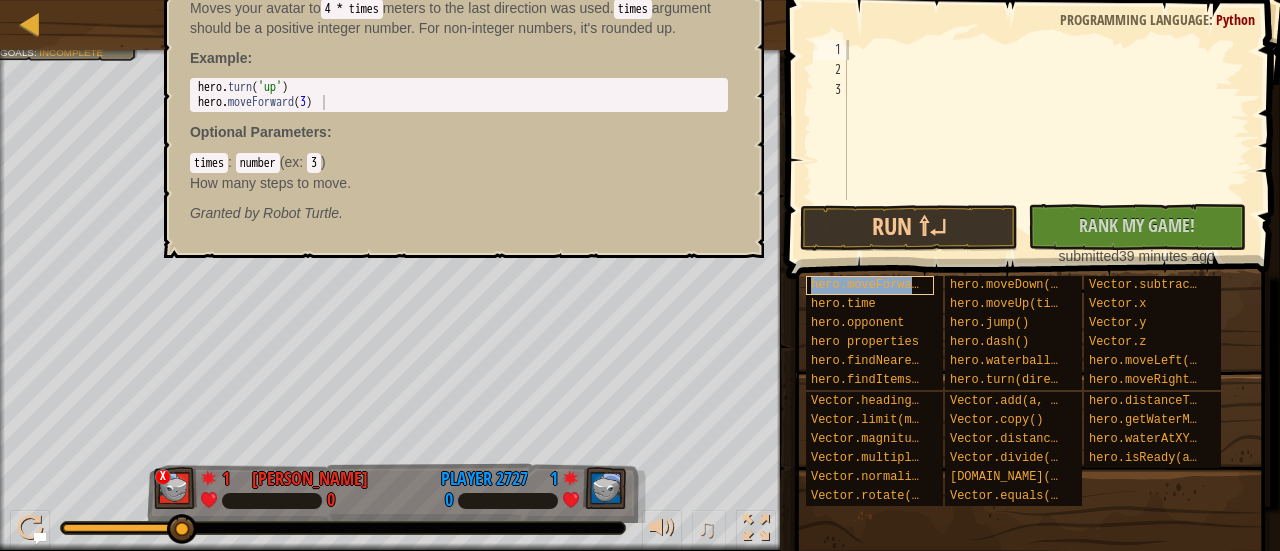 type on "hero.moveForward(times)" 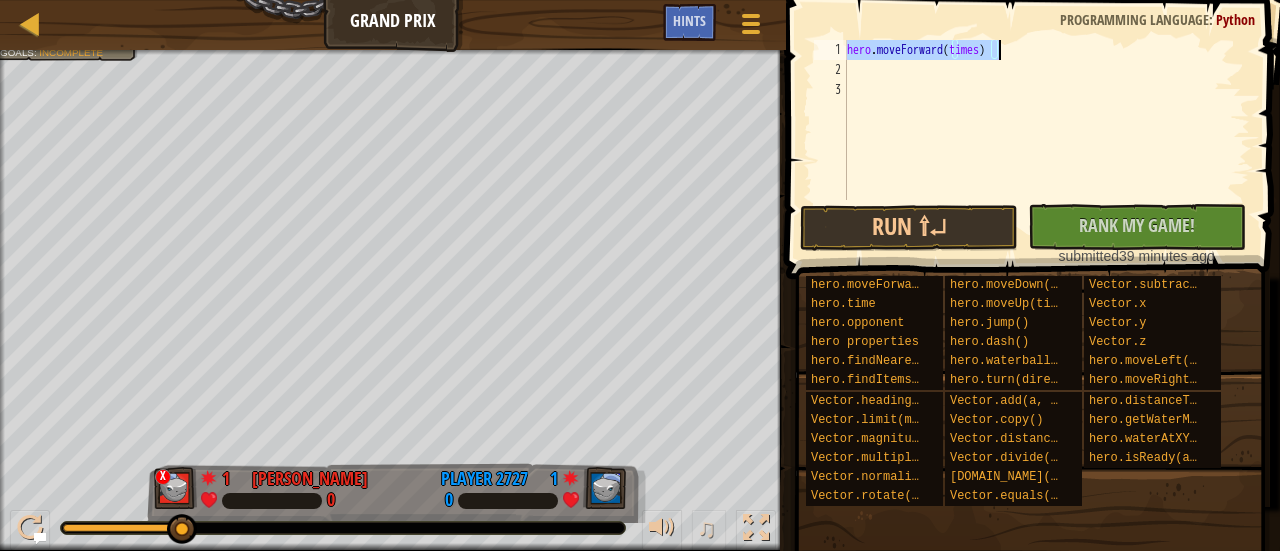 click on "hero . moveForward ( times )" at bounding box center [1046, 140] 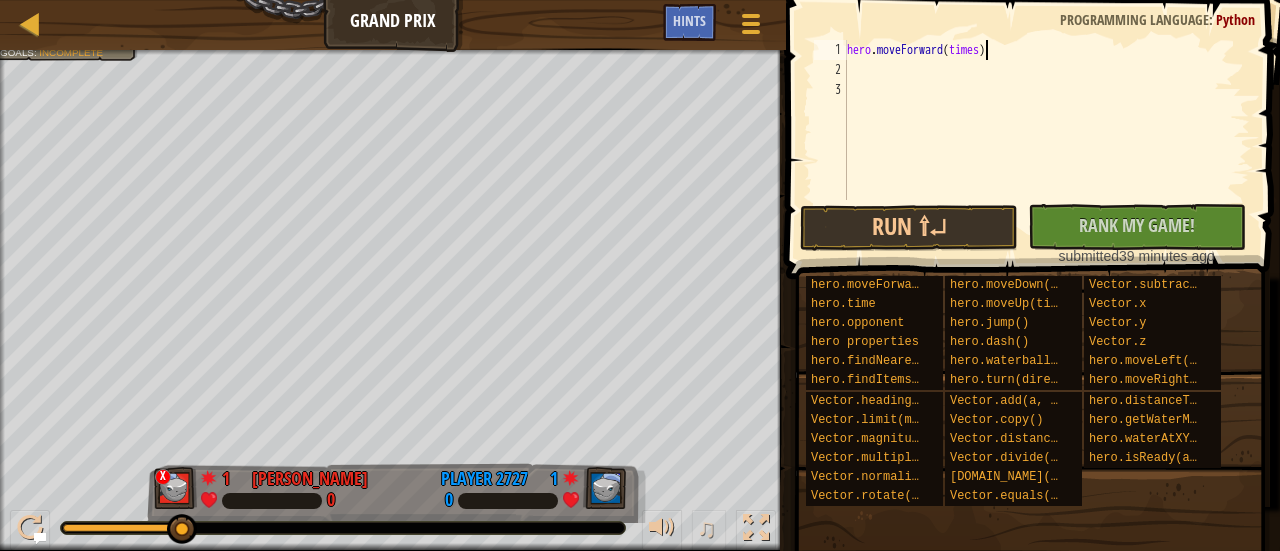 click on "hero . moveForward ( times )" at bounding box center (1046, 140) 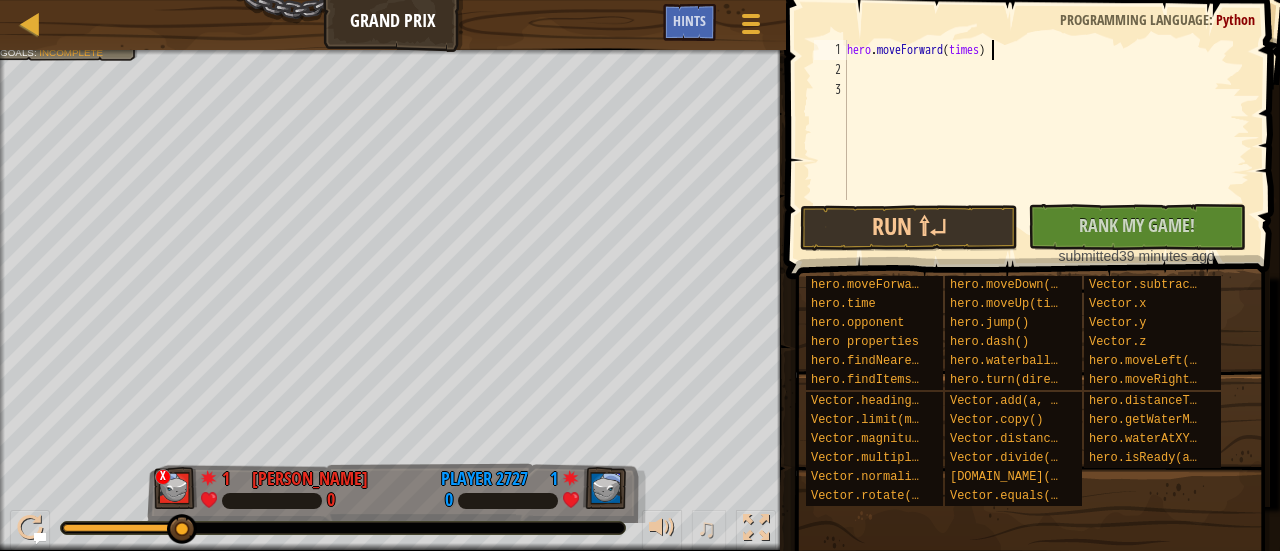 click on "hero . moveForward ( times )" at bounding box center (1046, 140) 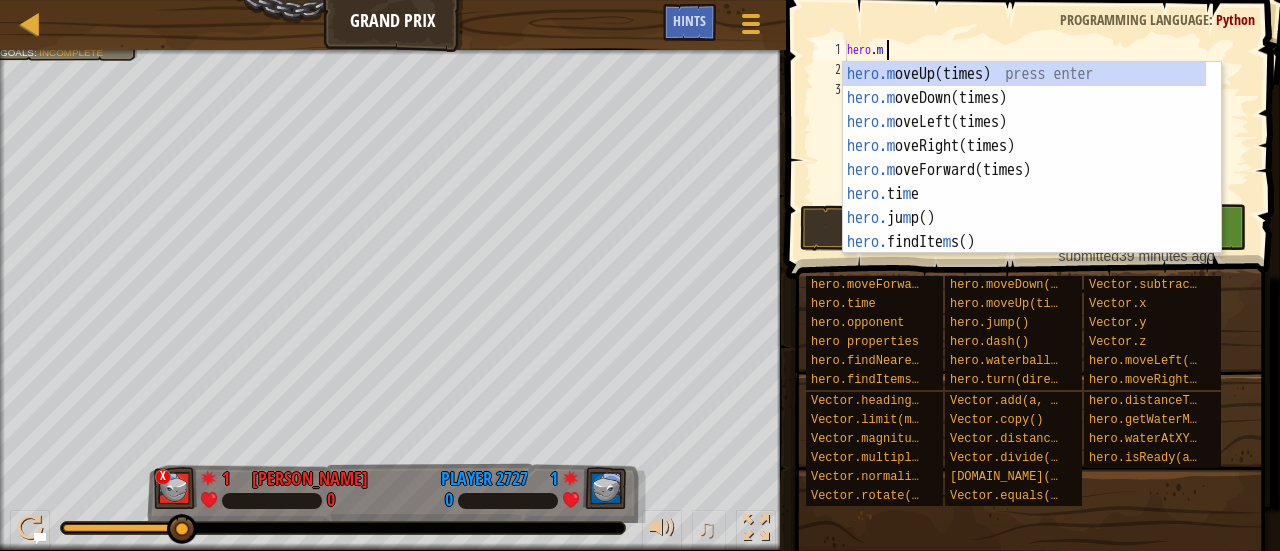 type on "h" 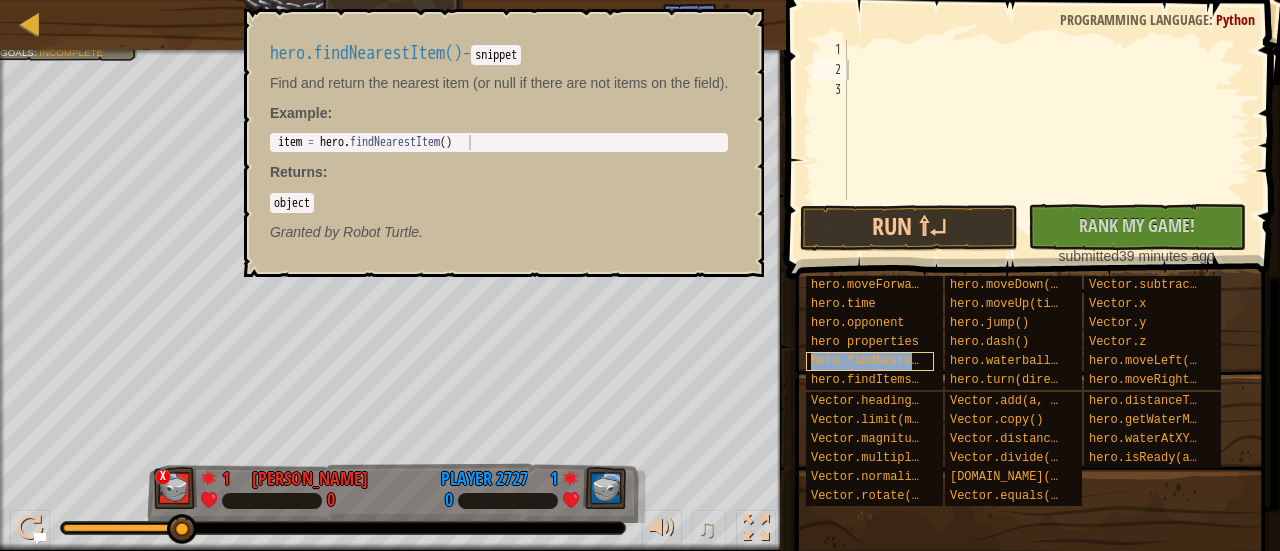type on "hero.findNearestItem()" 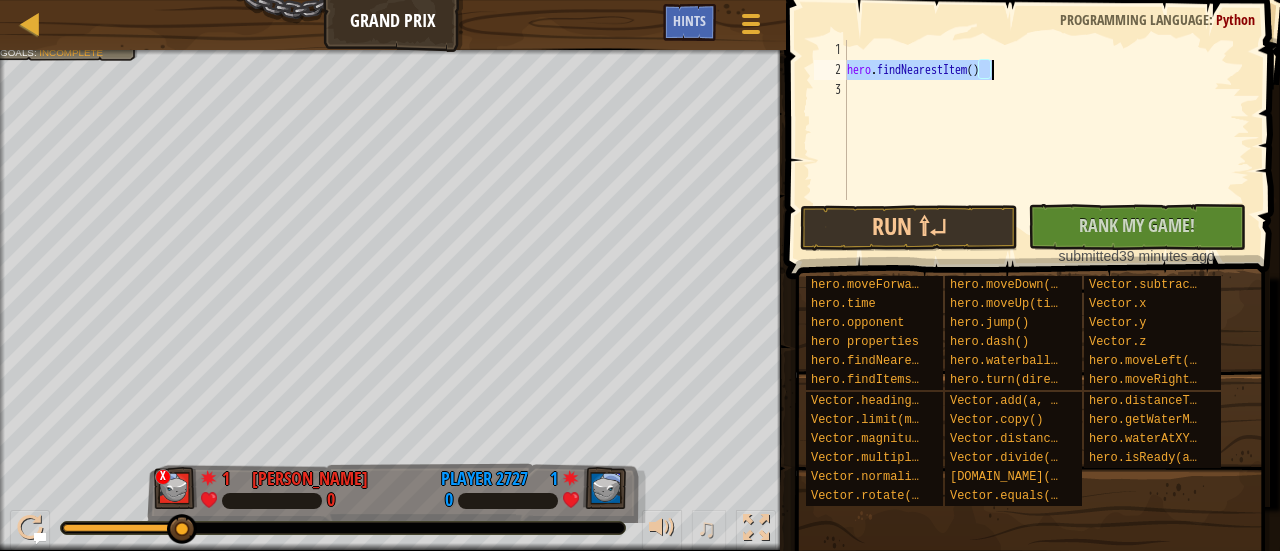 click on "hero . findNearestItem ( )" at bounding box center [1046, 120] 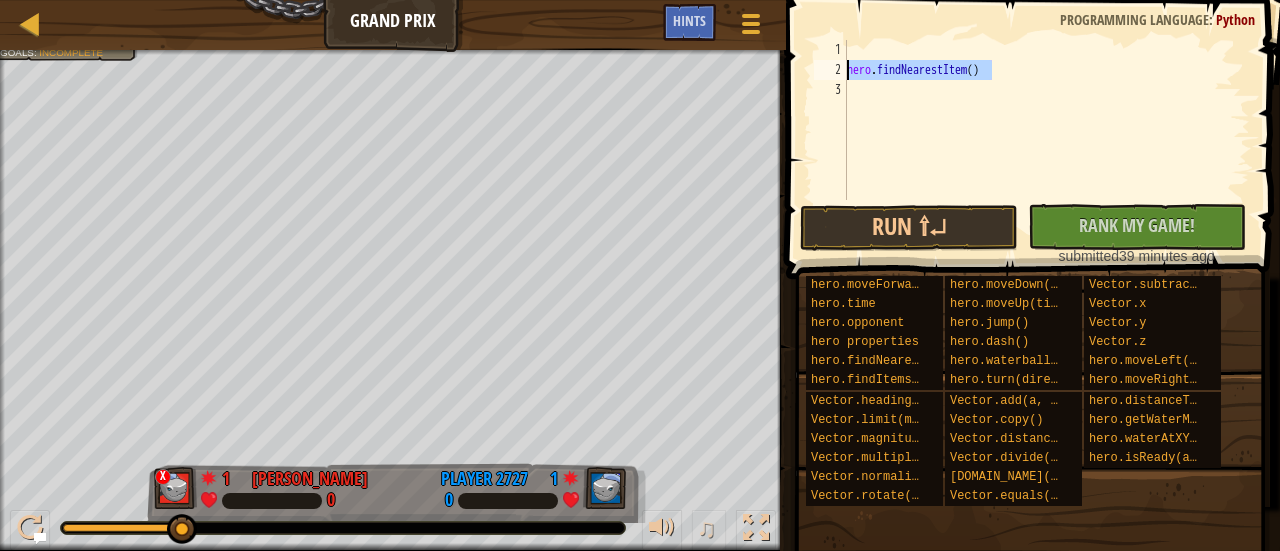 drag, startPoint x: 999, startPoint y: 75, endPoint x: 822, endPoint y: 75, distance: 177 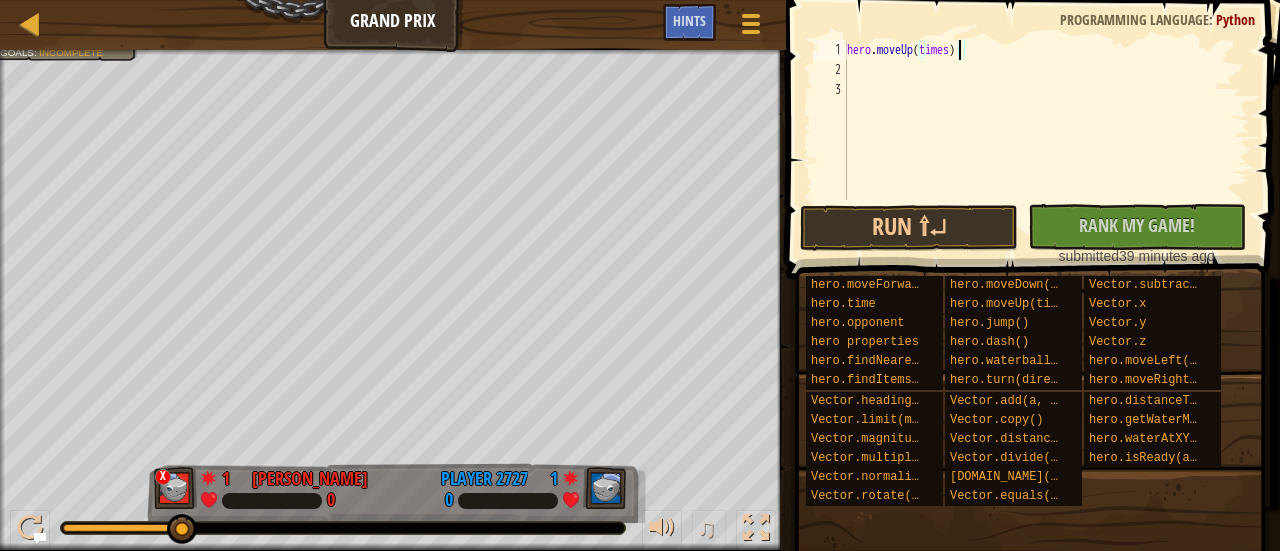 click on "hero . moveUp ( times )" at bounding box center (1046, 140) 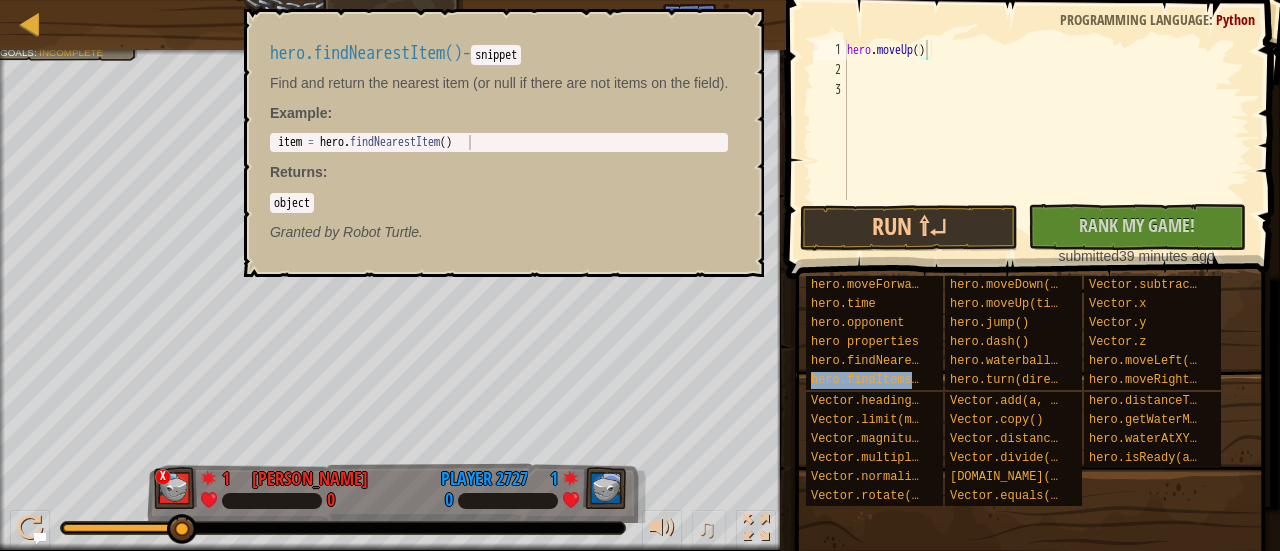 type on "hero.moveUp(hero.findItems())" 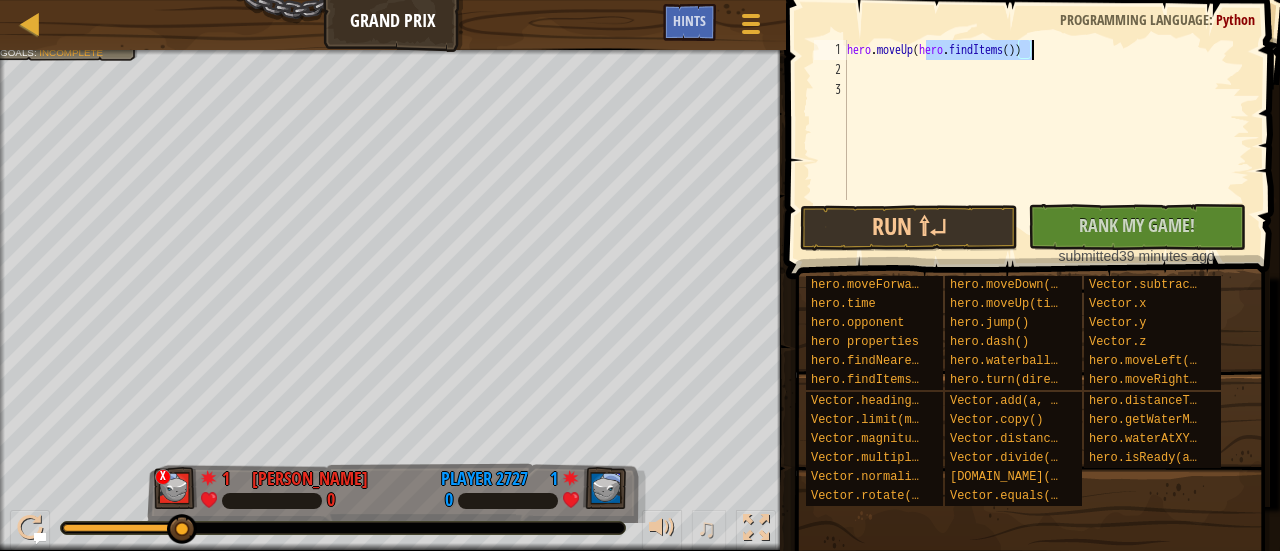 click on "hero . moveUp ( hero . findItems ( ))" at bounding box center (1046, 140) 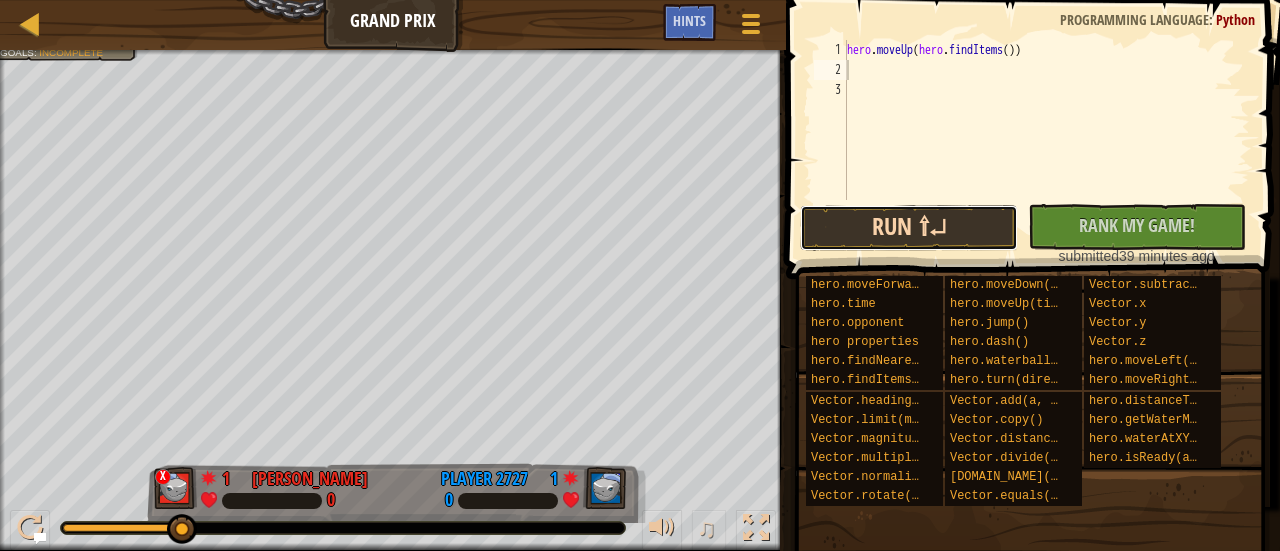 click on "Run ⇧↵" at bounding box center [909, 228] 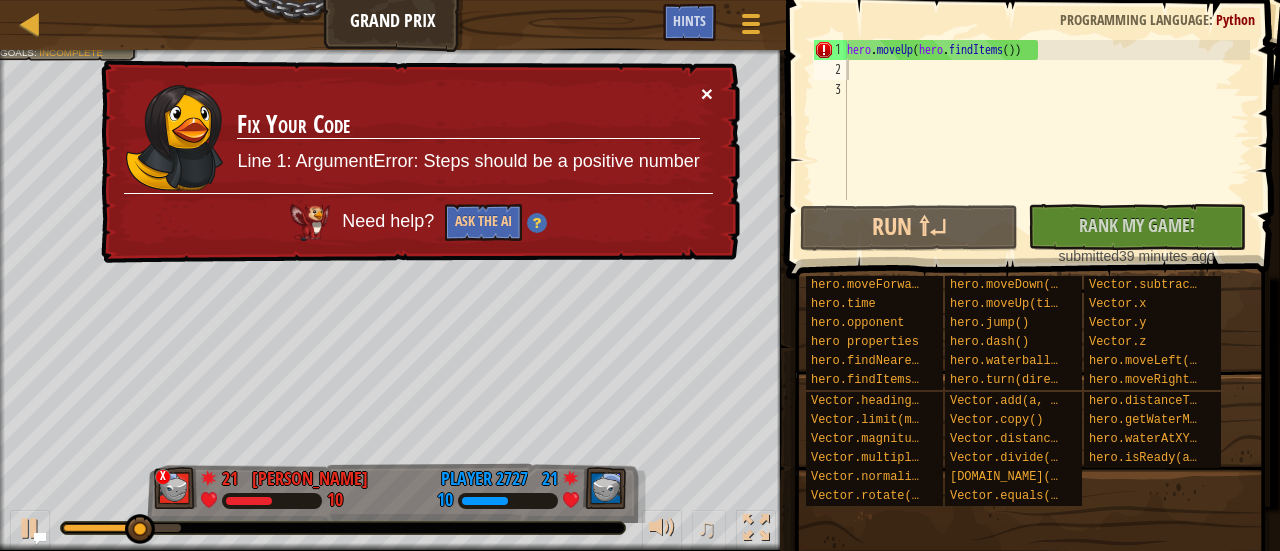 click on "×" at bounding box center (707, 93) 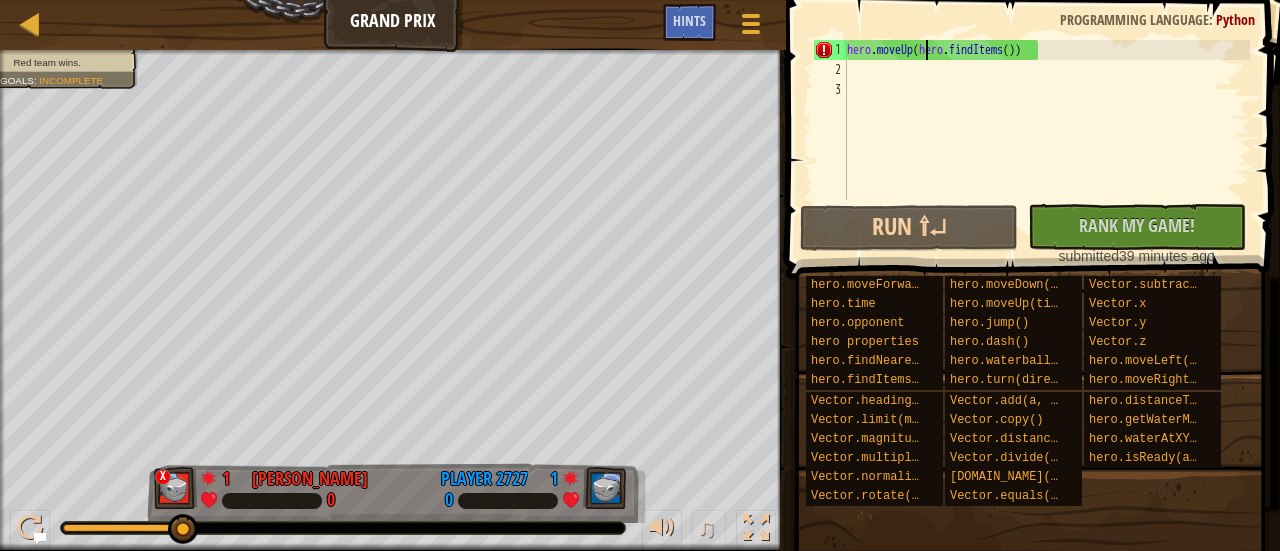 click on "hero . moveUp ( hero . findItems ( ))" at bounding box center (1046, 140) 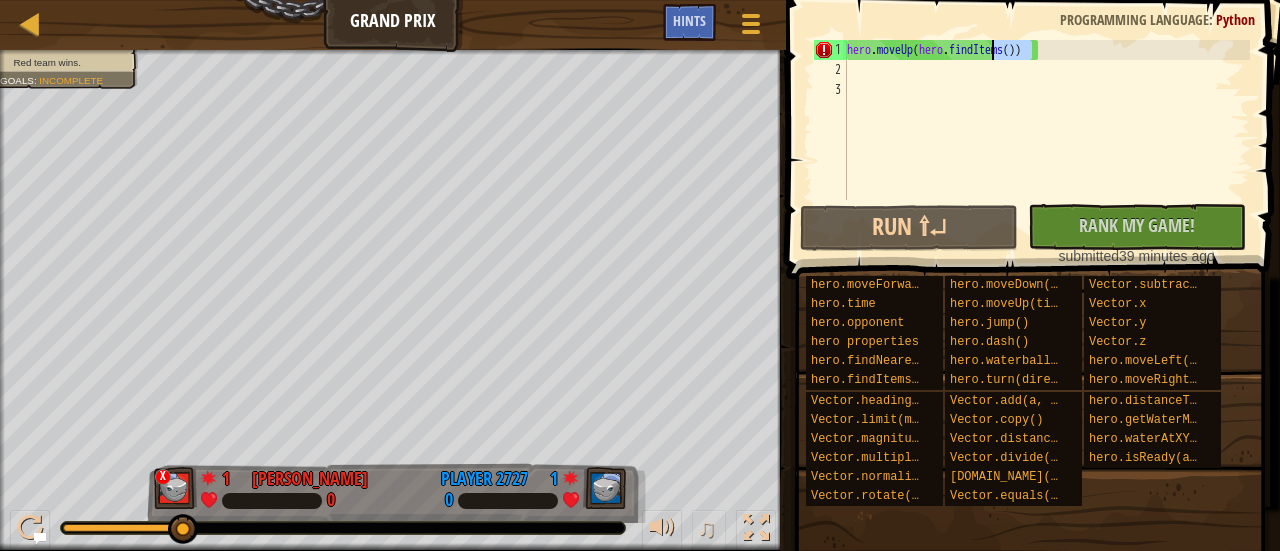 drag, startPoint x: 998, startPoint y: 48, endPoint x: 988, endPoint y: 47, distance: 10.049875 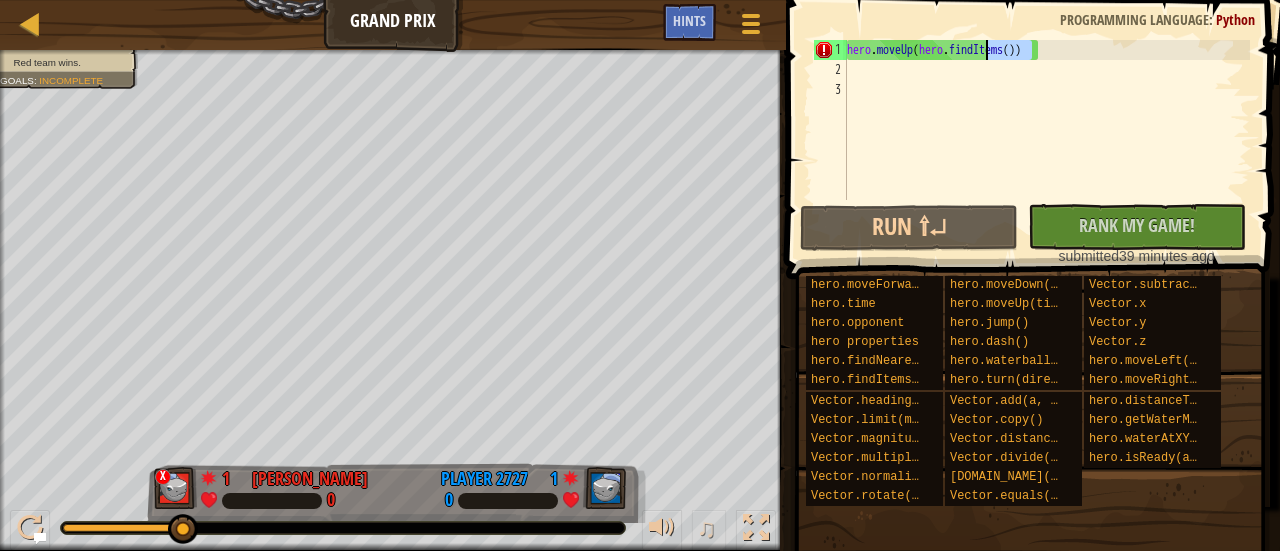 scroll, scrollTop: 16, scrollLeft: 0, axis: vertical 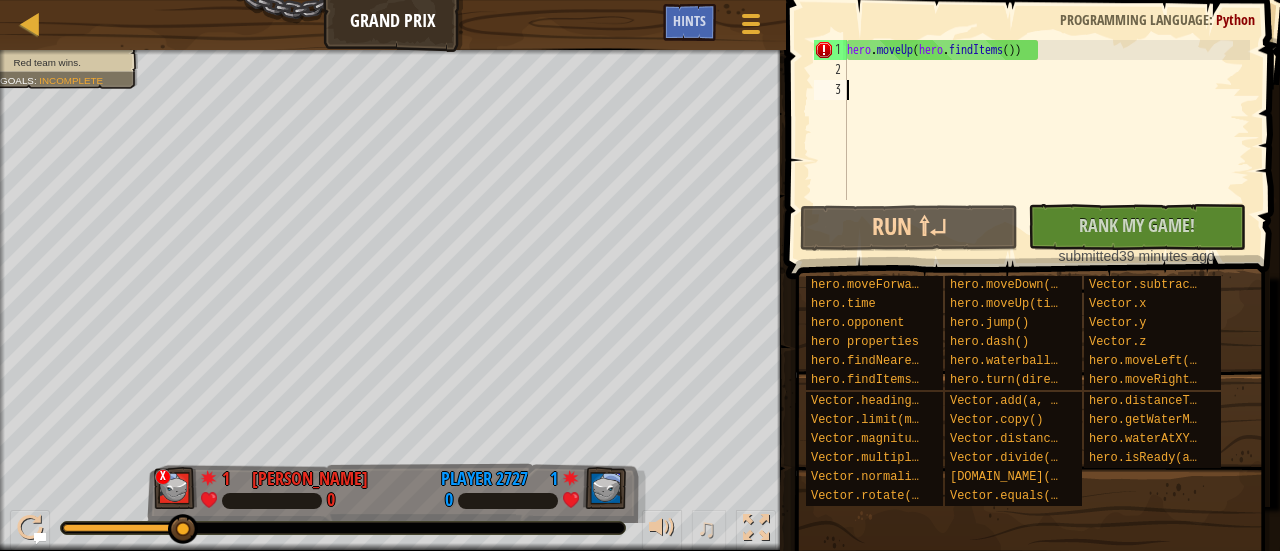 drag, startPoint x: 988, startPoint y: 47, endPoint x: 923, endPoint y: 107, distance: 88.45903 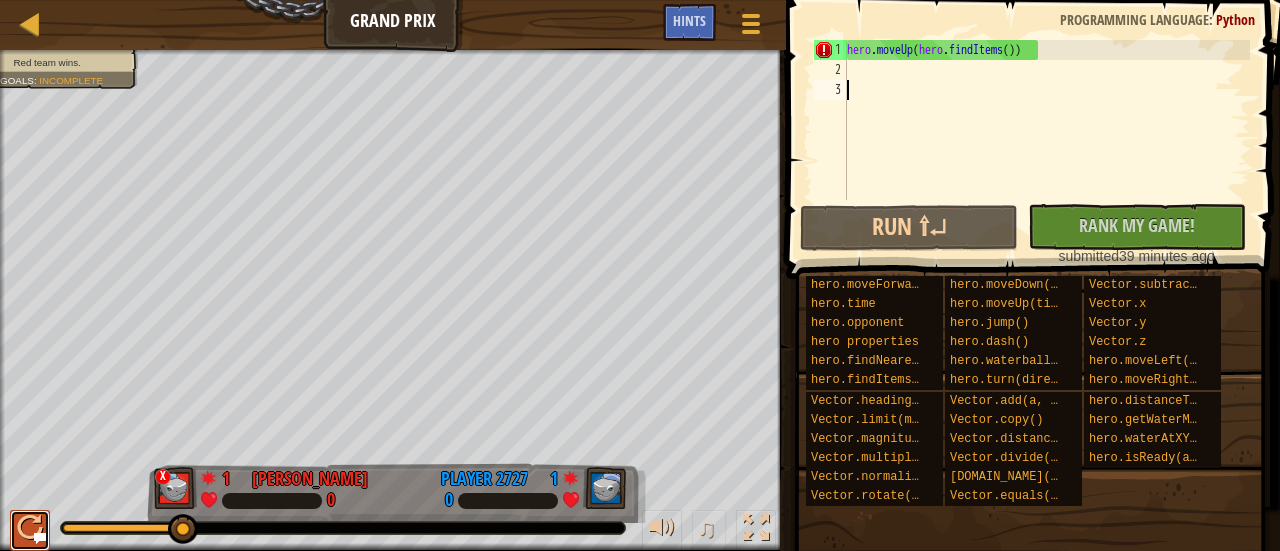 click at bounding box center [30, 528] 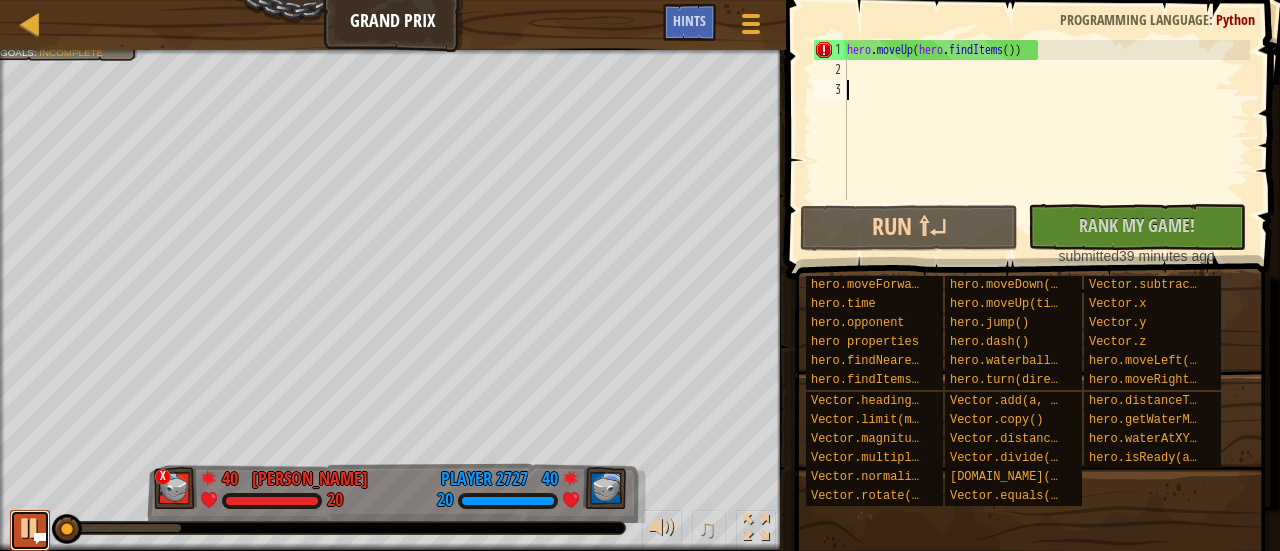 click at bounding box center (30, 528) 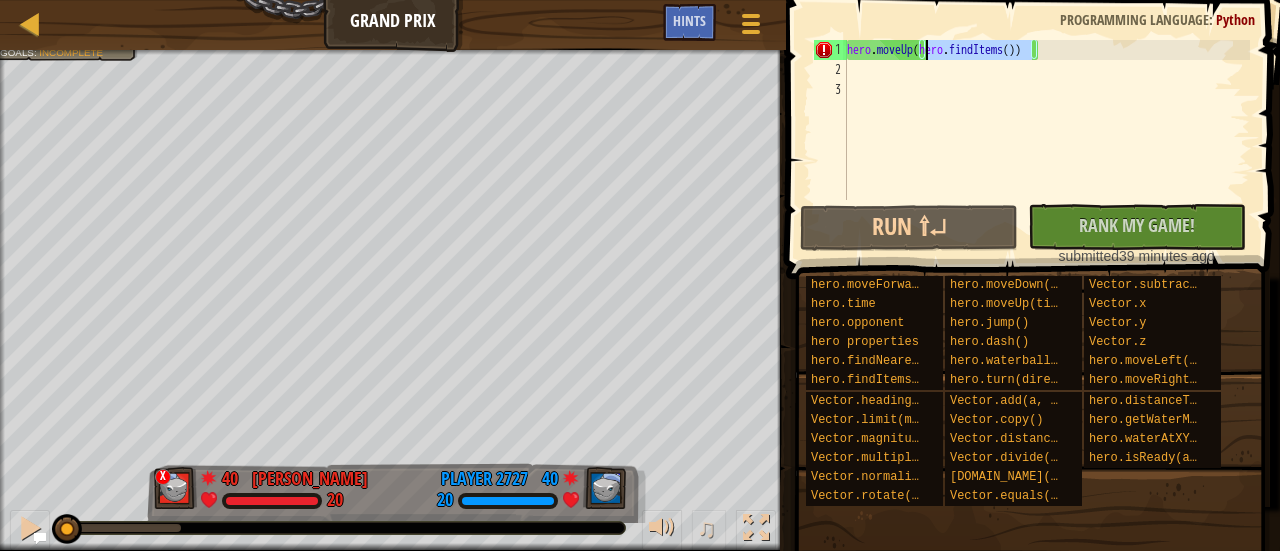 drag, startPoint x: 1030, startPoint y: 48, endPoint x: 928, endPoint y: 51, distance: 102.044106 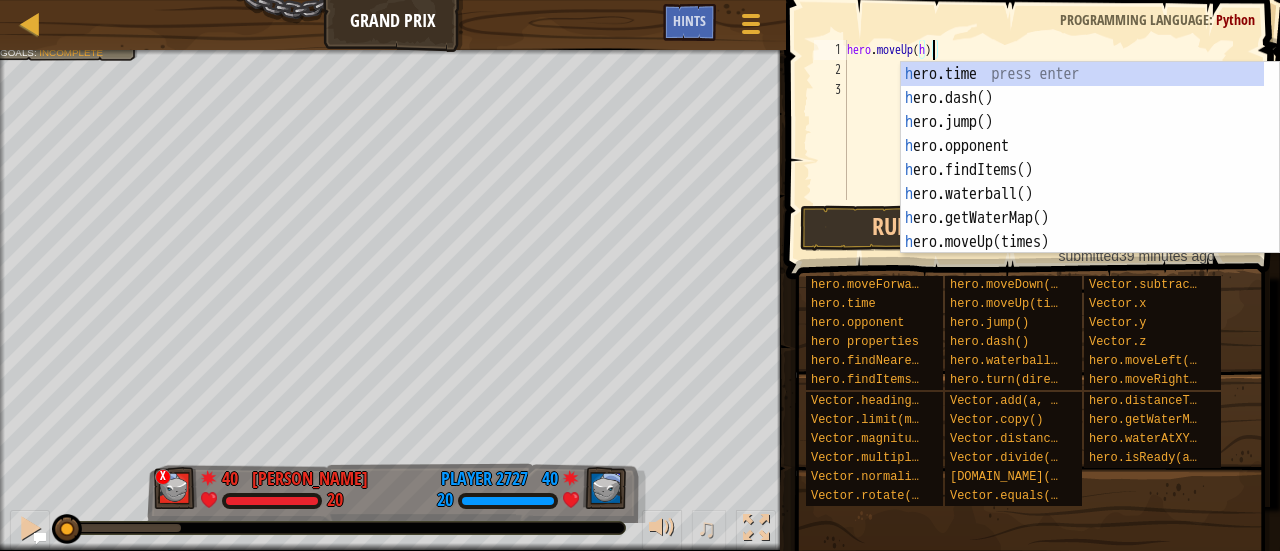 type on "hero.moveUp()" 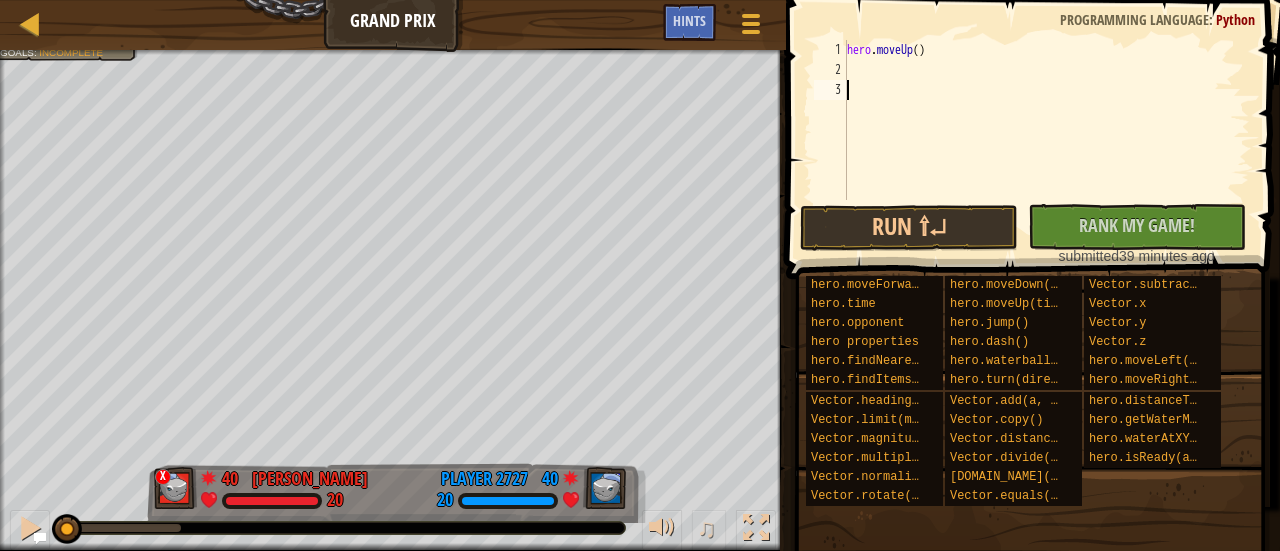 click on "hero . moveUp ( )" at bounding box center (1046, 140) 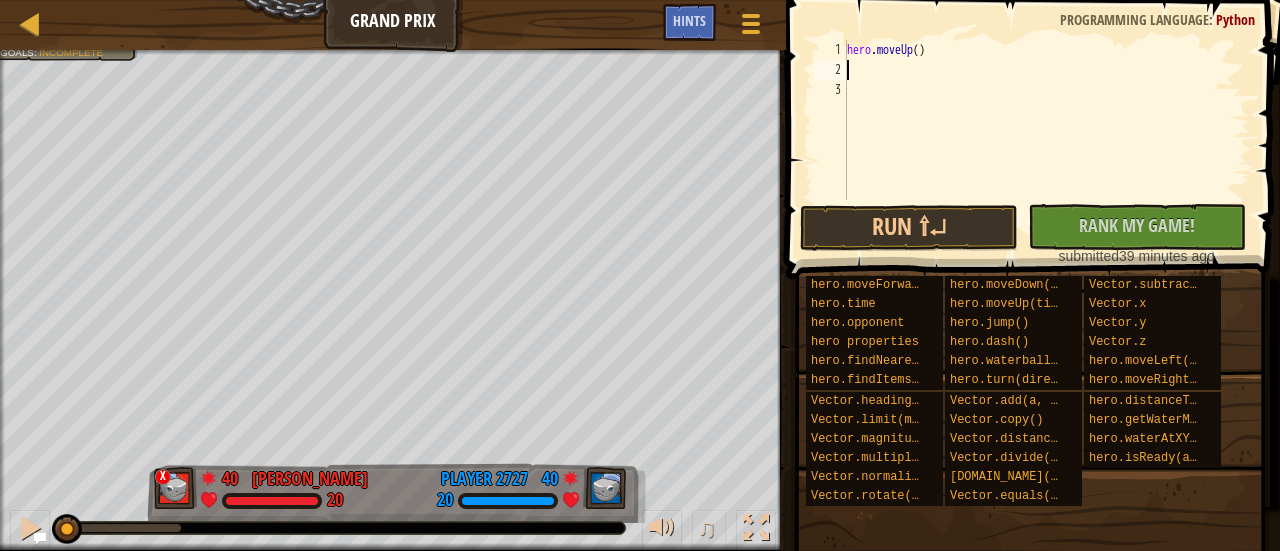 click on "hero . moveUp ( )" at bounding box center (1046, 140) 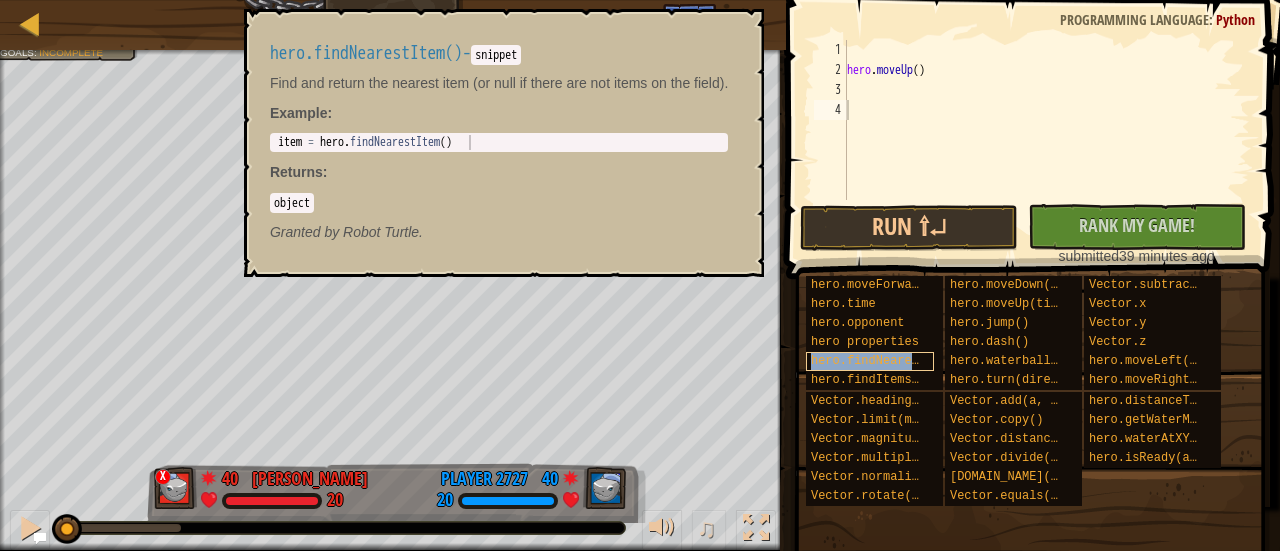 type on "hero.moveUp()" 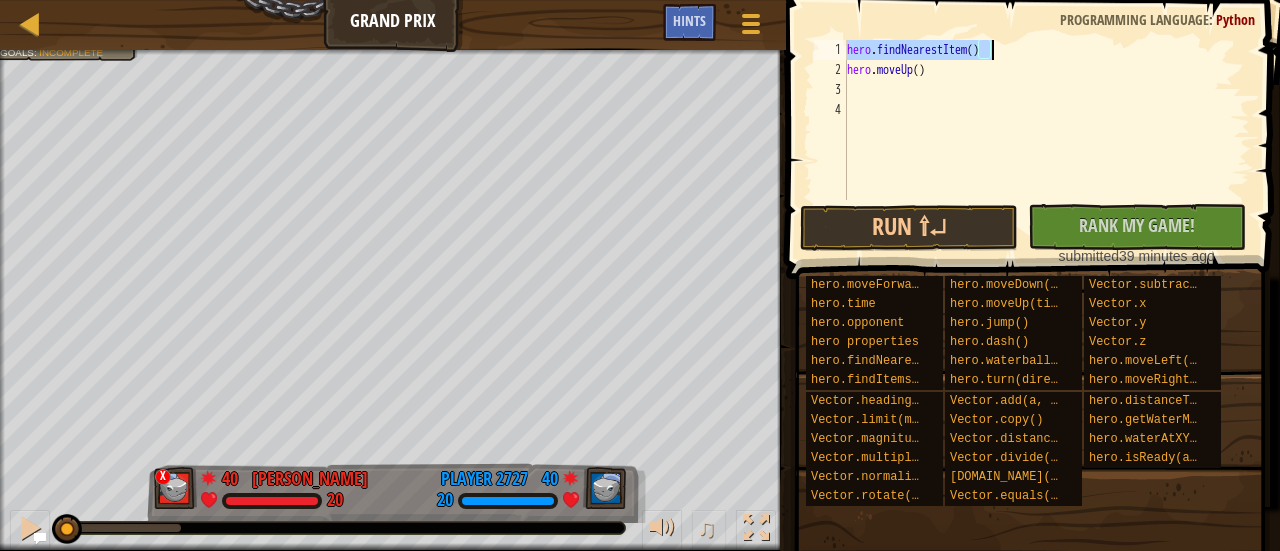 click on "hero . findNearestItem ( ) hero . moveUp ( )" at bounding box center (1046, 120) 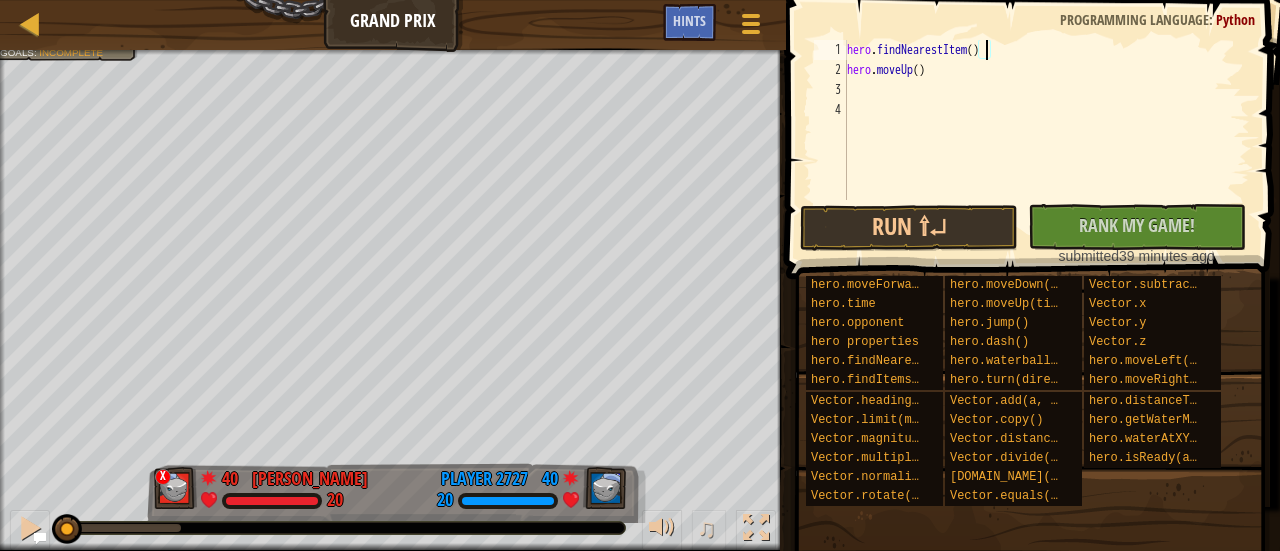 click on "hero . findNearestItem ( ) hero . moveUp ( )" at bounding box center (1046, 140) 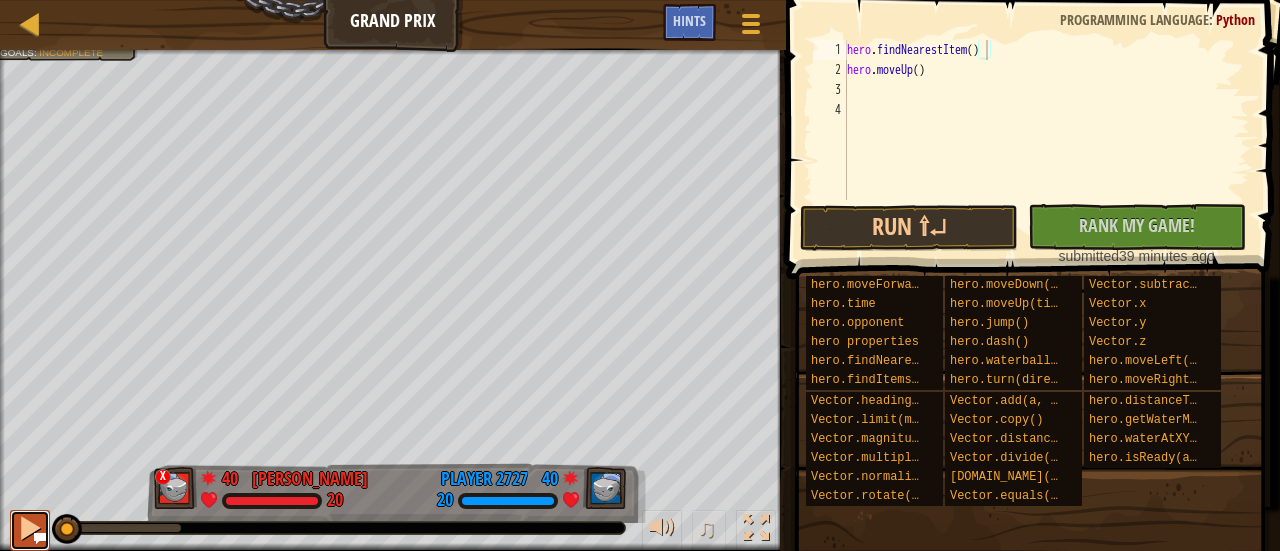click at bounding box center (30, 530) 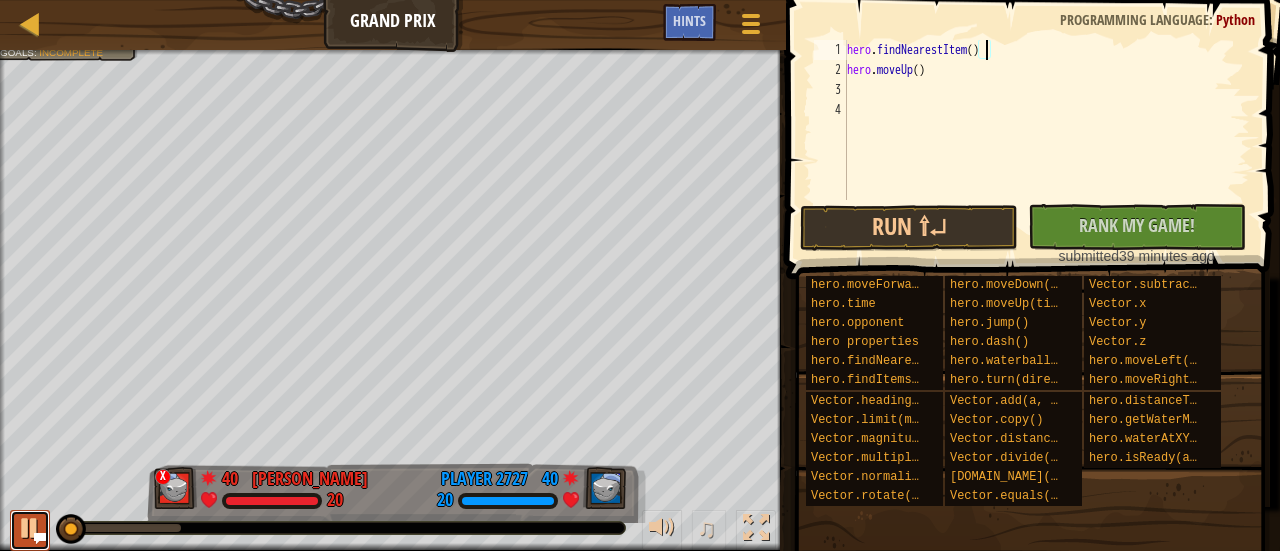 click at bounding box center (30, 530) 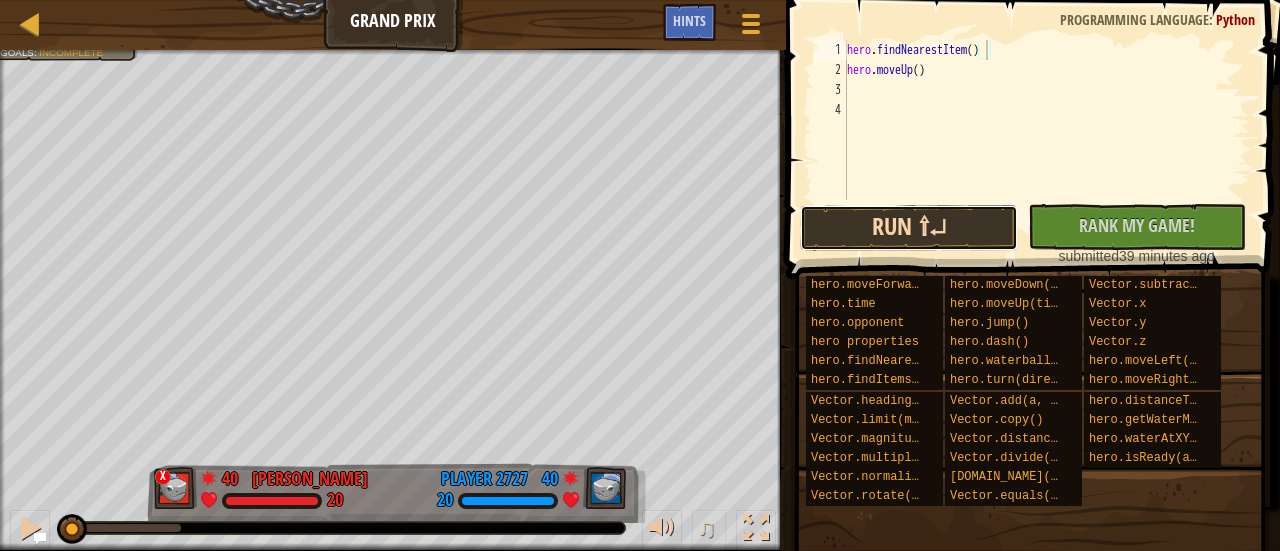 click on "Run ⇧↵" at bounding box center [909, 228] 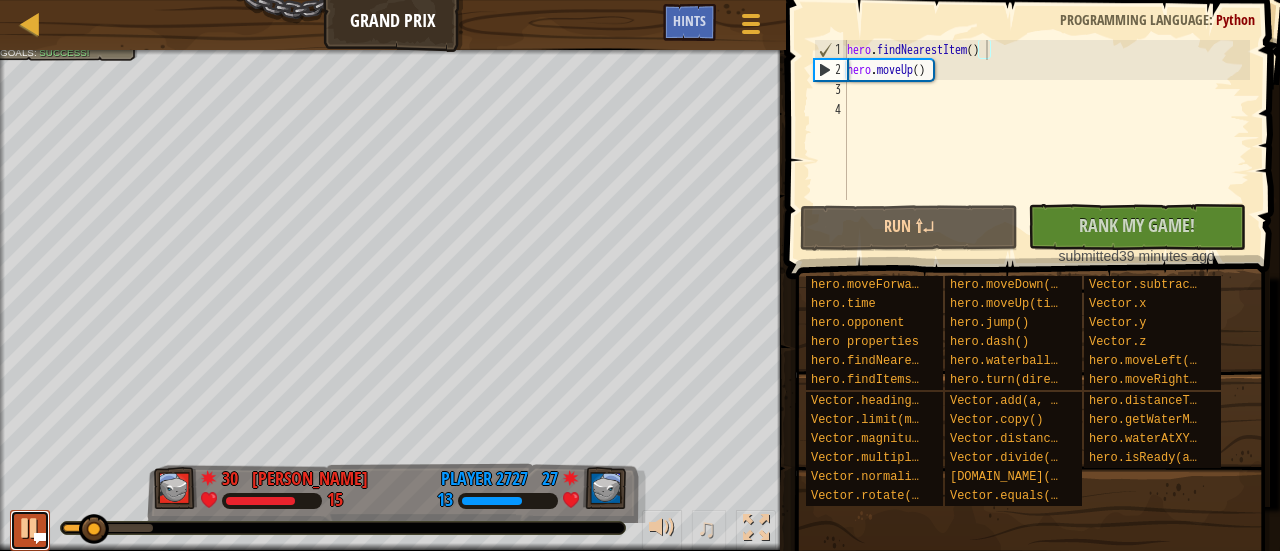 click at bounding box center (30, 530) 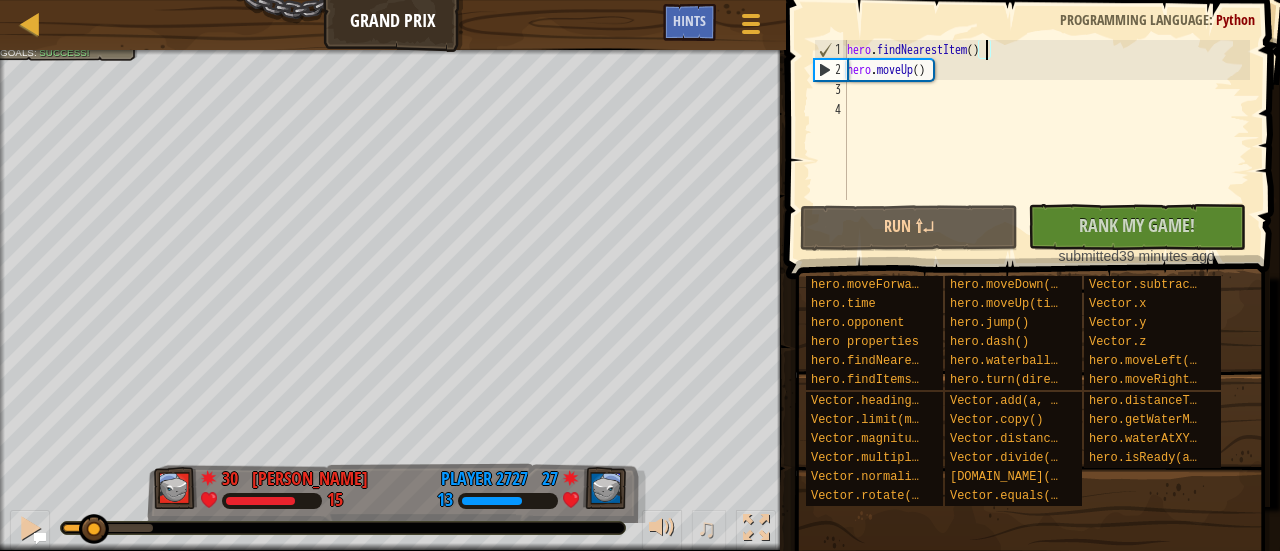 click on "hero . findNearestItem ( ) hero . moveUp ( )" at bounding box center [1046, 140] 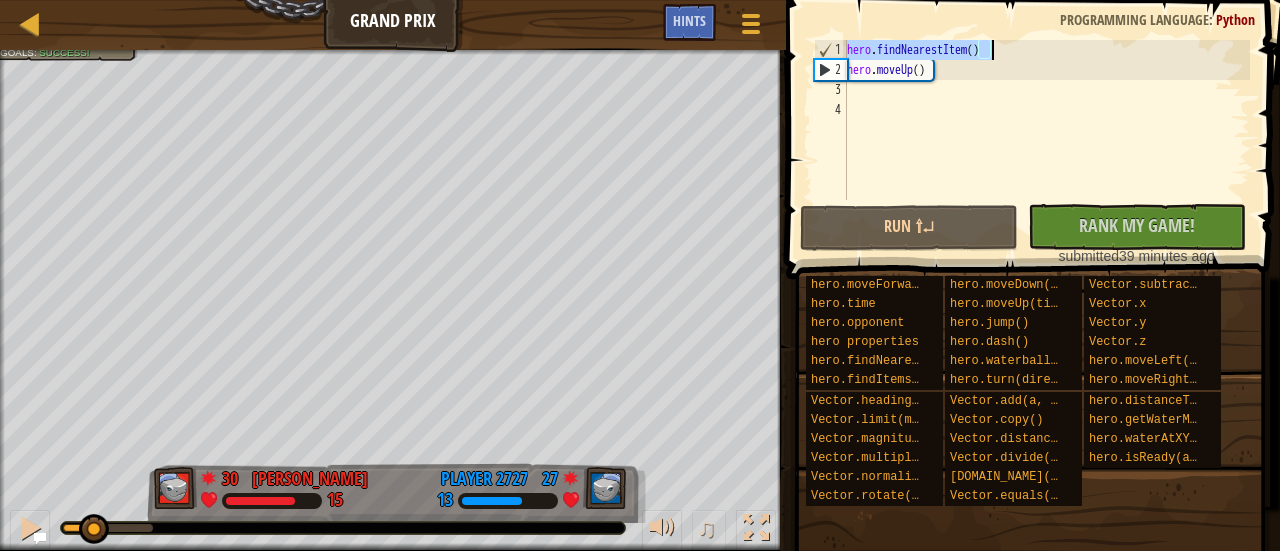 drag, startPoint x: 850, startPoint y: 48, endPoint x: 993, endPoint y: 51, distance: 143.03146 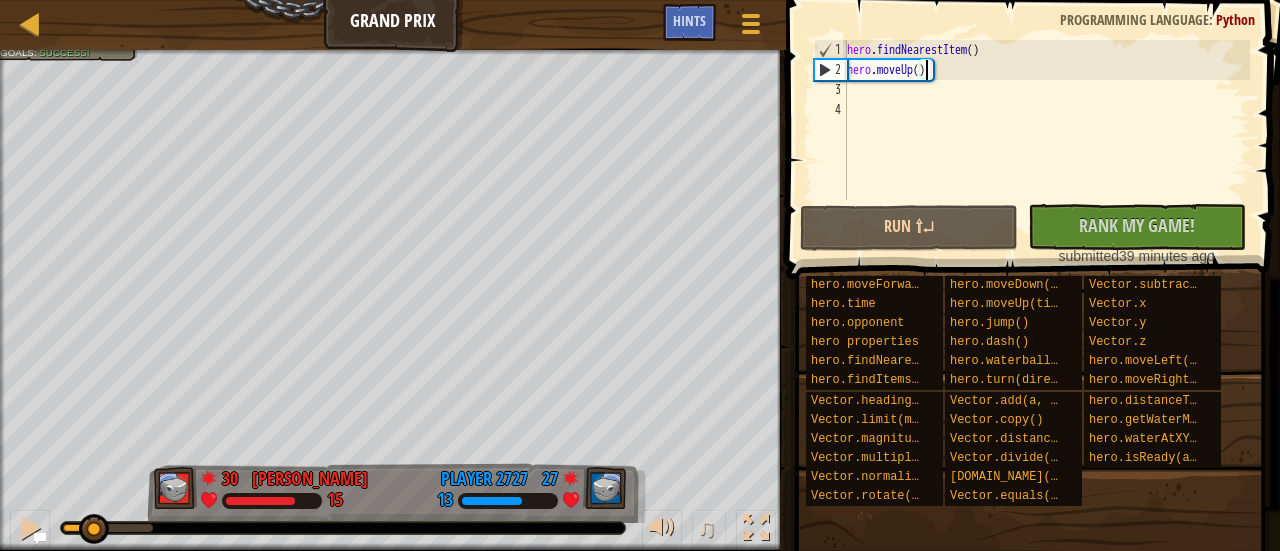 click on "hero . findNearestItem ( ) hero . moveUp ( )" at bounding box center [1046, 140] 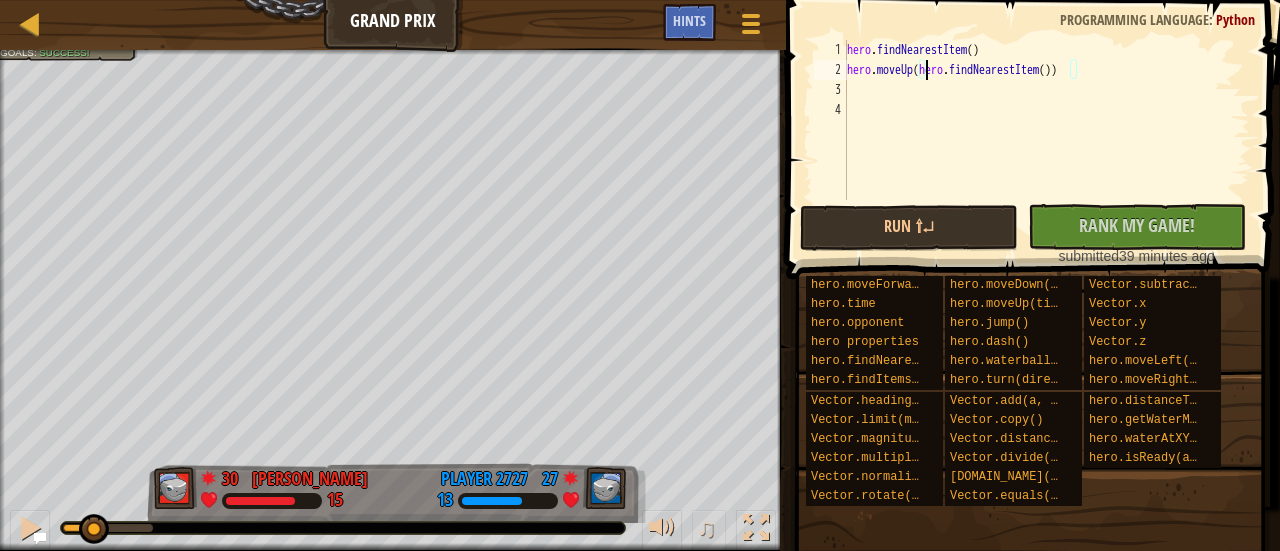 click on "hero . findNearestItem ( ) hero . moveUp ( hero . findNearestItem ( ))" at bounding box center (1046, 140) 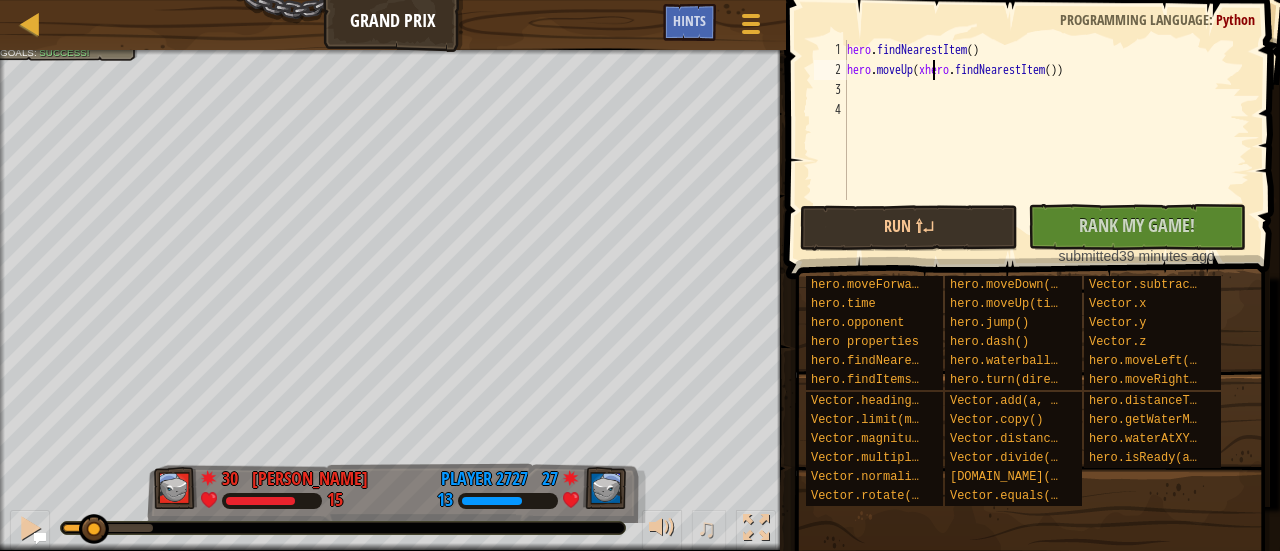 type on "hero.moveUp(x.hero.findNearestItem())" 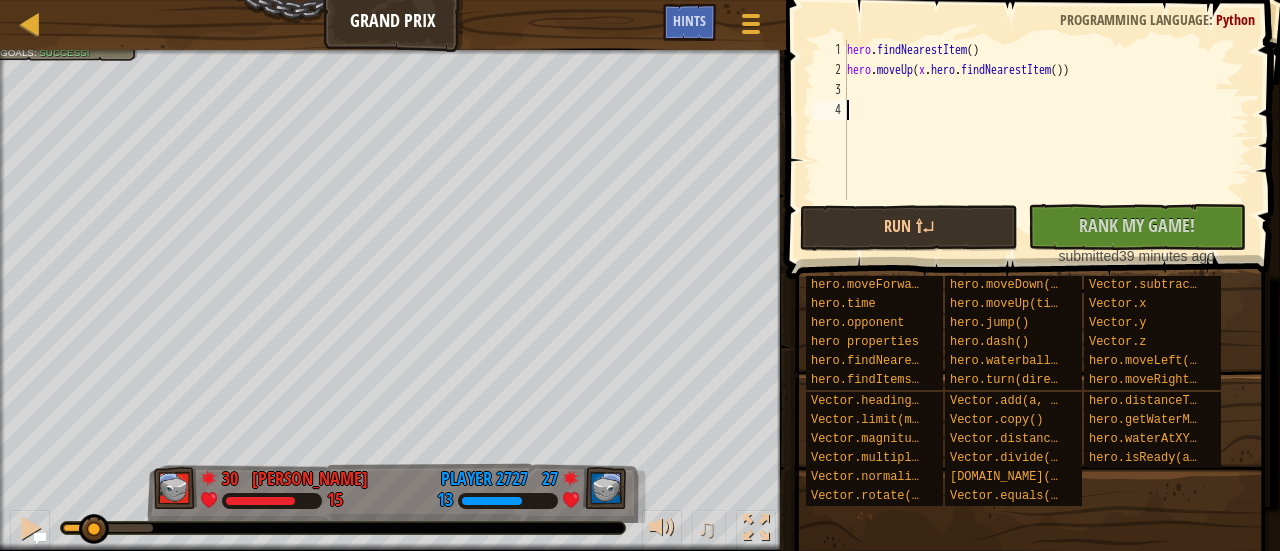 click on "hero . findNearestItem ( ) hero . moveUp ( x . hero . findNearestItem ( ))" at bounding box center (1046, 140) 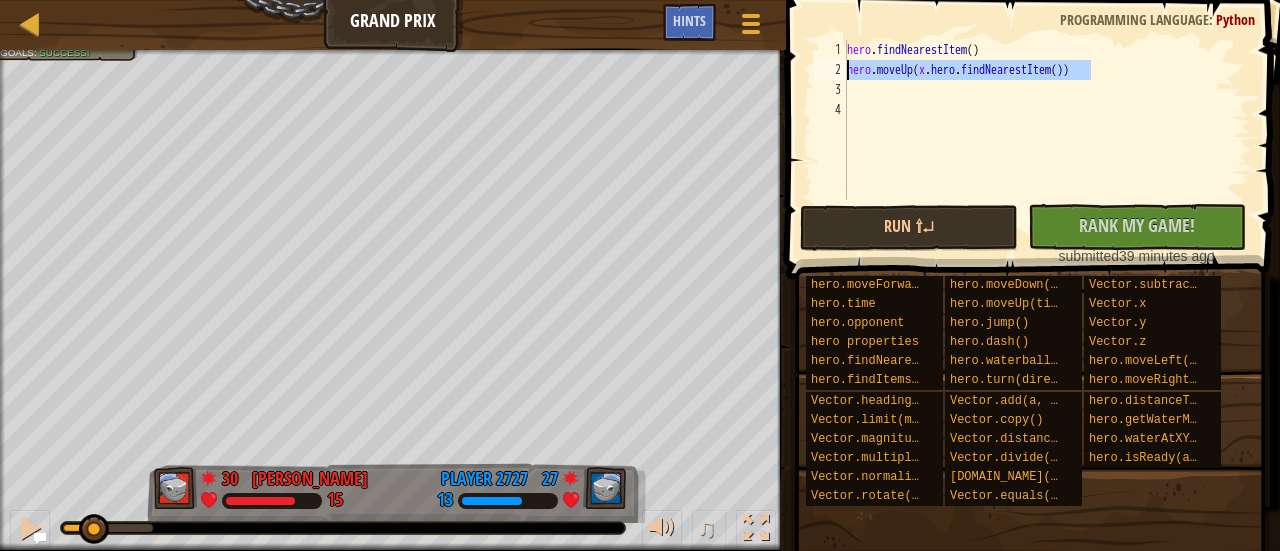 drag, startPoint x: 1094, startPoint y: 72, endPoint x: 848, endPoint y: 74, distance: 246.00813 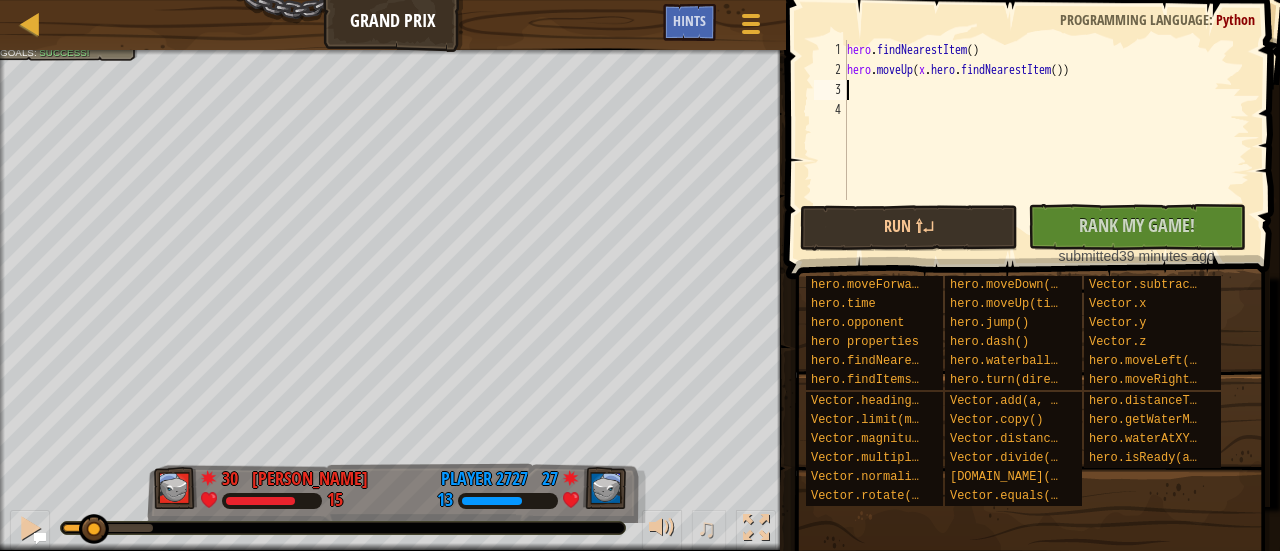 click on "hero . findNearestItem ( ) hero . moveUp ( x . hero . findNearestItem ( ))" at bounding box center [1046, 140] 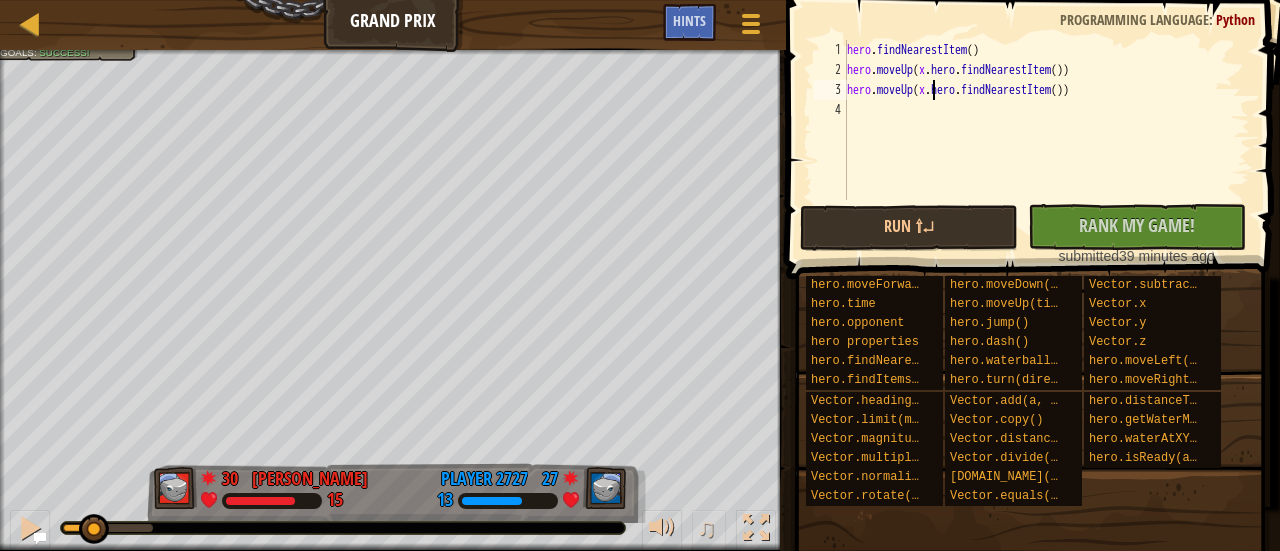 click on "hero . findNearestItem ( ) hero . moveUp ( x . hero . findNearestItem ( )) hero . moveUp ( x . hero . findNearestItem ( ))" at bounding box center (1046, 140) 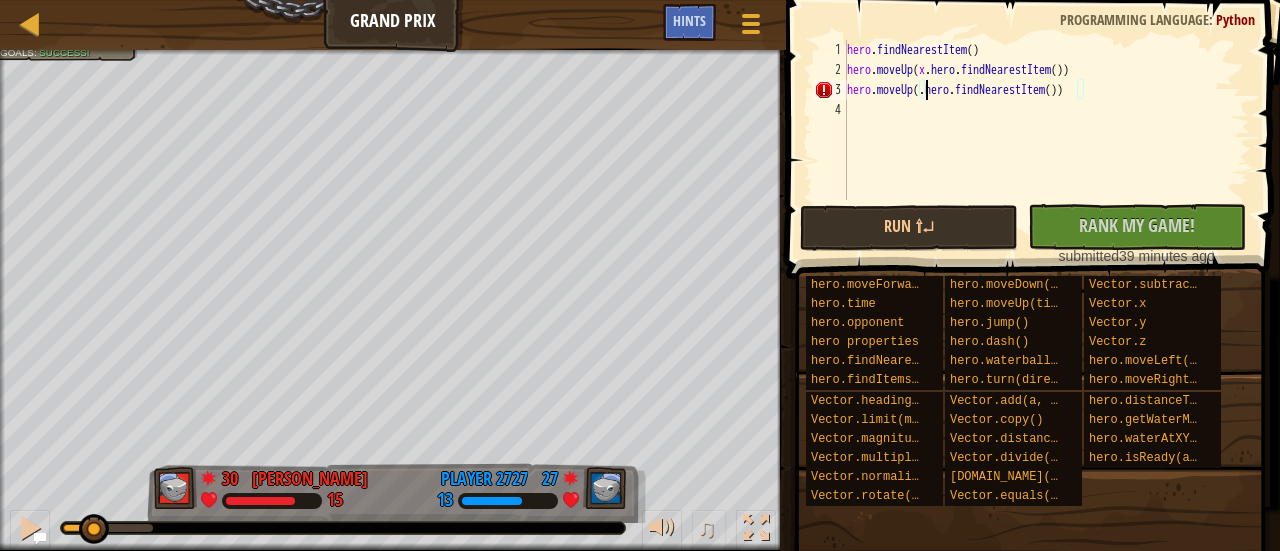 scroll, scrollTop: 9, scrollLeft: 7, axis: both 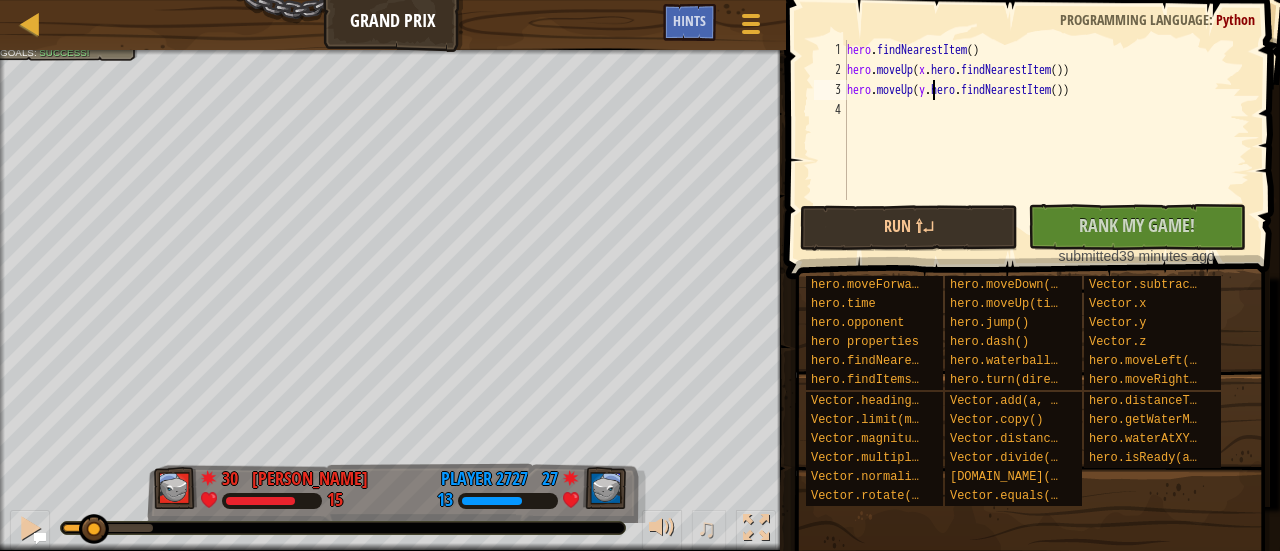 click on "hero . findNearestItem ( ) hero . moveUp ( x . hero . findNearestItem ( )) hero . moveUp ( y . hero . findNearestItem ( ))" at bounding box center (1046, 140) 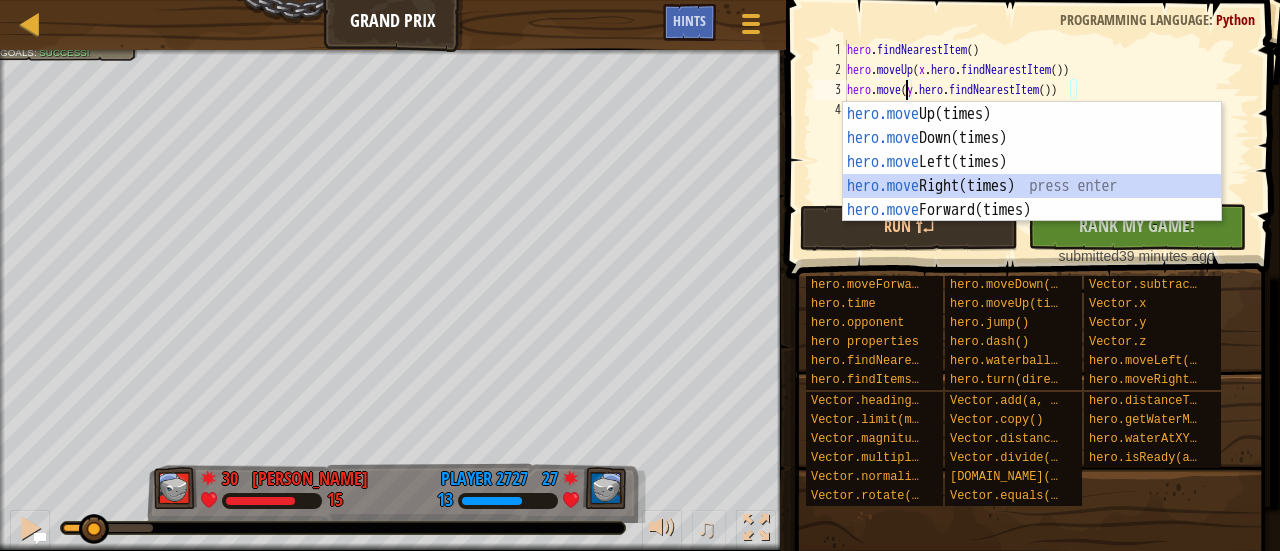 click on "hero.move Up(times) press enter hero.move Down(times) press enter hero.move Left(times) press enter hero.move Right(times) press enter hero.move Forward(times) press enter" at bounding box center [1032, 186] 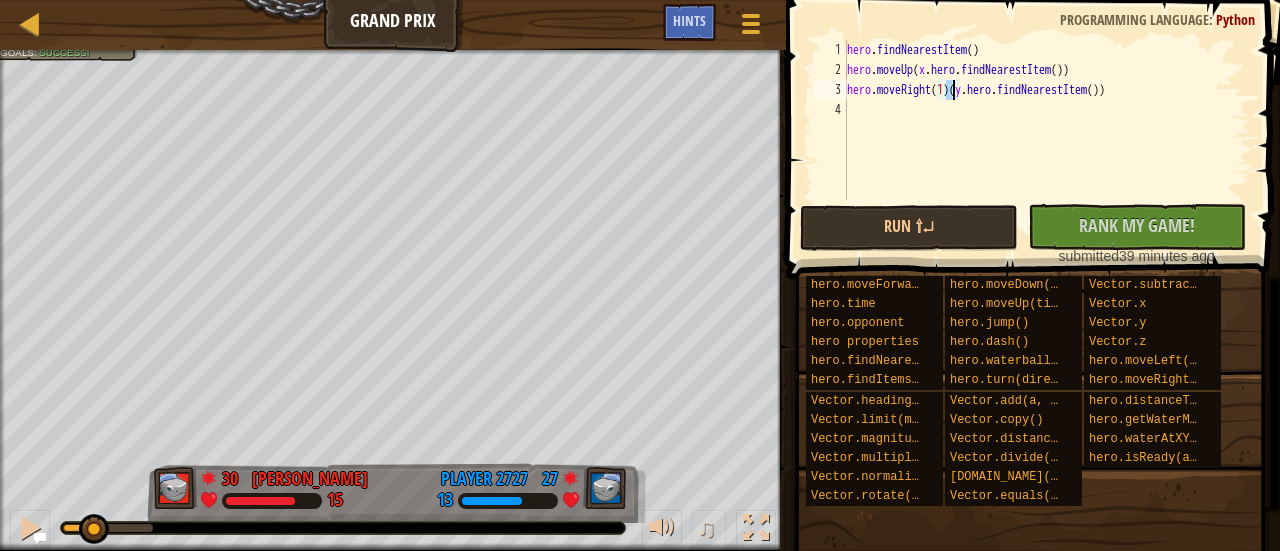click on "hero . findNearestItem ( ) hero . moveUp ( x . hero . findNearestItem ( )) hero . moveRight ( 1 ) ( y . hero . findNearestItem ( ))" at bounding box center [1046, 140] 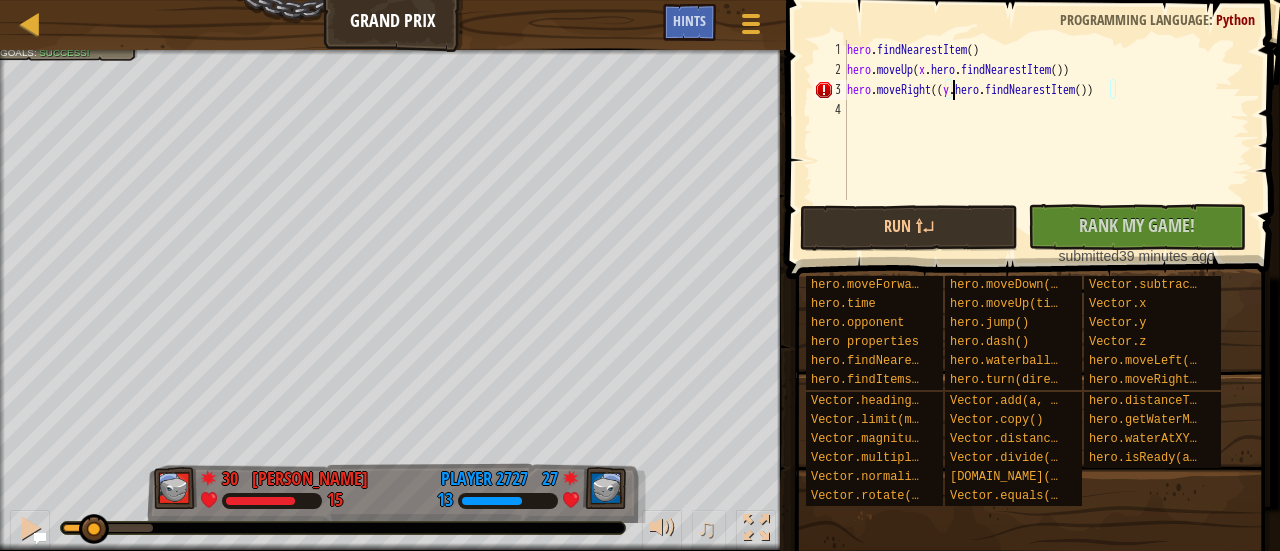 type on "hero.moveRight(y.hero.findNearestItem())" 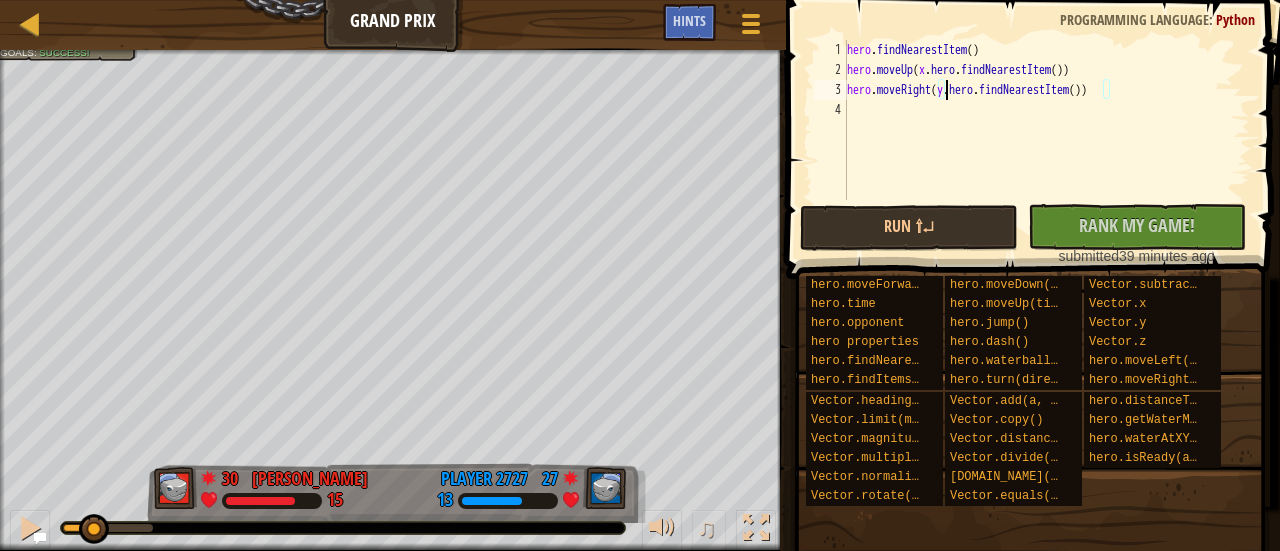click on "hero . findNearestItem ( ) hero . moveUp ( x . hero . findNearestItem ( )) hero . moveRight ( y . hero . findNearestItem ( ))" at bounding box center (1046, 140) 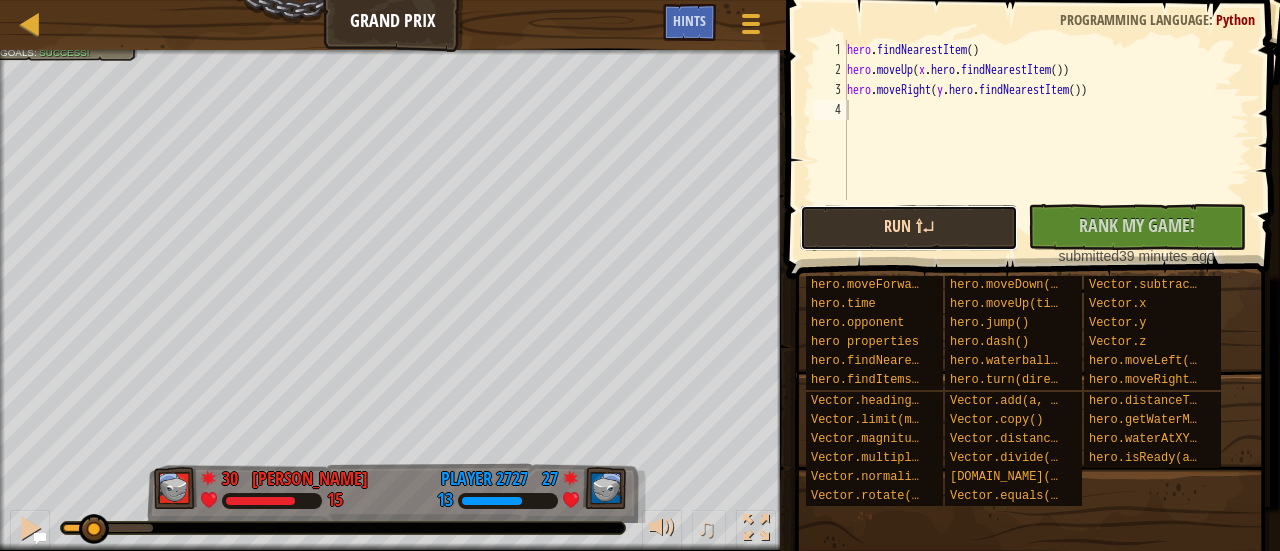 click on "Run ⇧↵" at bounding box center [909, 228] 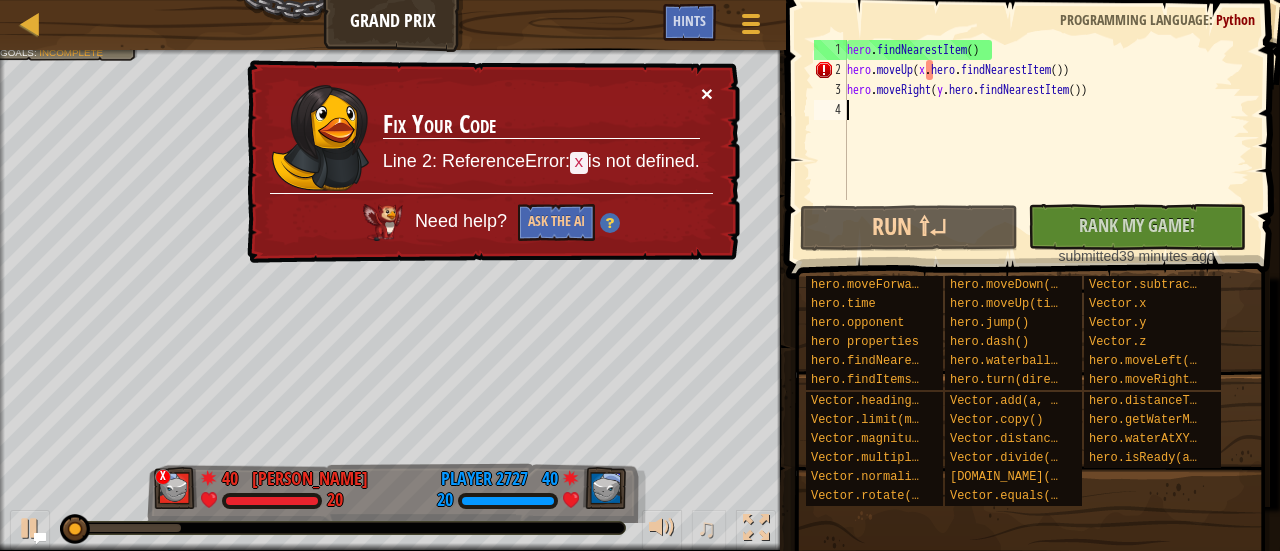 click on "×" at bounding box center [707, 93] 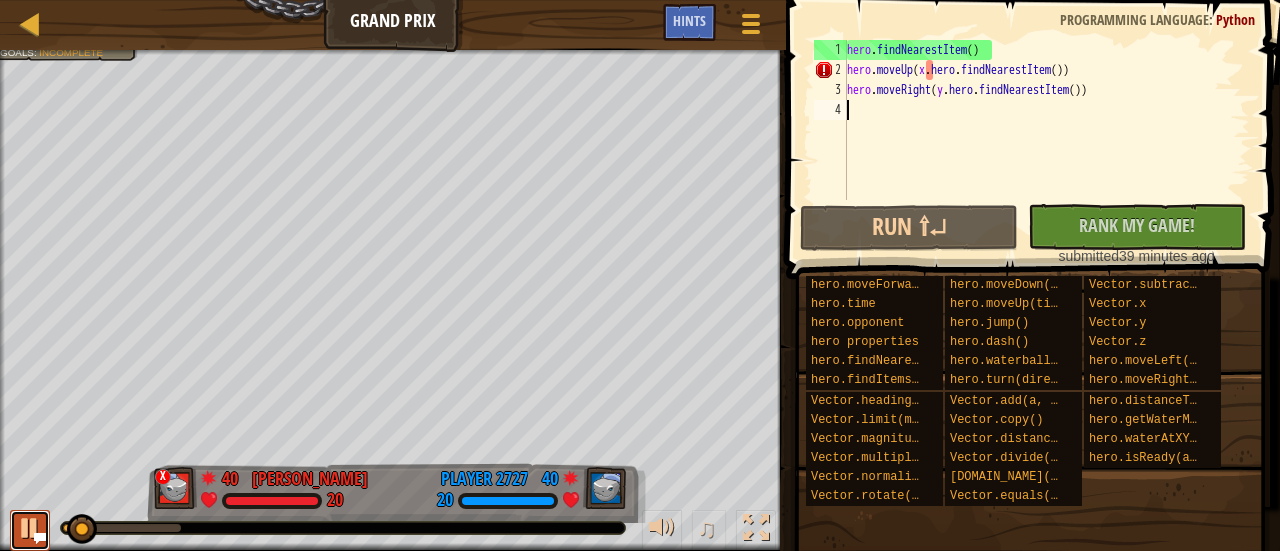 click at bounding box center (30, 528) 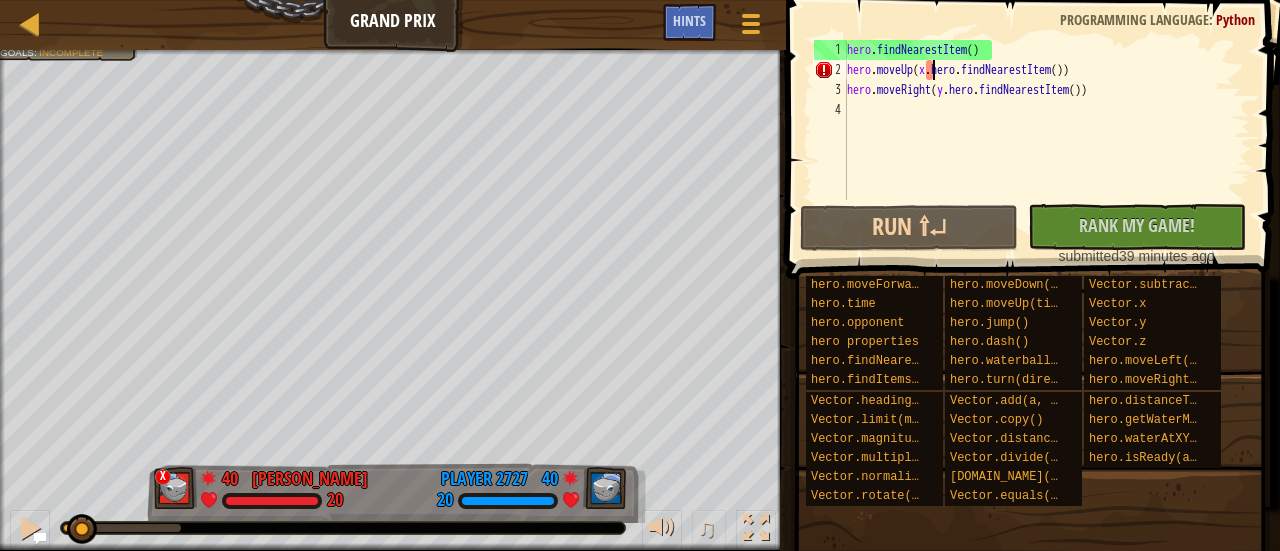 click on "hero . findNearestItem ( ) hero . moveUp ( x . hero . findNearestItem ( )) hero . moveRight ( y . hero . findNearestItem ( ))" at bounding box center (1046, 140) 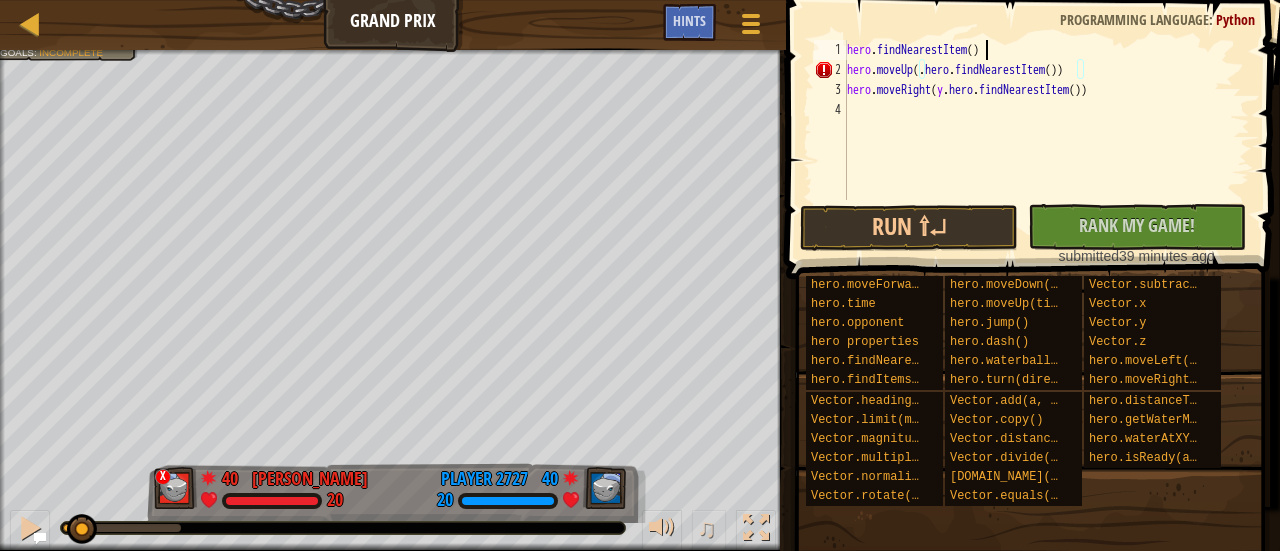 click on "hero . findNearestItem ( ) hero . moveUp ( . hero . findNearestItem ( )) hero . moveRight ( y . hero . findNearestItem ( ))" at bounding box center [1046, 140] 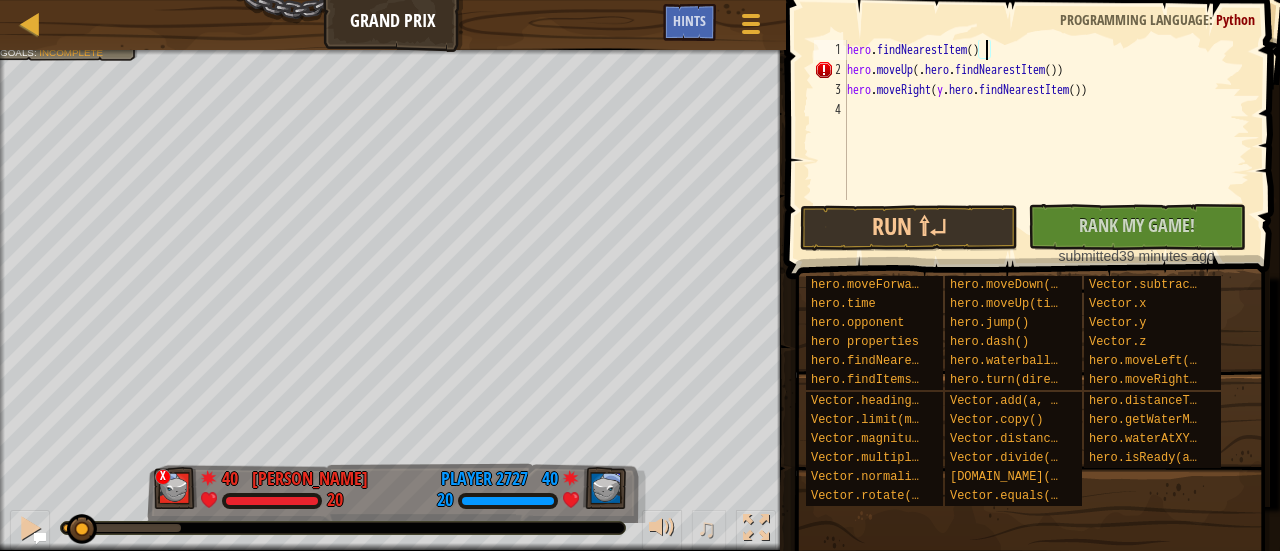 scroll, scrollTop: 9, scrollLeft: 11, axis: both 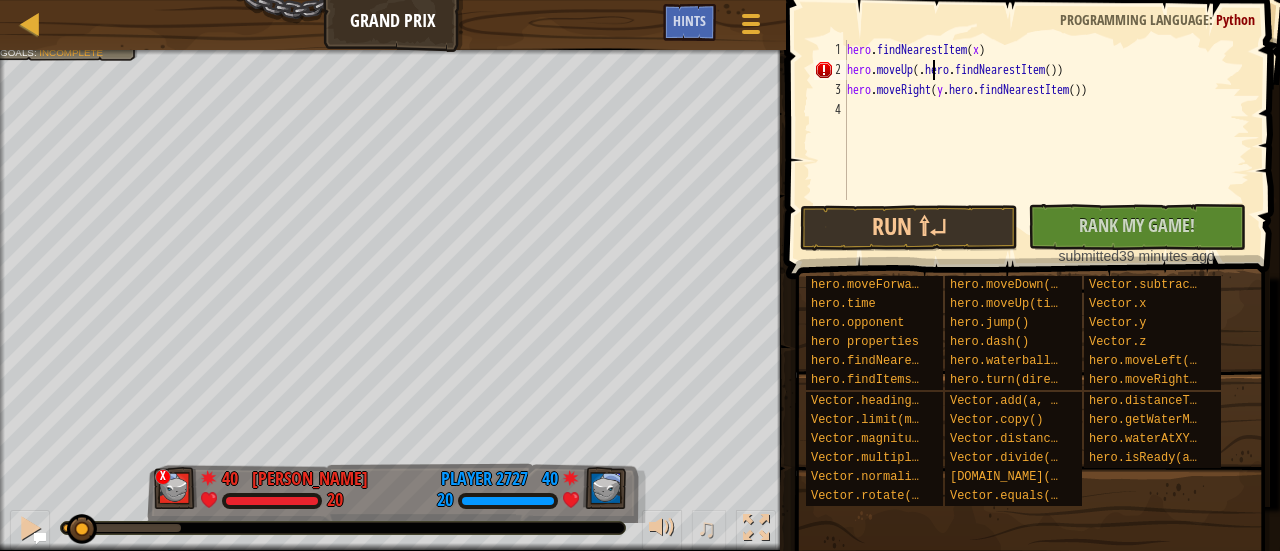 click on "hero . findNearestItem ( x ) hero . moveUp ( . hero . findNearestItem ( )) hero . moveRight ( y . hero . findNearestItem ( ))" at bounding box center (1046, 140) 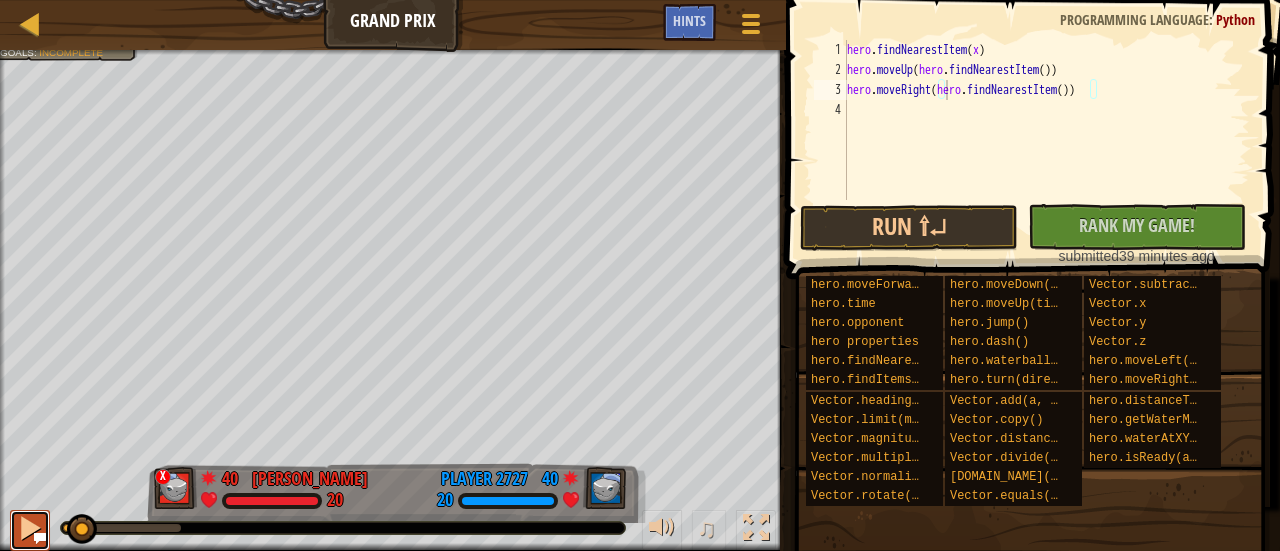 click at bounding box center [30, 528] 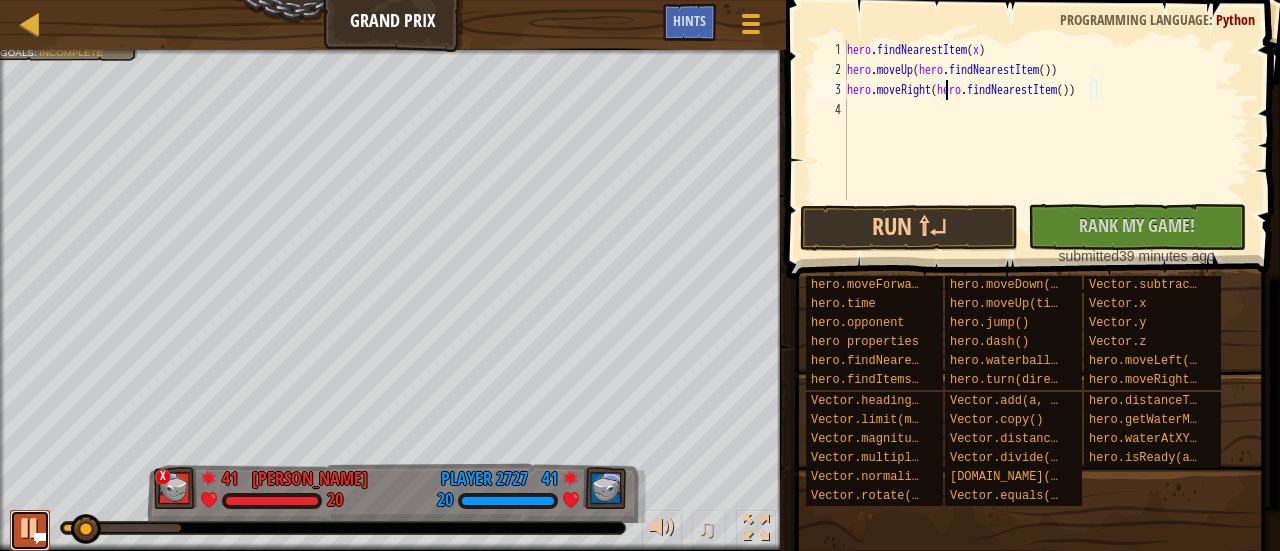 click at bounding box center [30, 528] 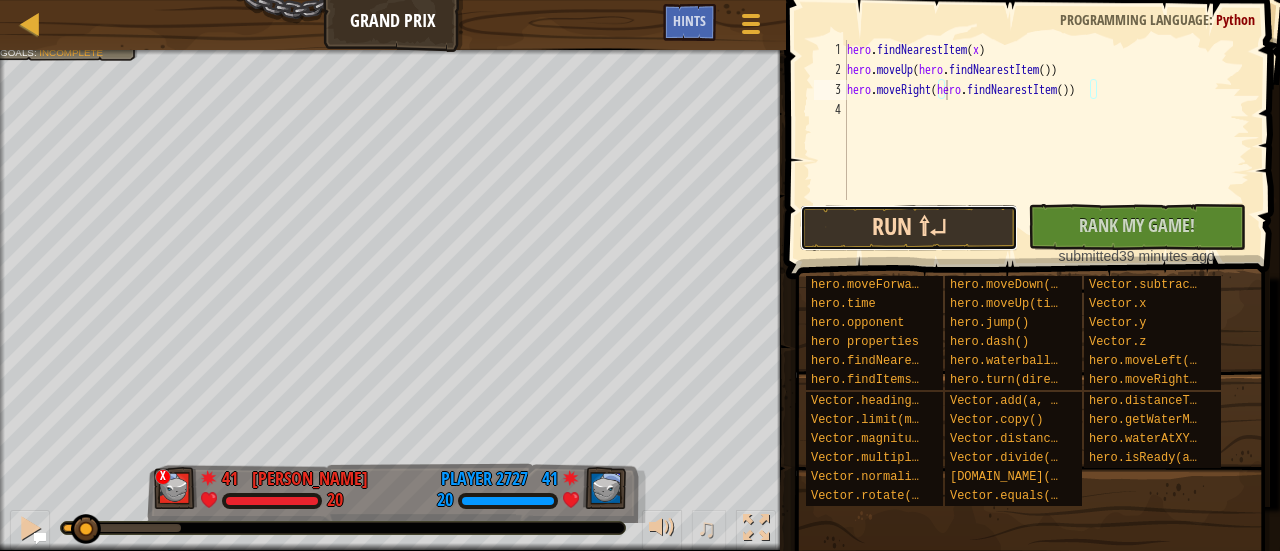 click on "Run ⇧↵" at bounding box center (909, 228) 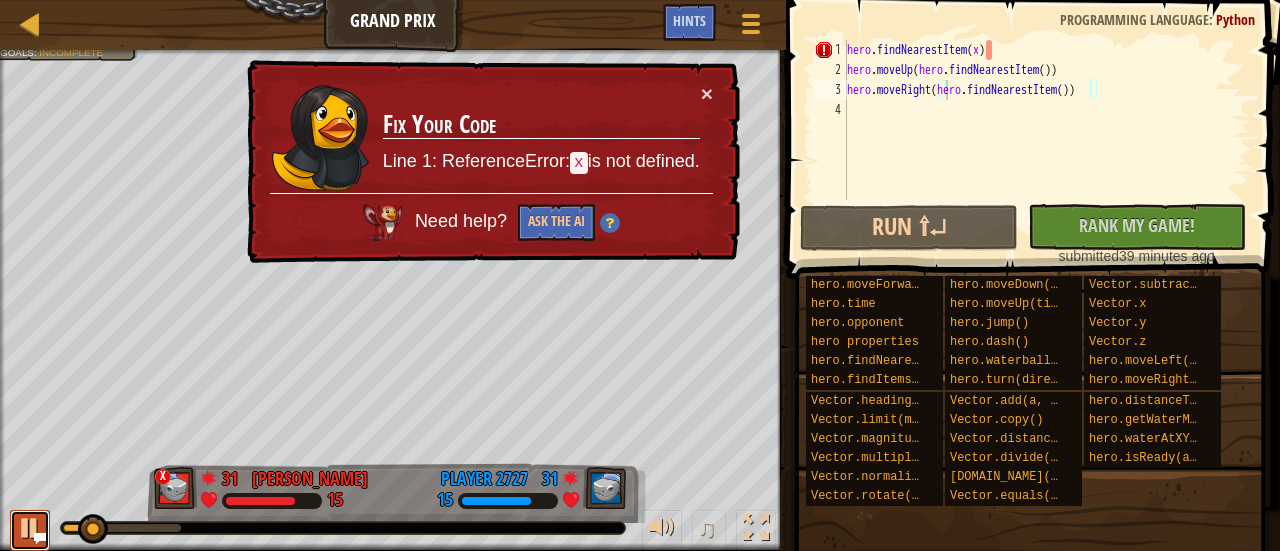 click at bounding box center [30, 528] 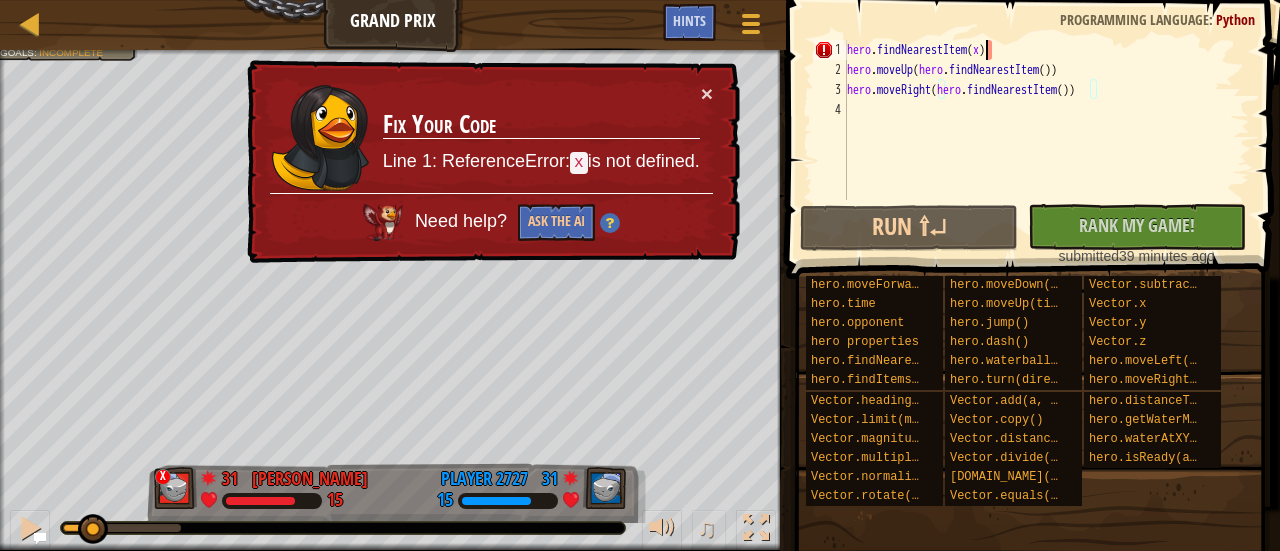 click on "hero . findNearestItem ( x ) hero . moveUp ( hero . findNearestItem ( )) hero . moveRight ( hero . findNearestItem ( ))" at bounding box center [1046, 140] 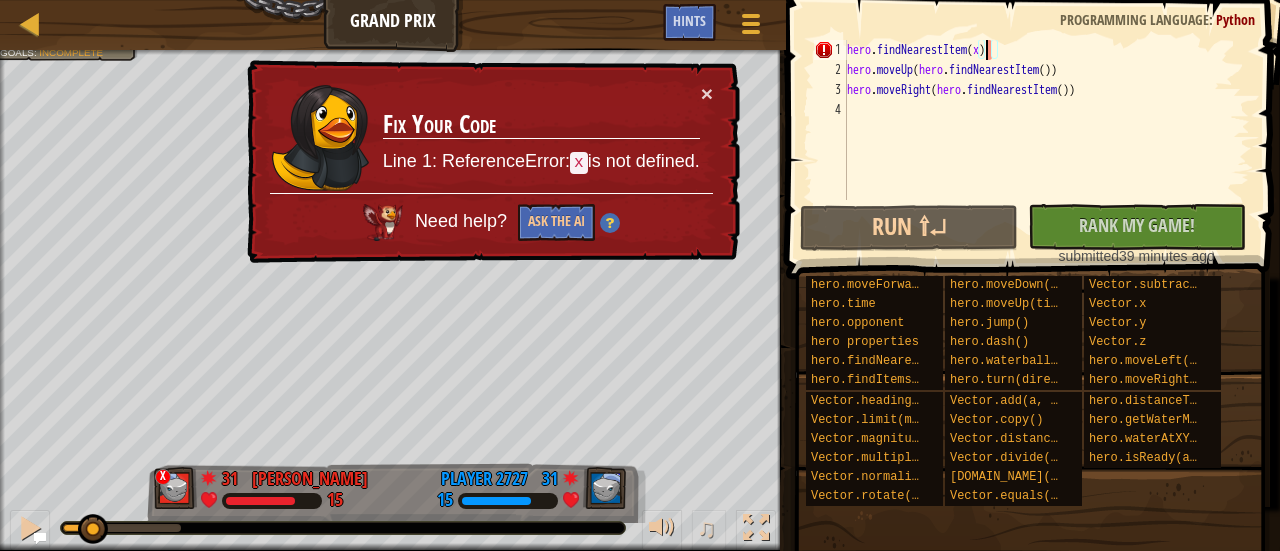 click on "hero . findNearestItem ( x ) hero . moveUp ( hero . findNearestItem ( )) hero . moveRight ( hero . findNearestItem ( ))" at bounding box center (1046, 140) 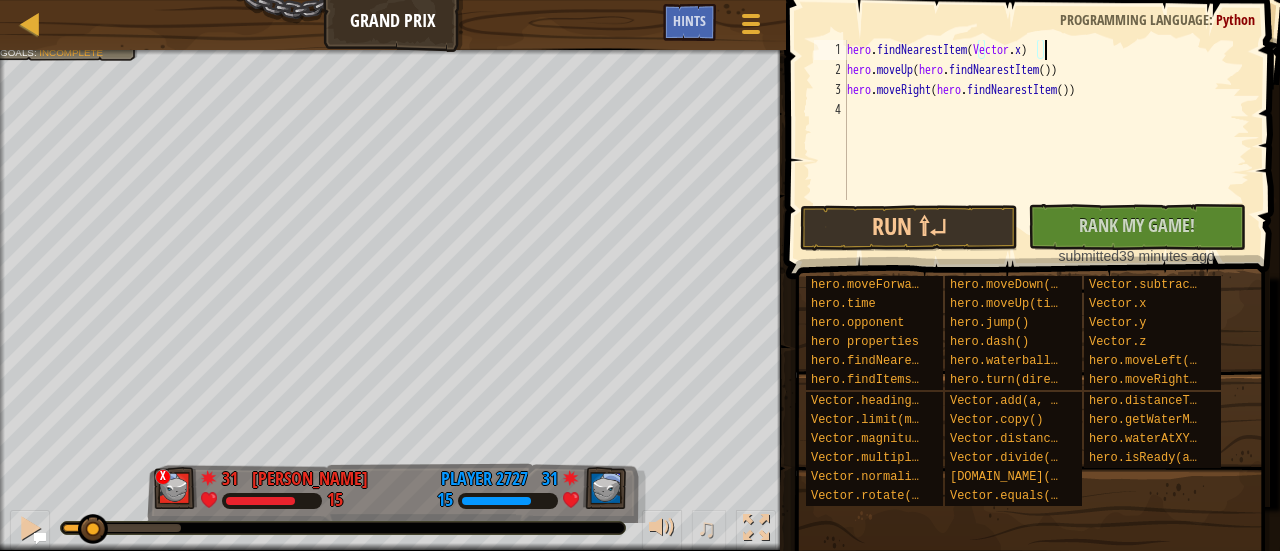 click on "hero . findNearestItem ( Vector . x ) hero . moveUp ( hero . findNearestItem ( )) hero . moveRight ( hero . findNearestItem ( ))" at bounding box center [1046, 140] 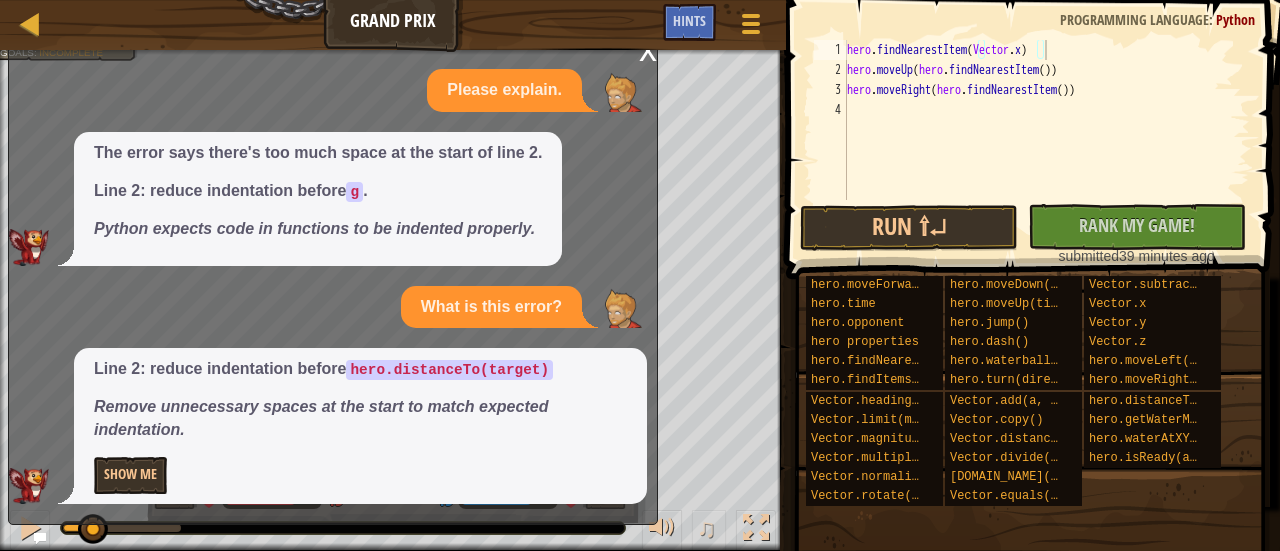 click at bounding box center (40, 538) 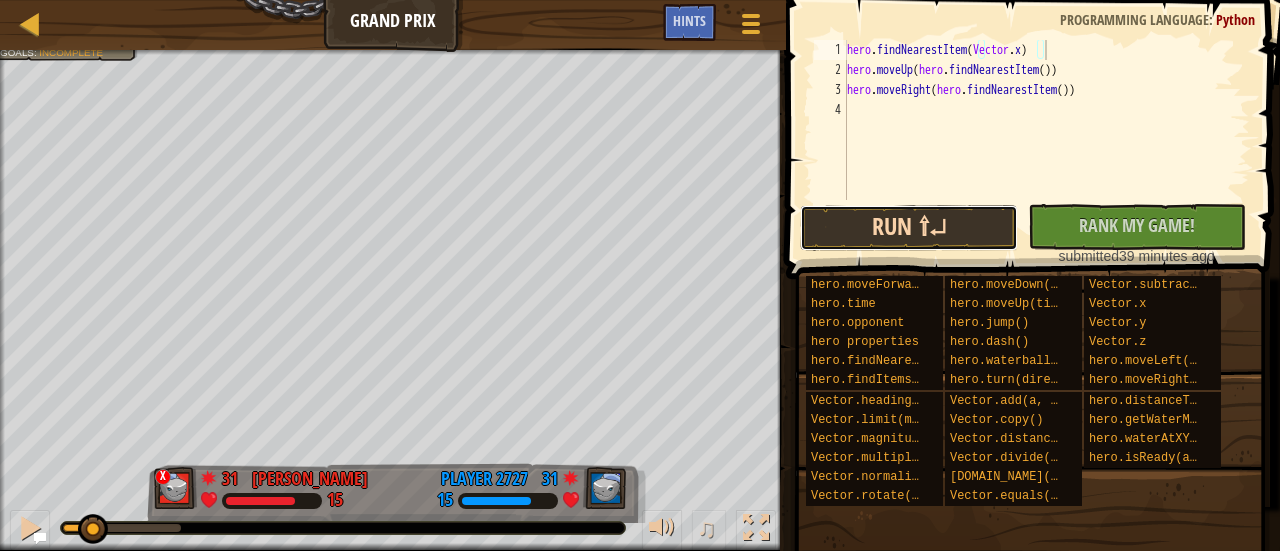 click on "Run ⇧↵" at bounding box center (909, 228) 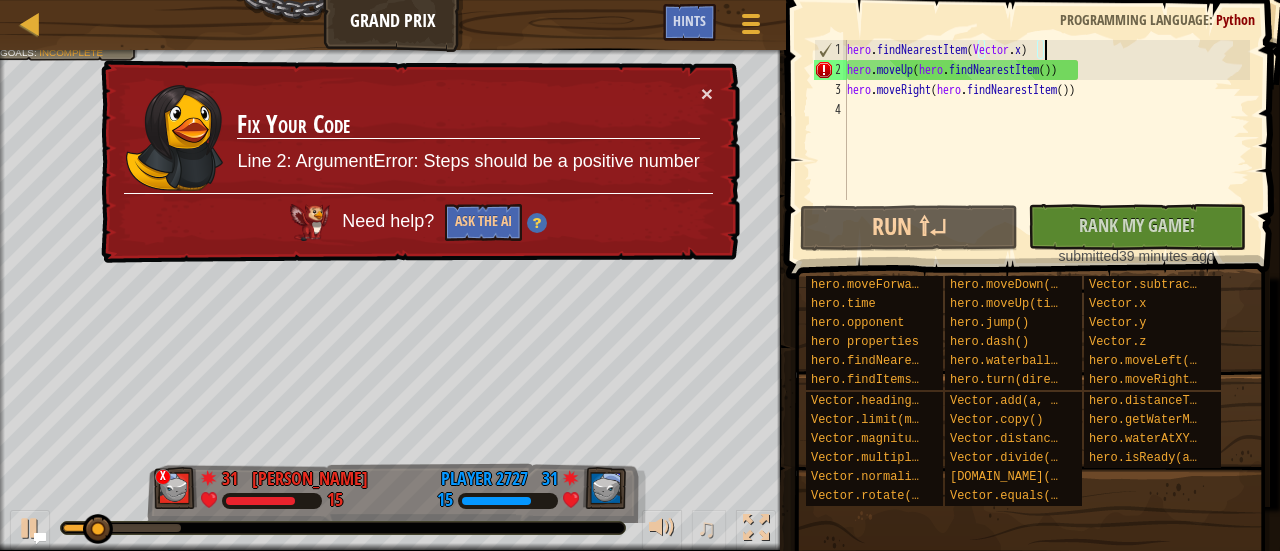 click on "Fix Your Code Line 2: ArgumentError: Steps should be a positive number" at bounding box center (468, 138) 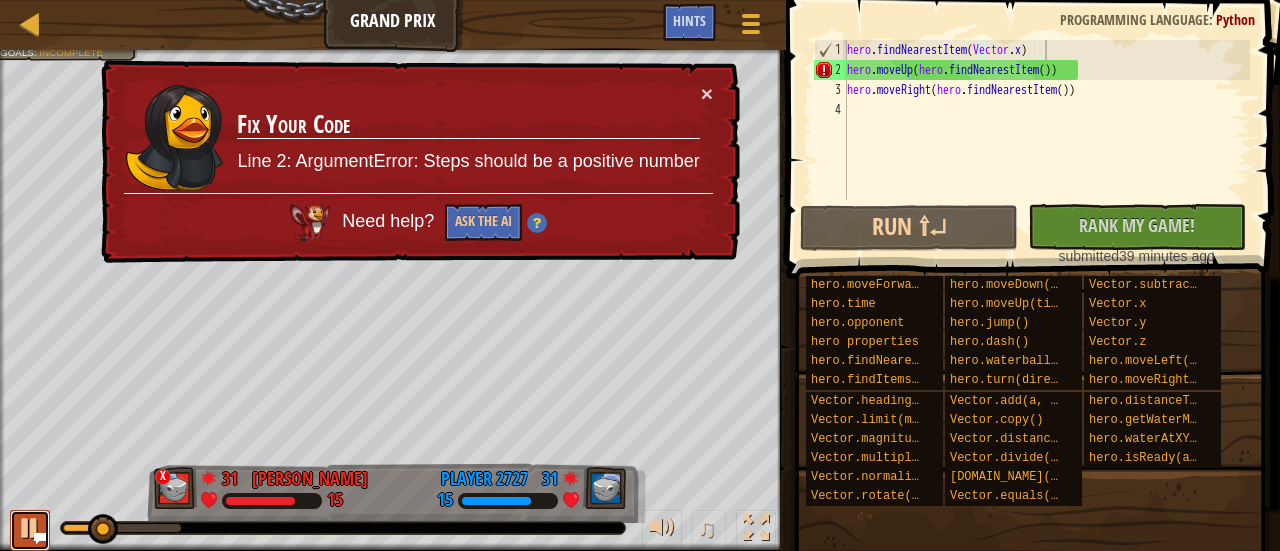 click at bounding box center (30, 528) 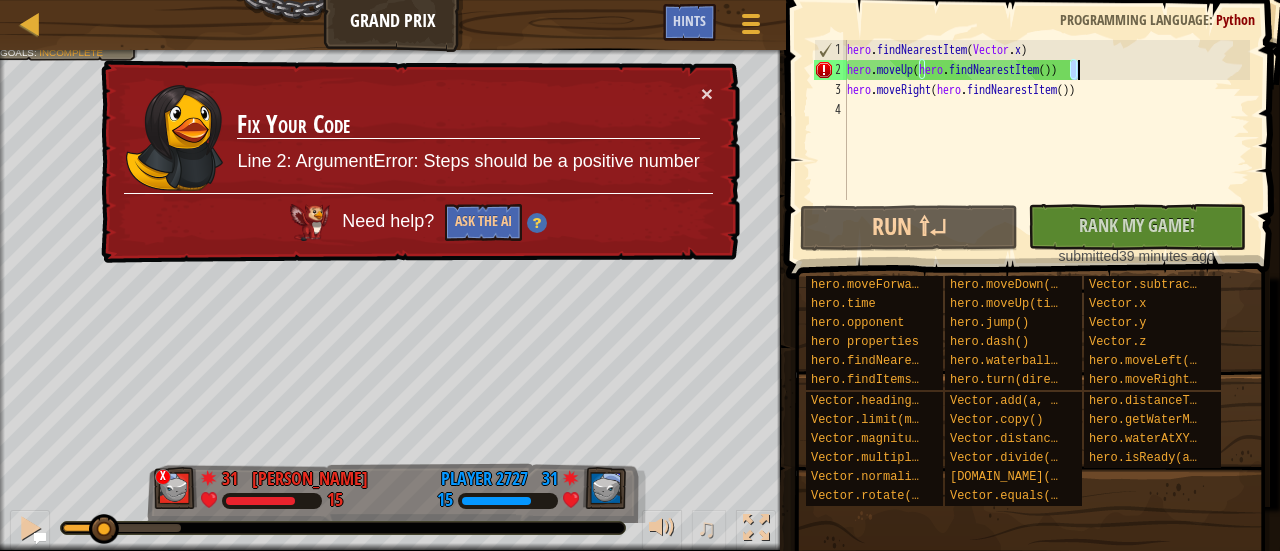 drag, startPoint x: 1070, startPoint y: 71, endPoint x: 1083, endPoint y: 70, distance: 13.038404 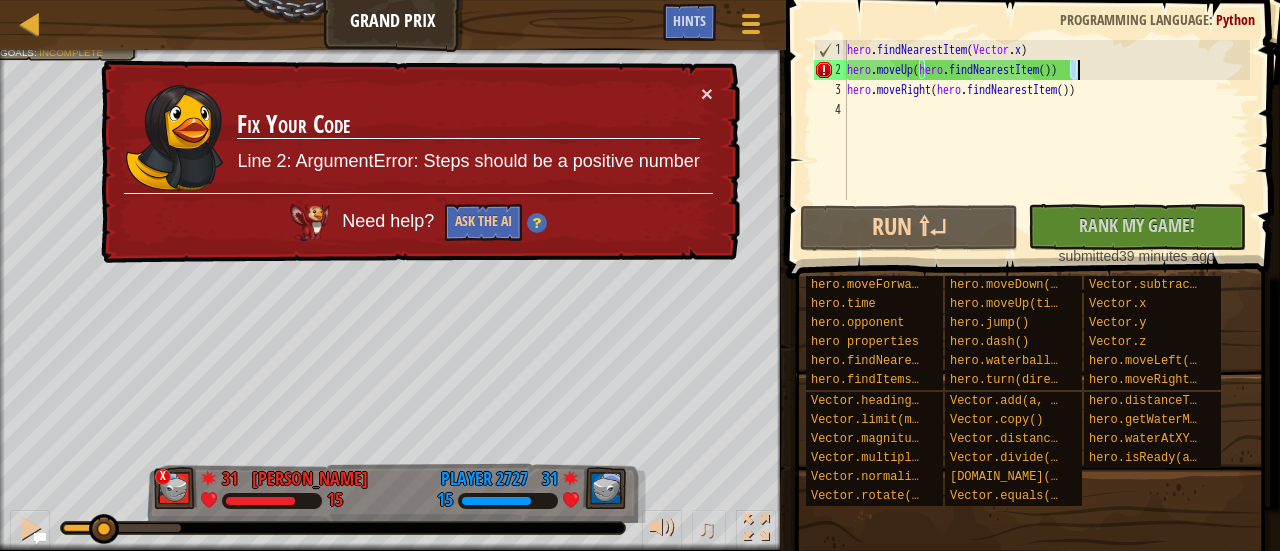 click on "hero . findNearestItem ( Vector . x ) hero . moveUp ( hero . findNearestItem ( )) hero . moveRight ( hero . findNearestItem ( ))" at bounding box center [1046, 140] 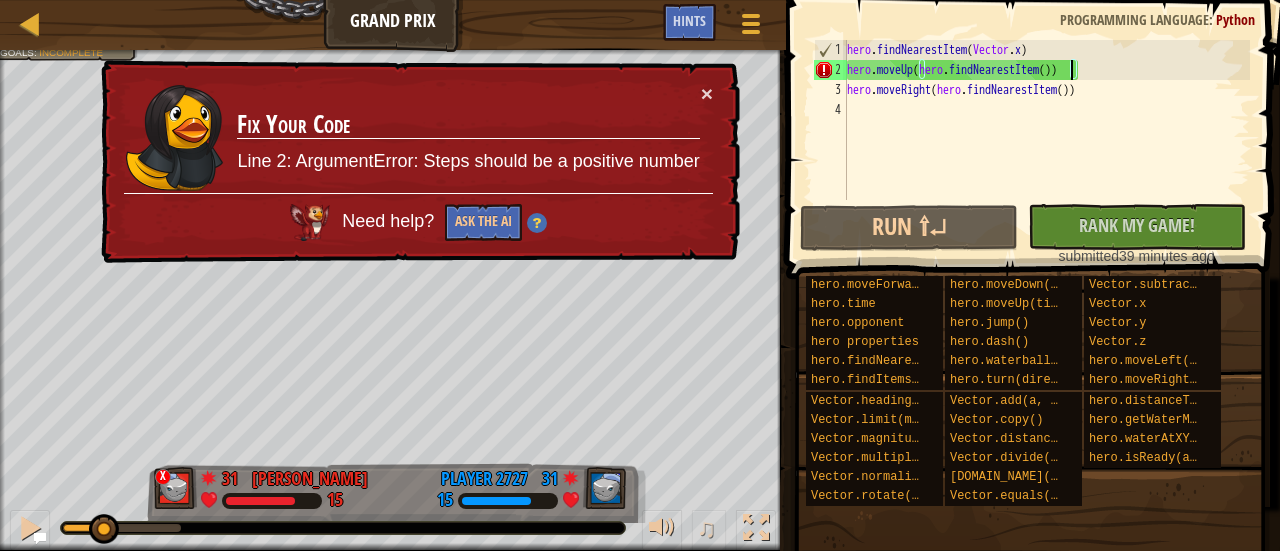 click on "hero . findNearestItem ( Vector . x ) hero . moveUp ( hero . findNearestItem ( )) hero . moveRight ( hero . findNearestItem ( ))" at bounding box center [1046, 140] 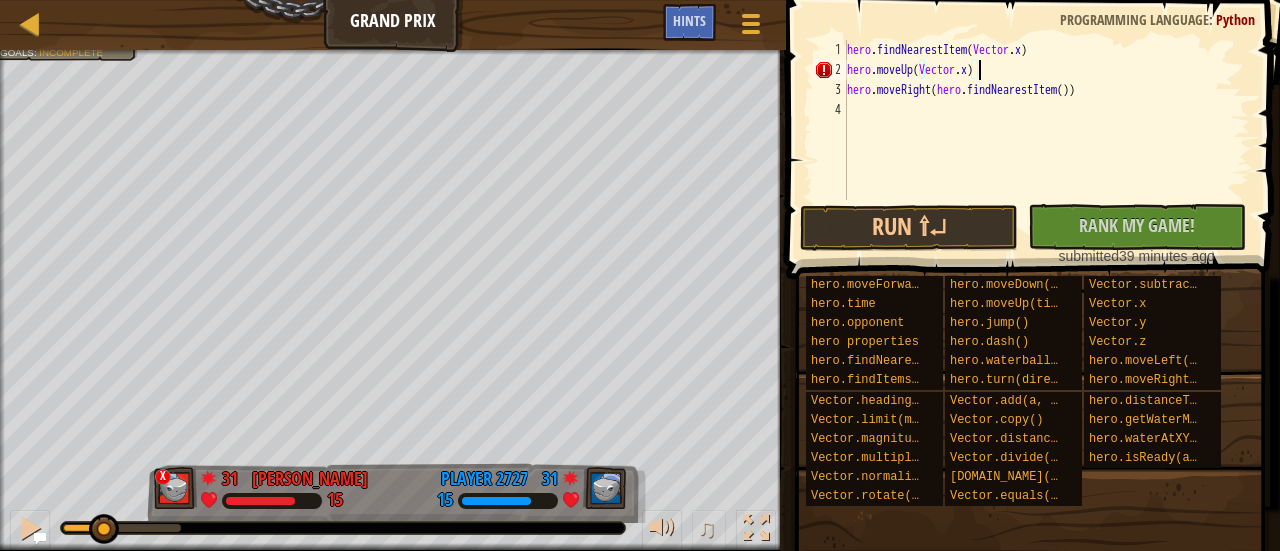 scroll, scrollTop: 9, scrollLeft: 10, axis: both 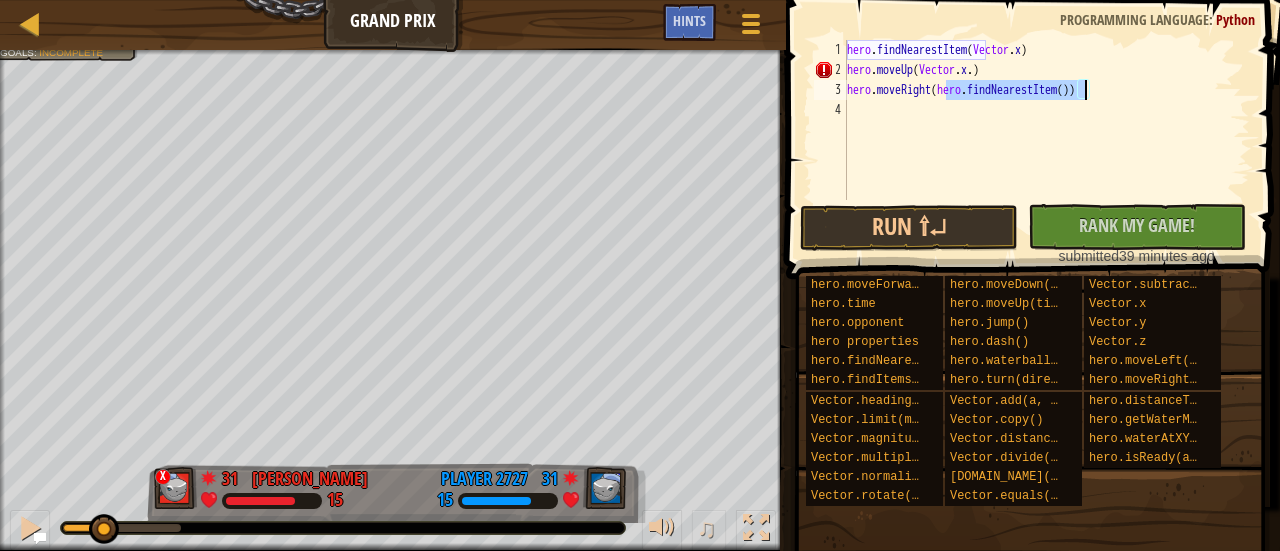 click on "hero . findNearestItem ( Vector . x ) hero . moveUp ( Vector . x . ) hero . moveRight ( hero . findNearestItem ( ))" at bounding box center [1046, 120] 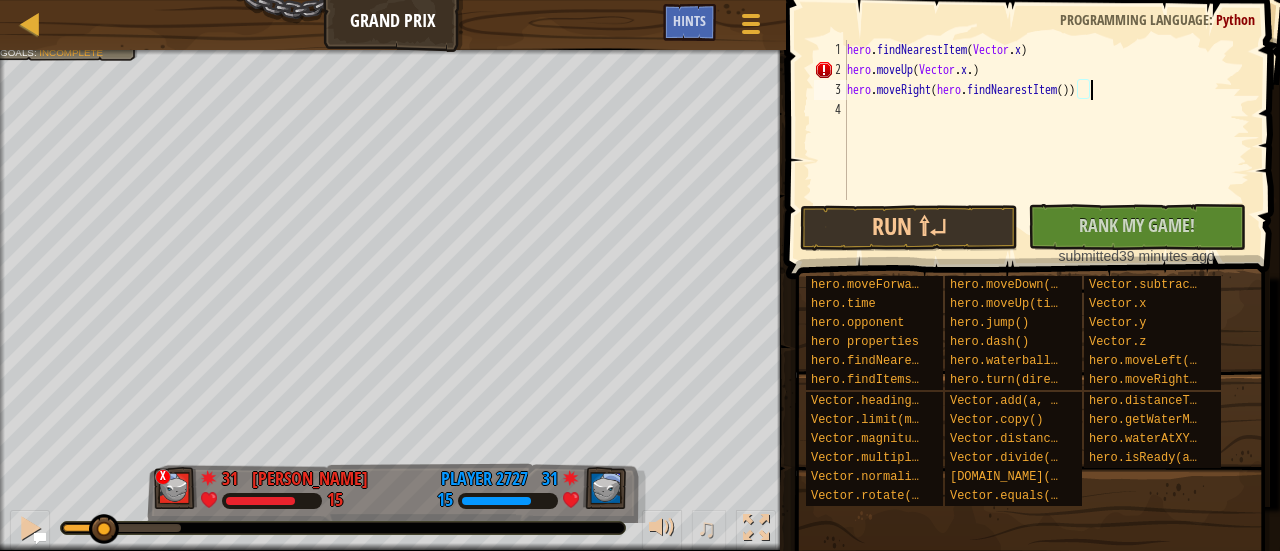 click on "hero . findNearestItem ( Vector . x ) hero . moveUp ( Vector . x . ) hero . moveRight ( hero . findNearestItem ( ))" at bounding box center [1046, 140] 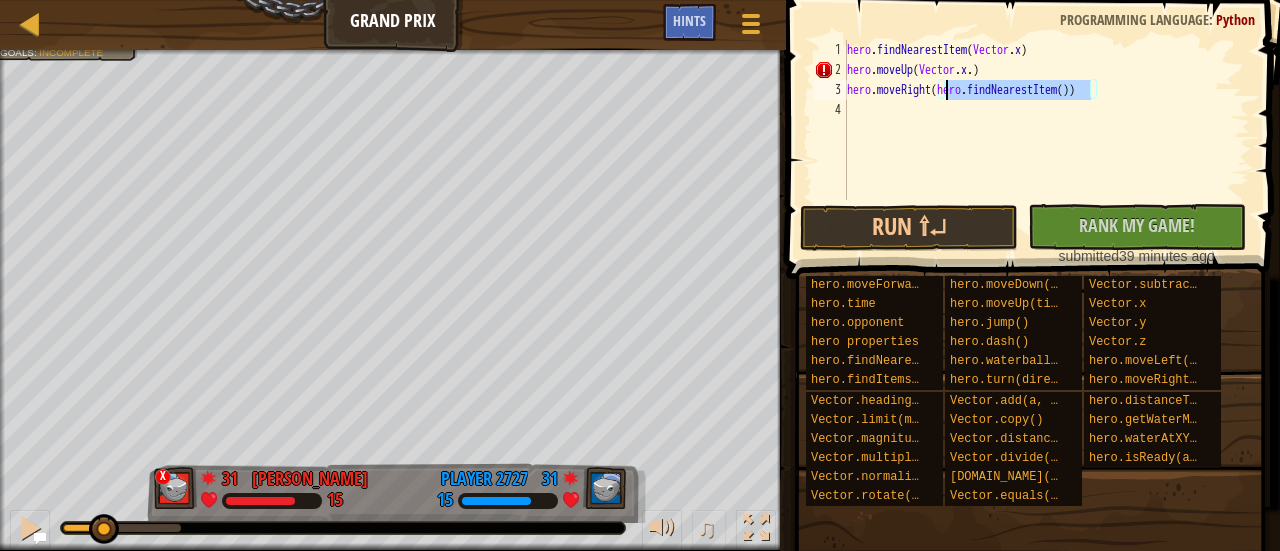 drag, startPoint x: 1090, startPoint y: 90, endPoint x: 944, endPoint y: 93, distance: 146.03082 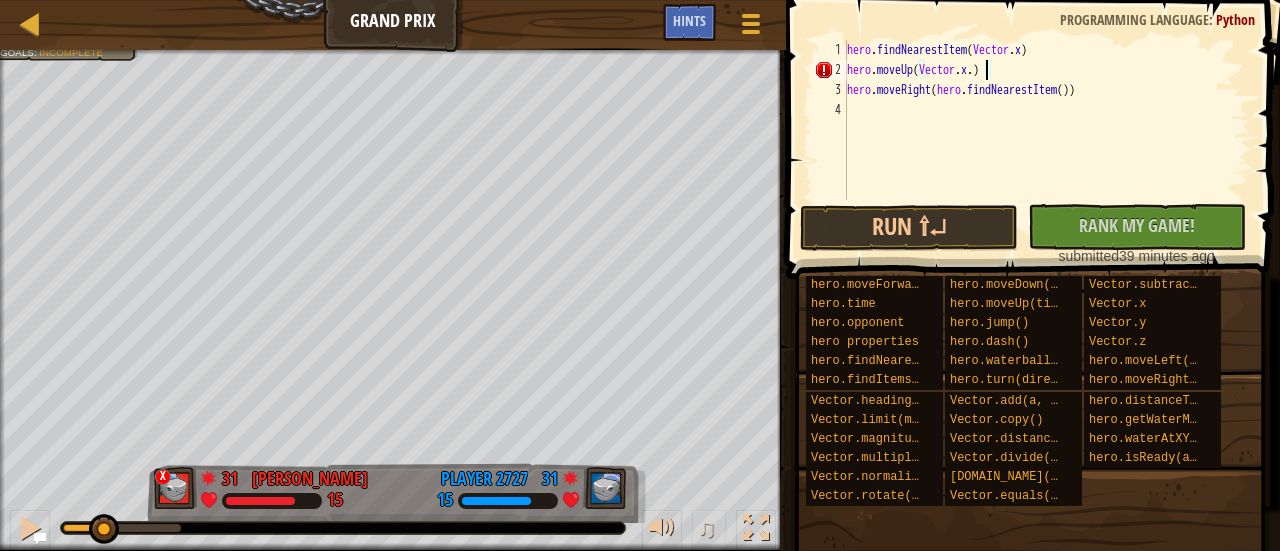 scroll, scrollTop: 9, scrollLeft: 1, axis: both 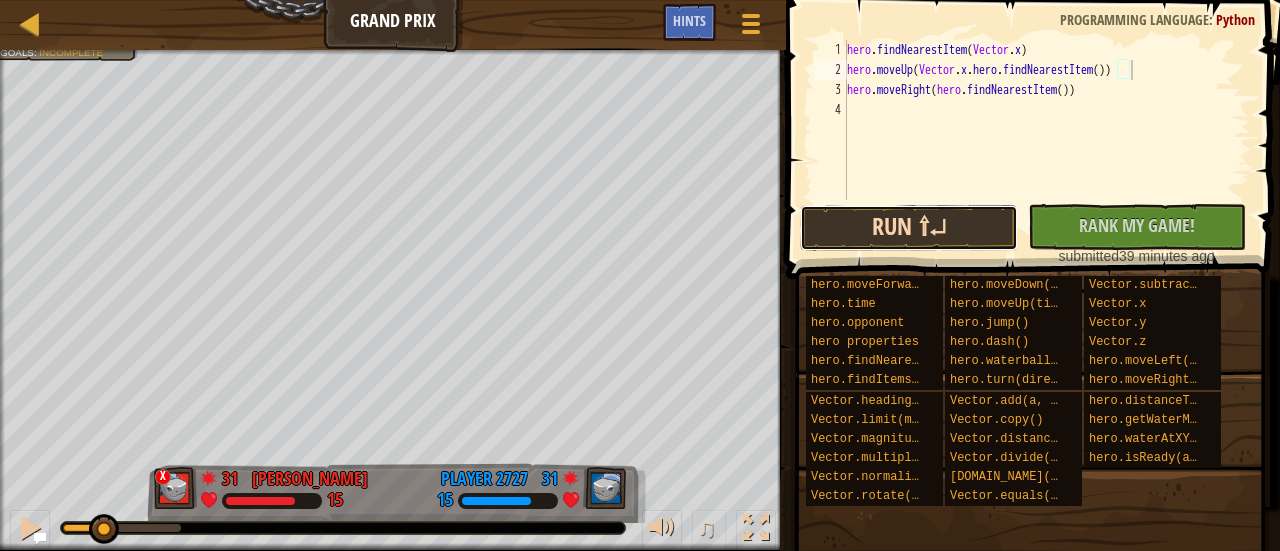 click on "Run ⇧↵" at bounding box center (909, 228) 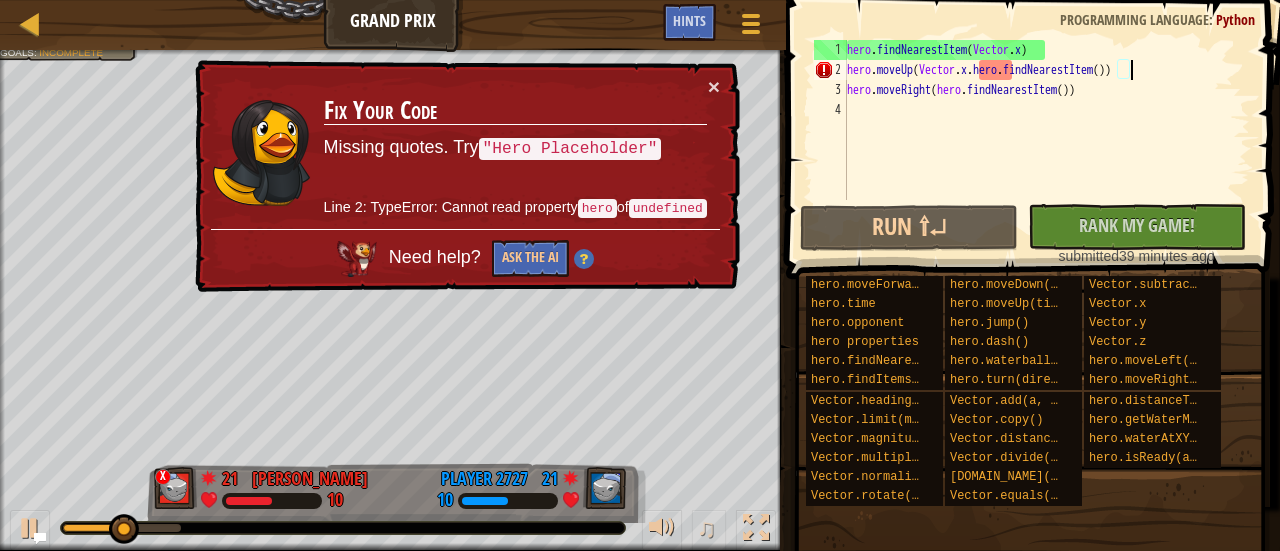 click on "hero . findNearestItem ( Vector . x ) hero . moveUp ( Vector . x . hero . findNearestItem ( )) hero . moveRight ( hero . findNearestItem ( ))" at bounding box center [1046, 140] 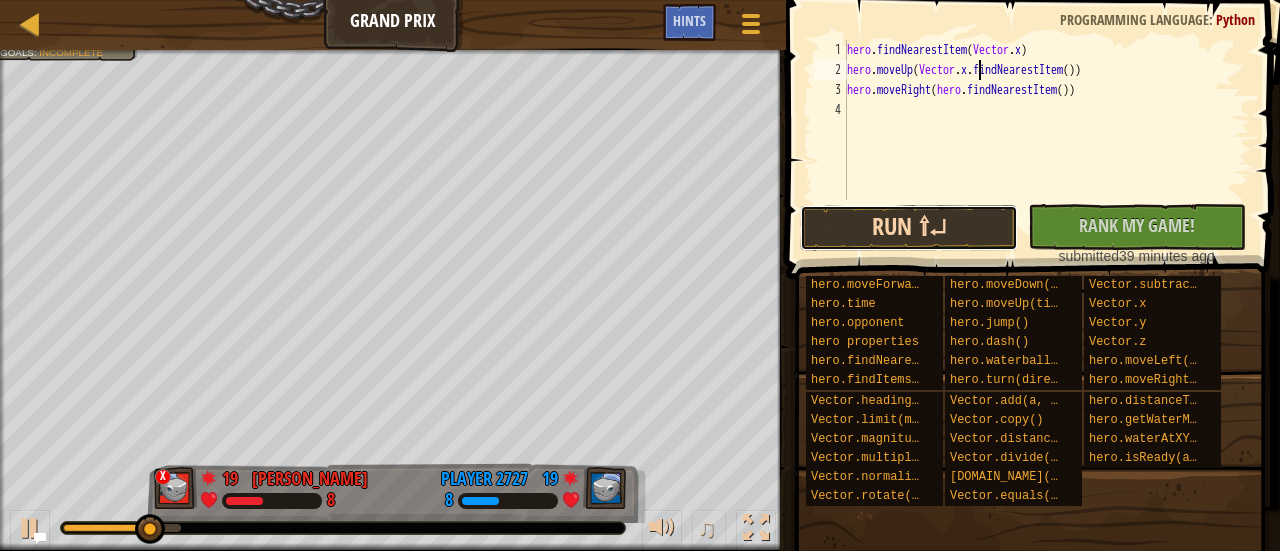 click on "Run ⇧↵" at bounding box center [909, 228] 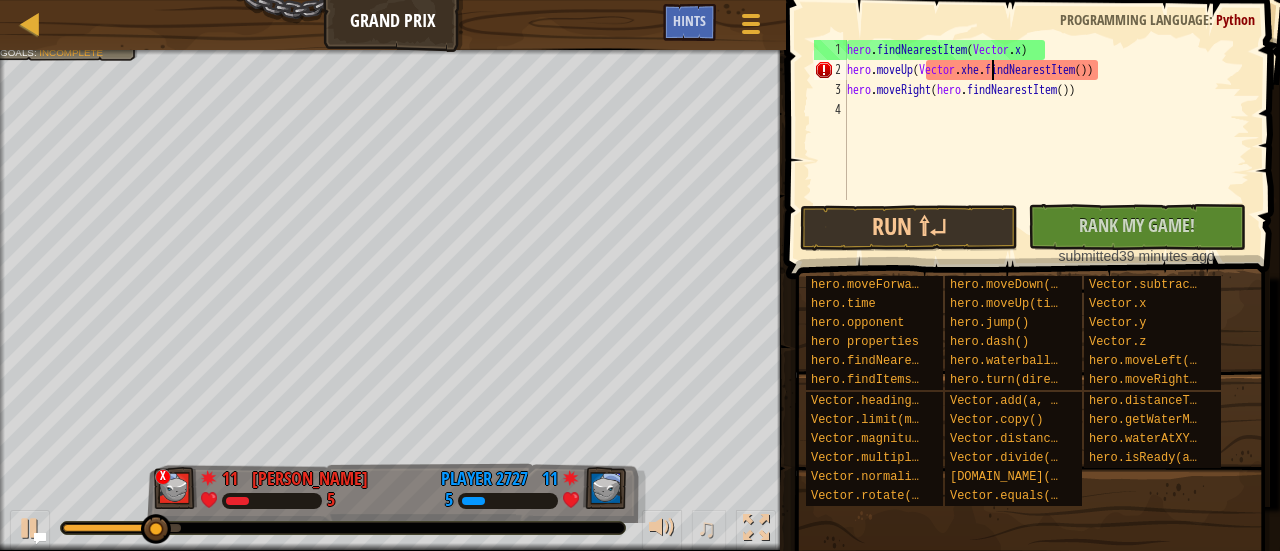 scroll, scrollTop: 9, scrollLeft: 12, axis: both 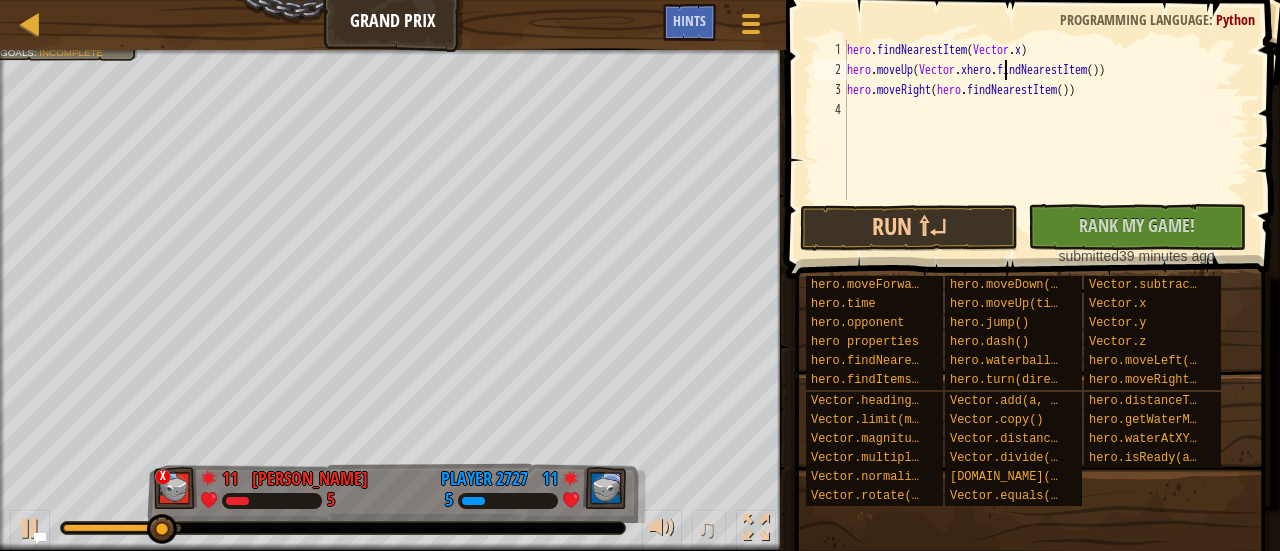 click on "hero . findNearestItem ( Vector . x ) hero . moveUp ( Vector . xhero . findNearestItem ( )) hero . moveRight ( hero . findNearestItem ( ))" at bounding box center (1046, 140) 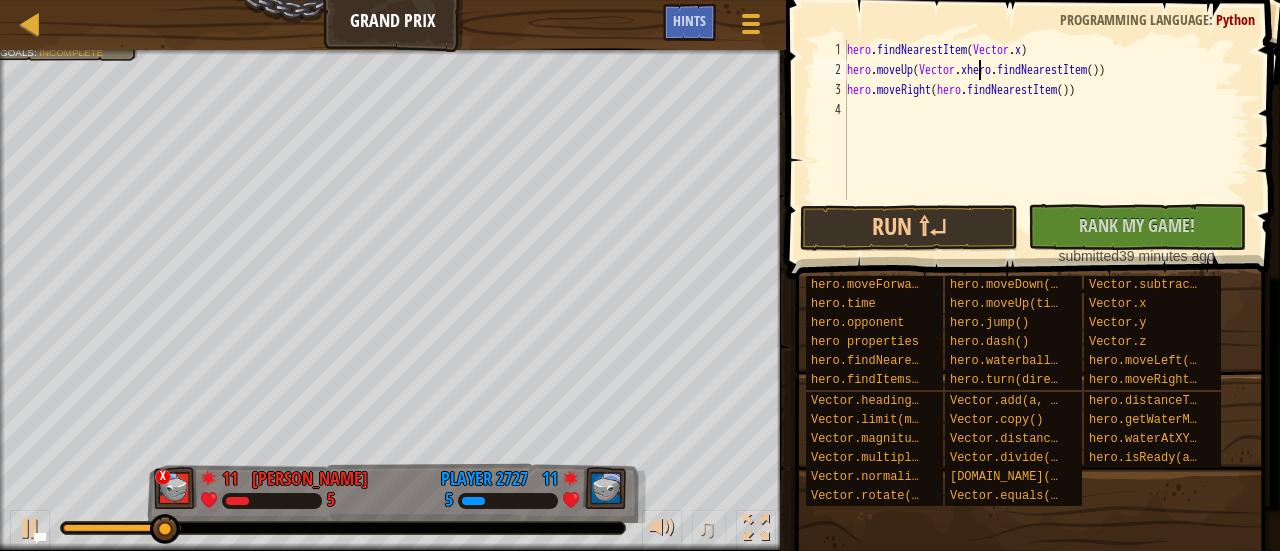 scroll, scrollTop: 9, scrollLeft: 12, axis: both 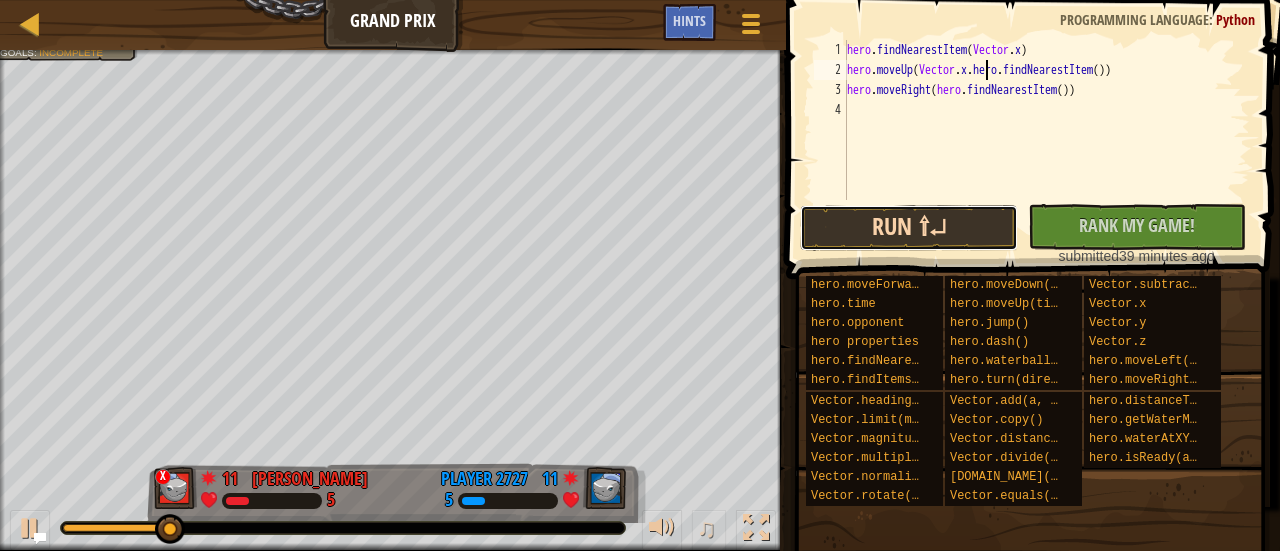 click on "Run ⇧↵" at bounding box center (909, 228) 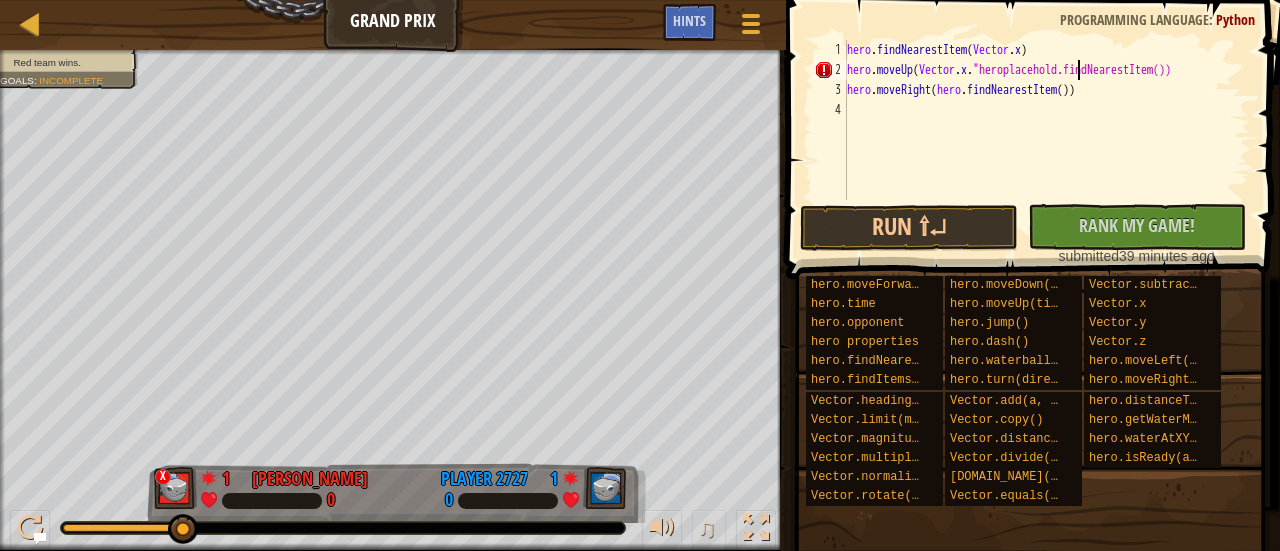 scroll, scrollTop: 9, scrollLeft: 20, axis: both 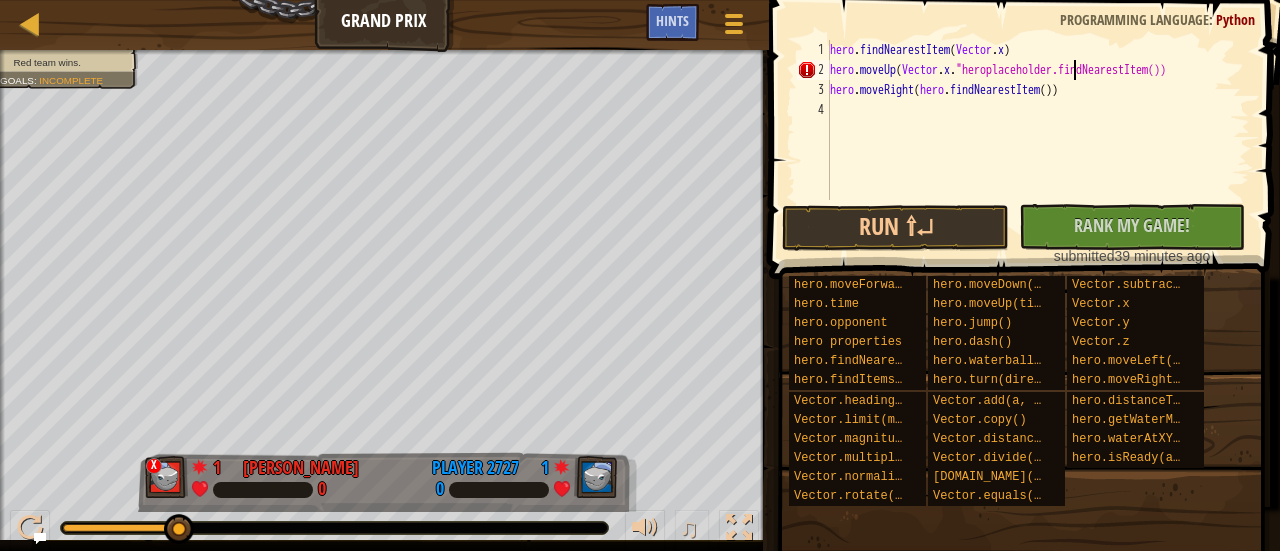 type on "hero.moveUp(Vector.x."heroplaceholder".findNearestItem())" 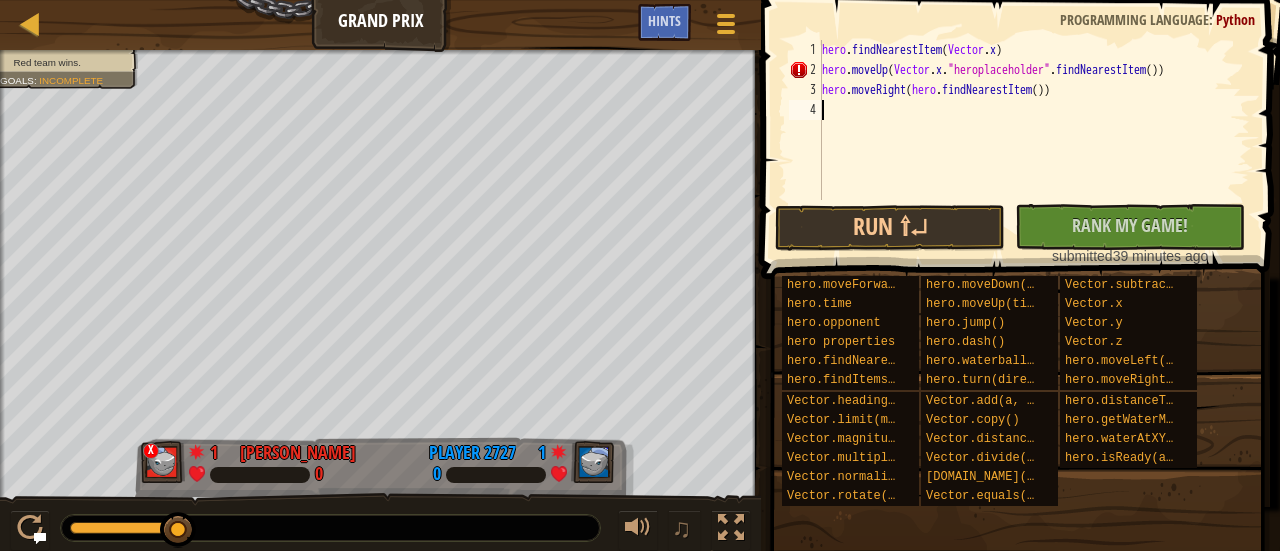 scroll, scrollTop: 9, scrollLeft: 0, axis: vertical 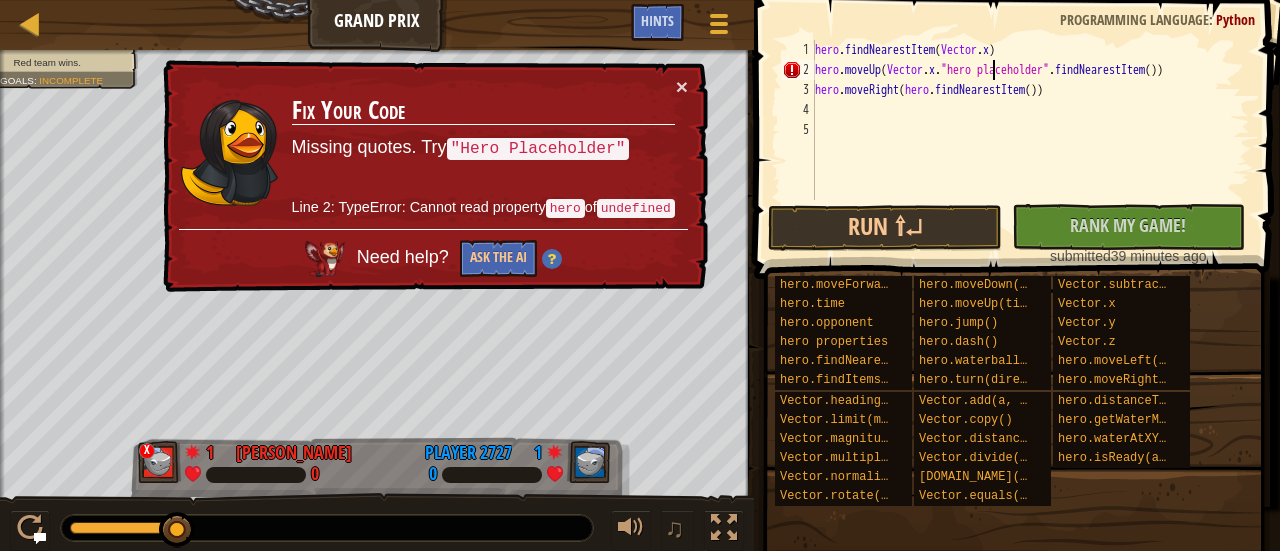 click on "hero . findNearestItem ( Vector . x ) hero . moveUp ( Vector . x . "hero placeholder" . findNearestItem ( )) hero . moveRight ( hero . findNearestItem ( ))" at bounding box center [1030, 140] 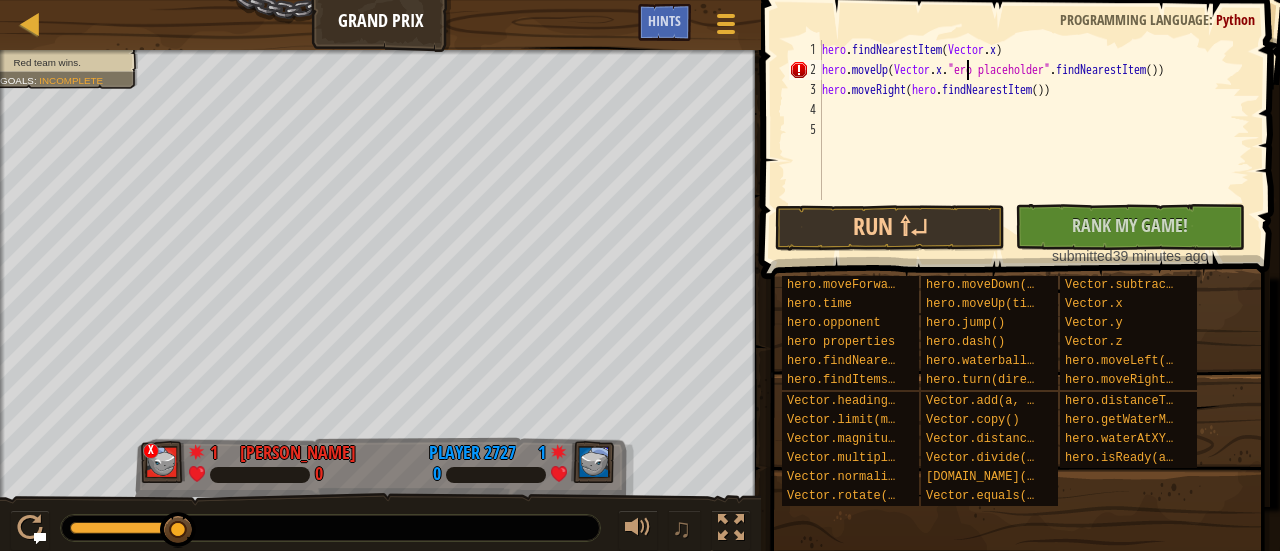 type on "hero.moveUp(Vector.x."Hero placeholder".findNearestItem())" 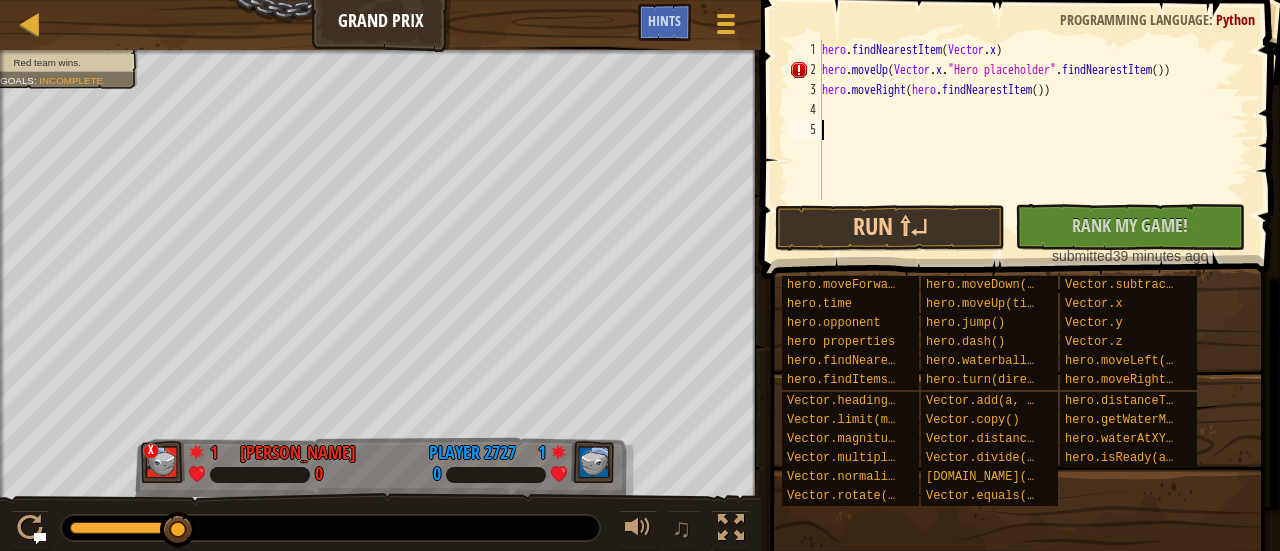scroll, scrollTop: 9, scrollLeft: 0, axis: vertical 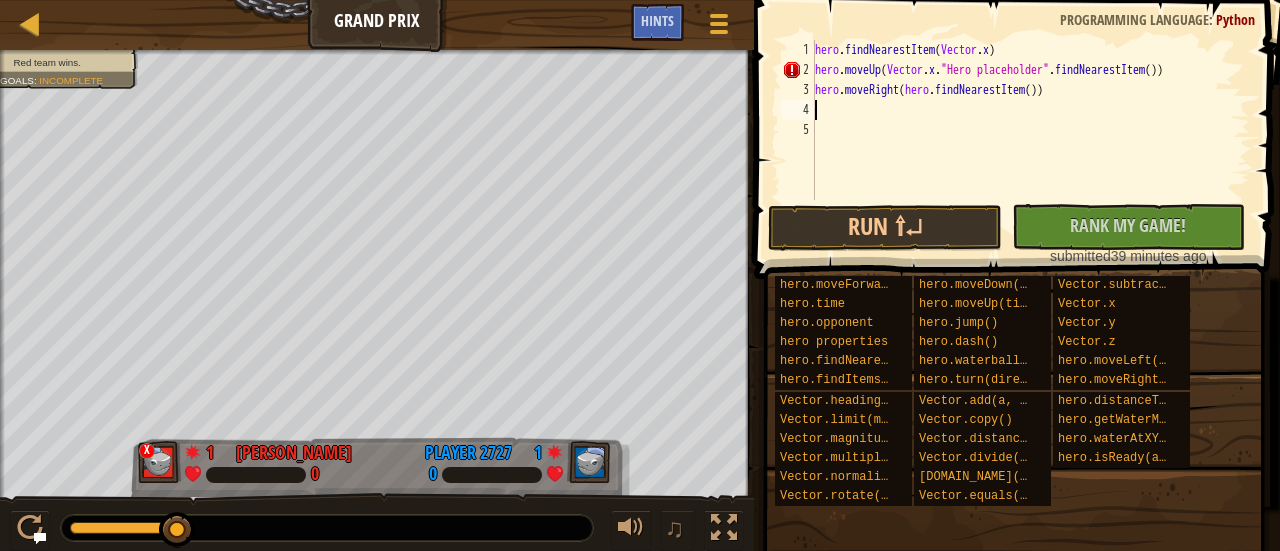 click on "hero . findNearestItem ( Vector . x ) hero . moveUp ( Vector . x . "Hero placeholder" . findNearestItem ( )) hero . moveRight ( hero . findNearestItem ( ))" at bounding box center [1030, 140] 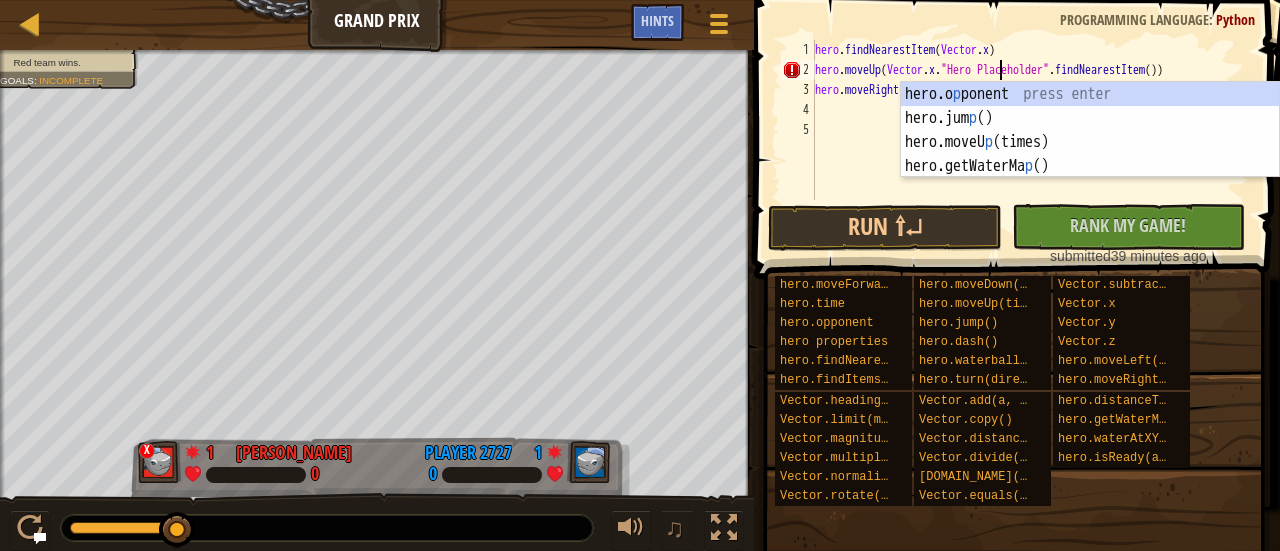 scroll, scrollTop: 9, scrollLeft: 15, axis: both 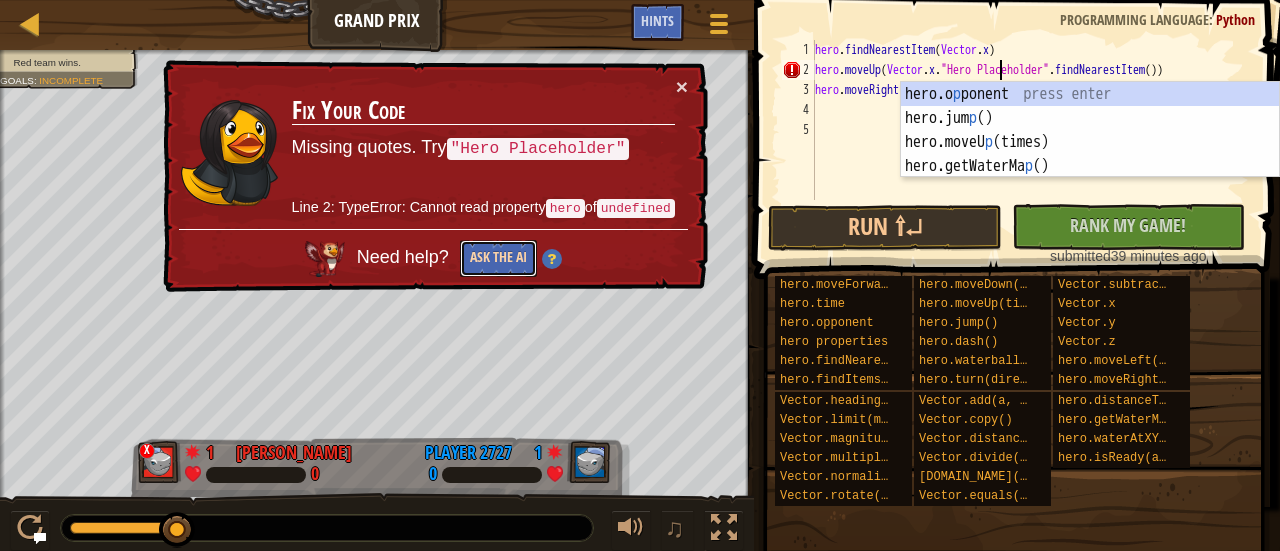 click on "Ask the AI" at bounding box center [498, 258] 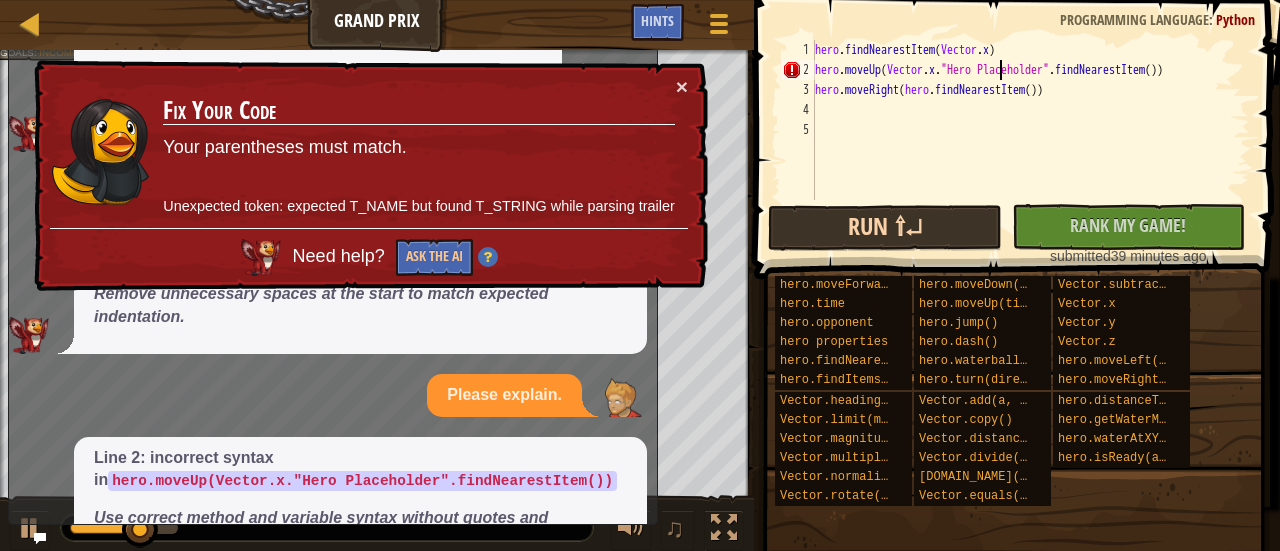 scroll, scrollTop: 110, scrollLeft: 0, axis: vertical 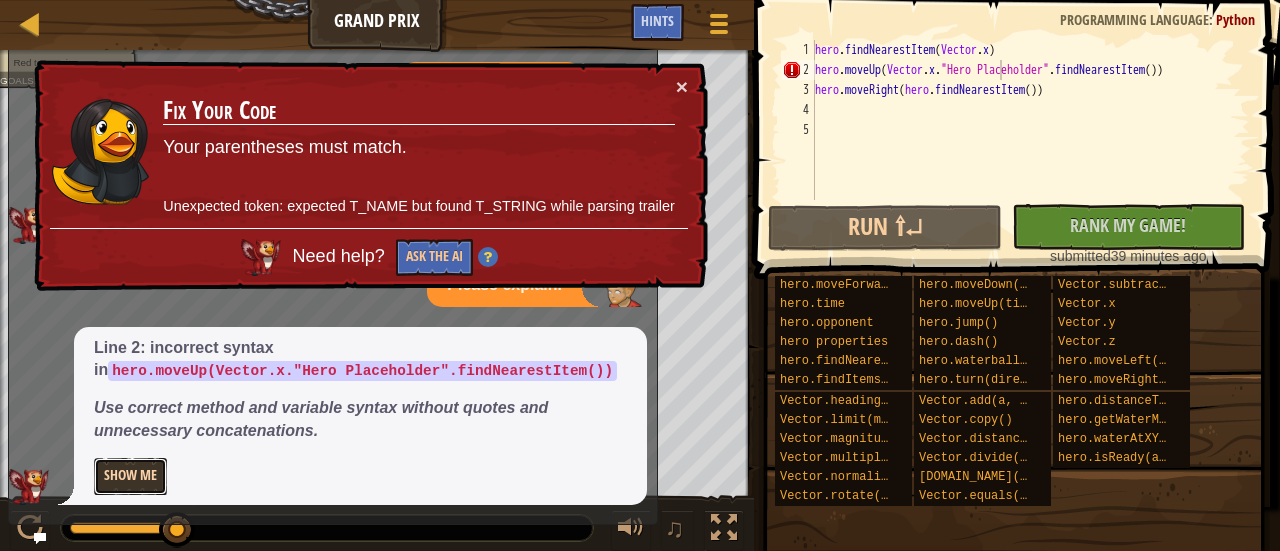 click on "Show Me" at bounding box center (130, 476) 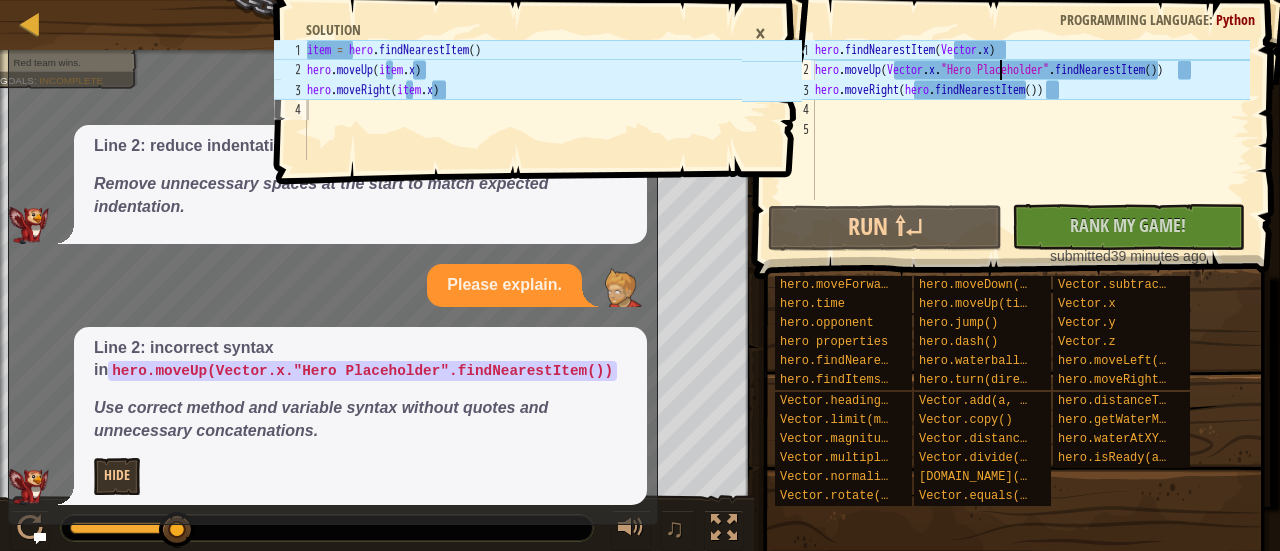 click on "hero . findNearestItem ( Vector . x ) hero . moveUp ( Vector . x . "Hero Placeholder" . findNearestItem ( )) hero . moveRight ( hero . findNearestItem ( ))" at bounding box center (1030, 140) 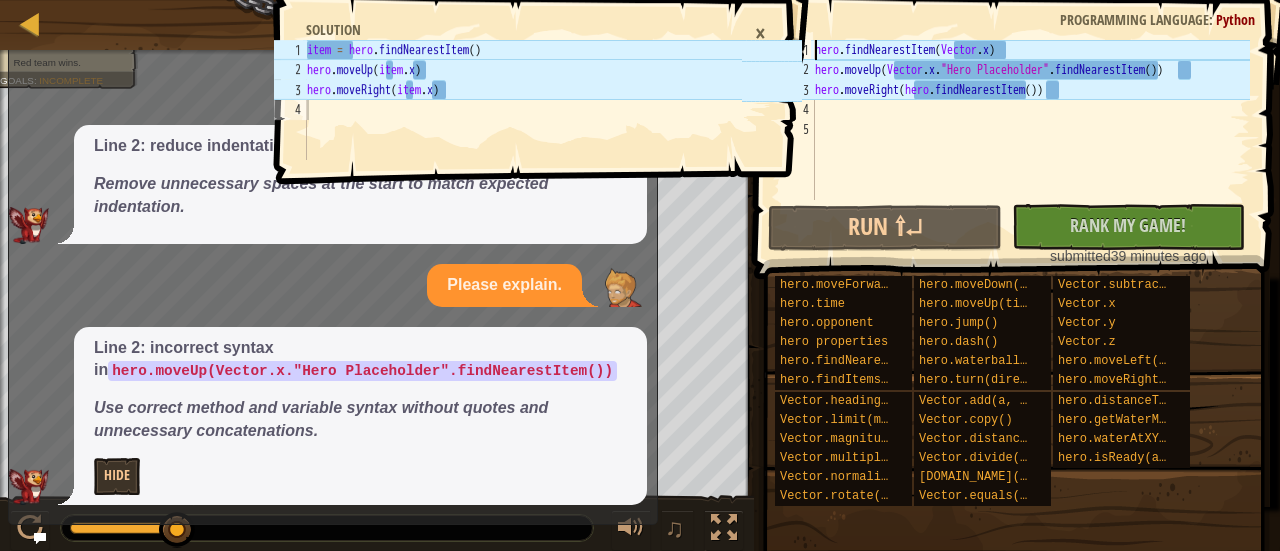 click on "hero . findNearestItem ( Vector . x ) hero . moveUp ( Vector . x . "Hero Placeholder" . findNearestItem ( )) hero . moveRight ( hero . findNearestItem ( ))" at bounding box center [1030, 140] 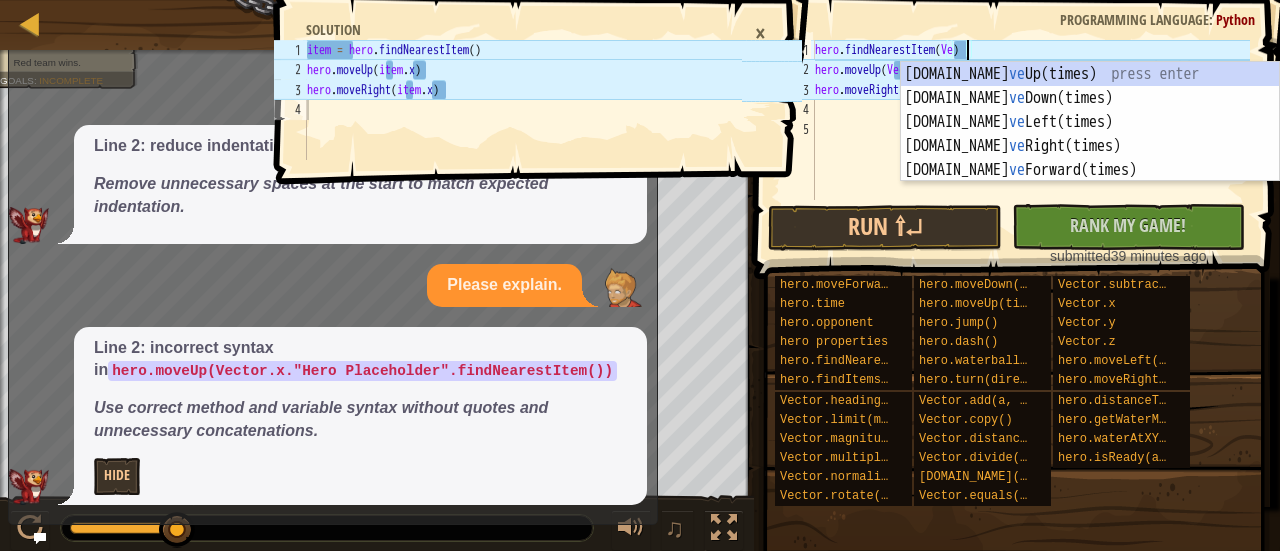 scroll, scrollTop: 9, scrollLeft: 11, axis: both 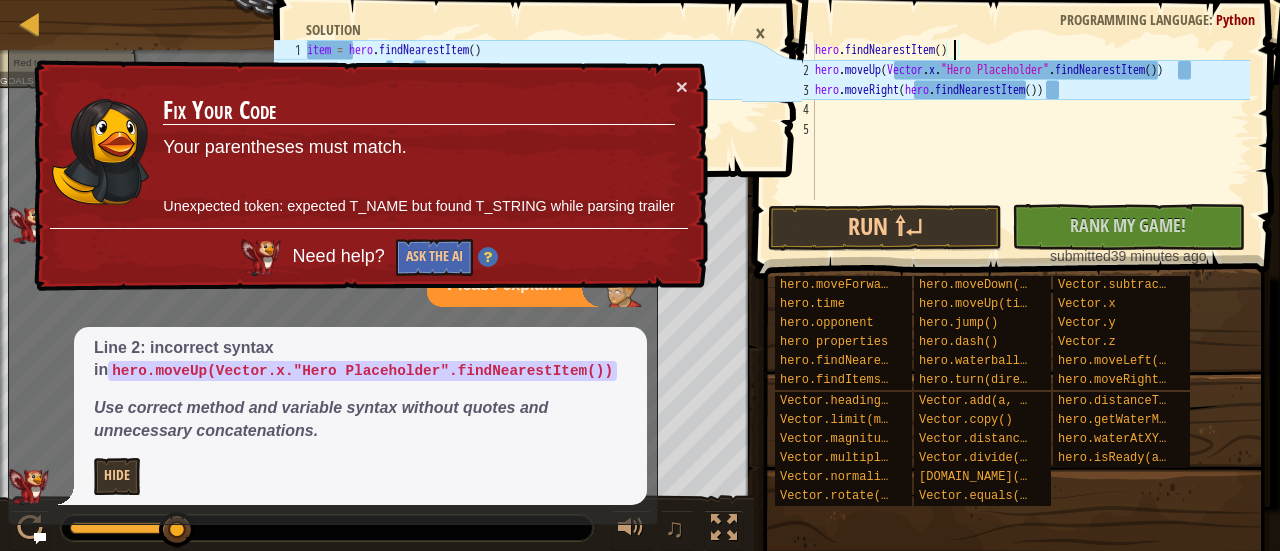 click on "hero . findNearestItem ( ) hero . moveUp ( Vector . x . "Hero Placeholder" . findNearestItem ( )) hero . moveRight ( hero . findNearestItem ( ))" at bounding box center (1030, 140) 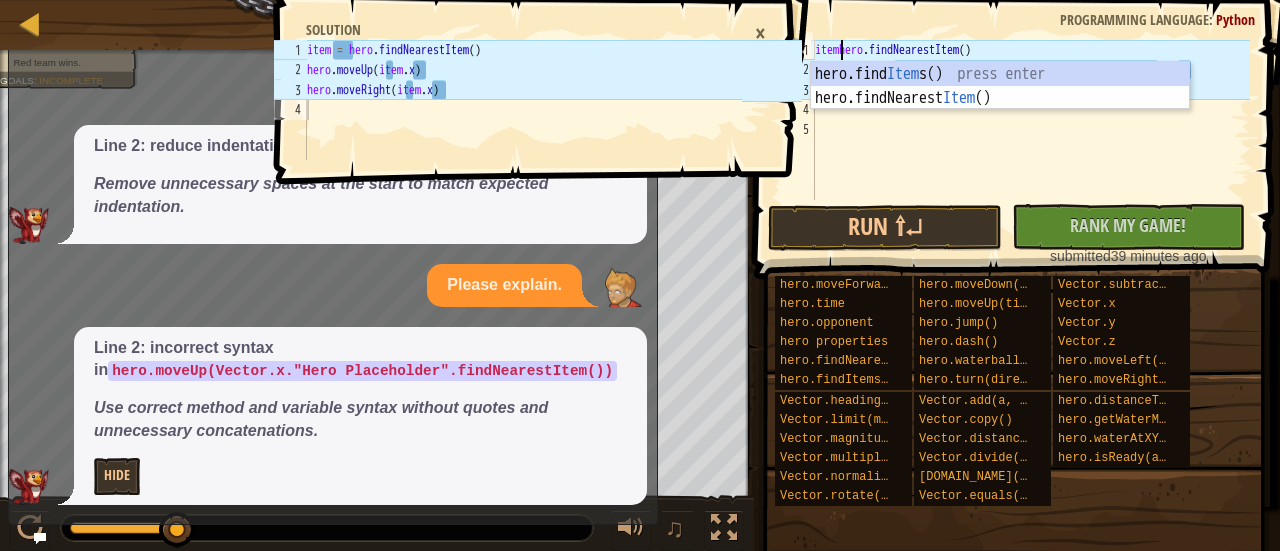 scroll, scrollTop: 9, scrollLeft: 2, axis: both 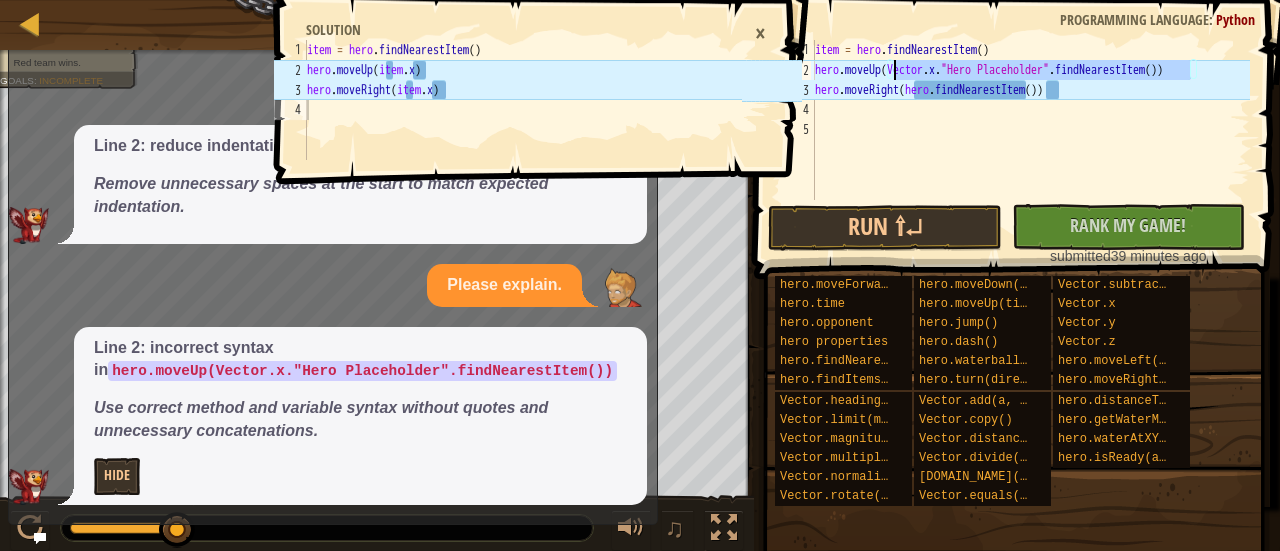 drag, startPoint x: 1192, startPoint y: 72, endPoint x: 895, endPoint y: 65, distance: 297.0825 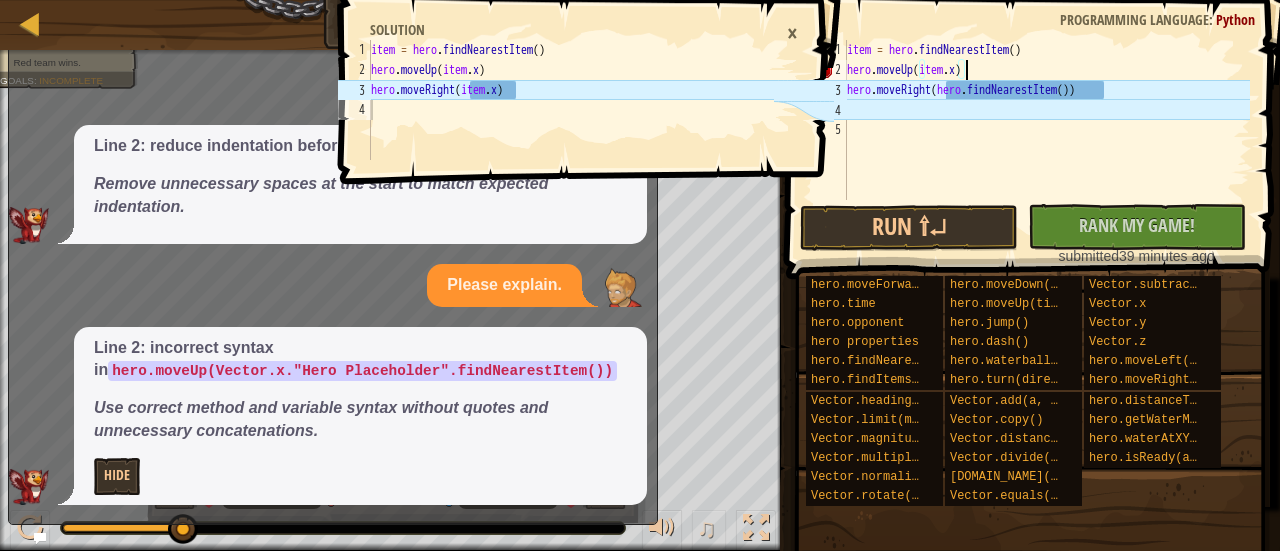 scroll, scrollTop: 9, scrollLeft: 9, axis: both 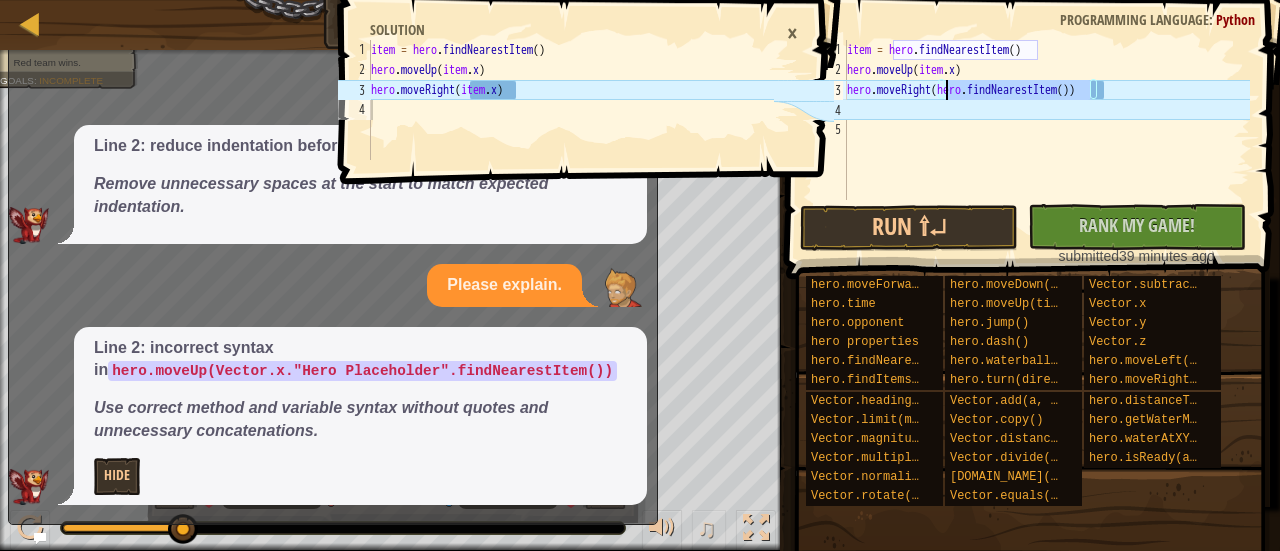 drag, startPoint x: 1090, startPoint y: 95, endPoint x: 946, endPoint y: 95, distance: 144 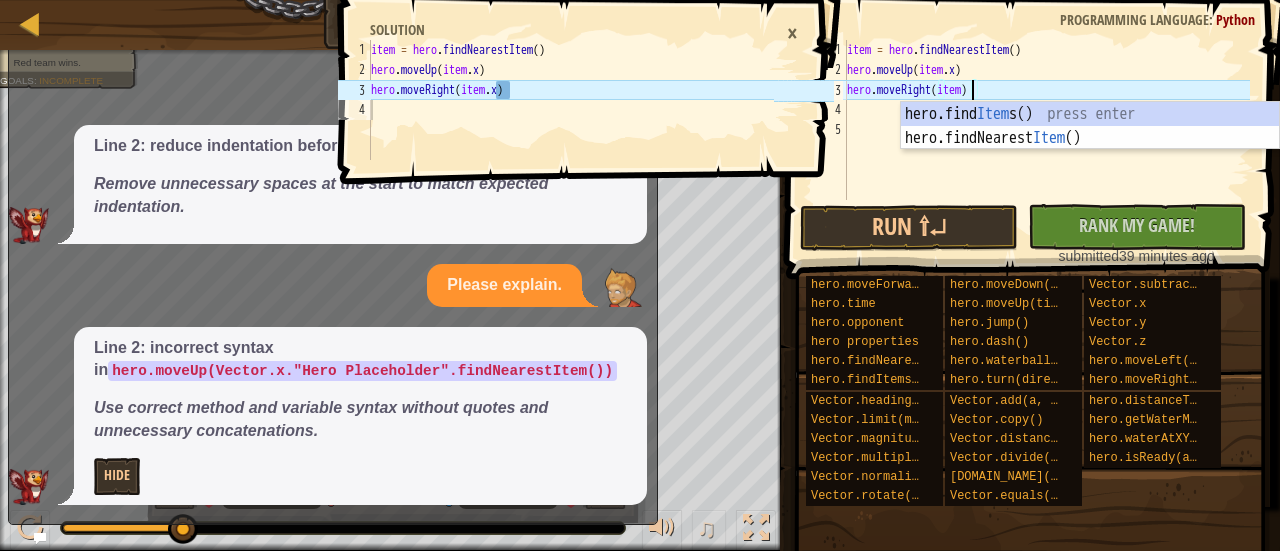 scroll, scrollTop: 9, scrollLeft: 10, axis: both 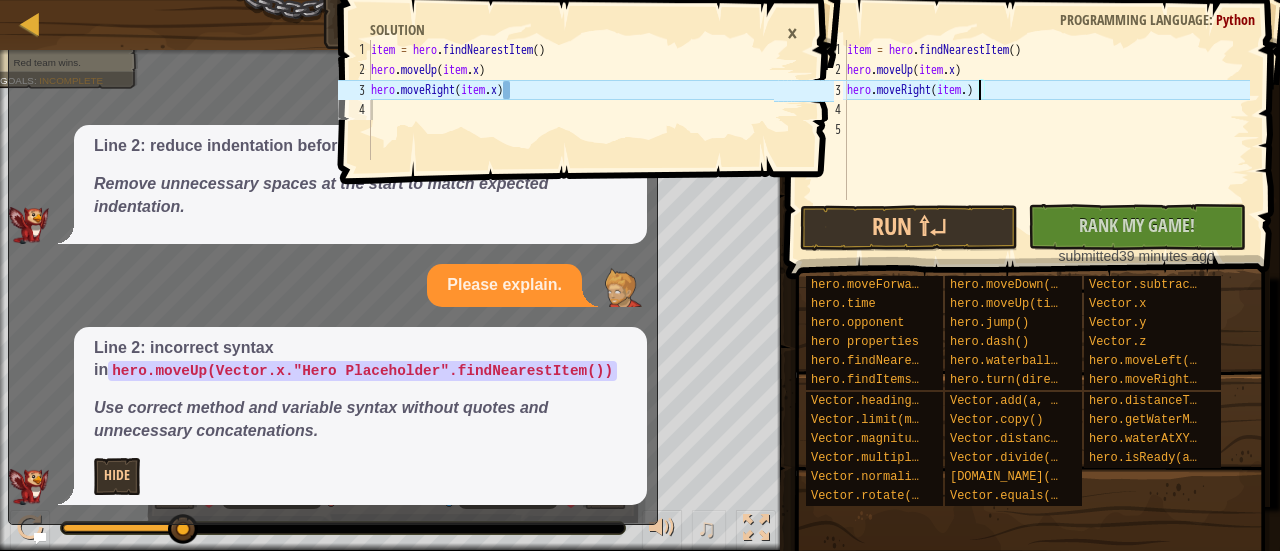 type on "hero.moveRight(item.y)" 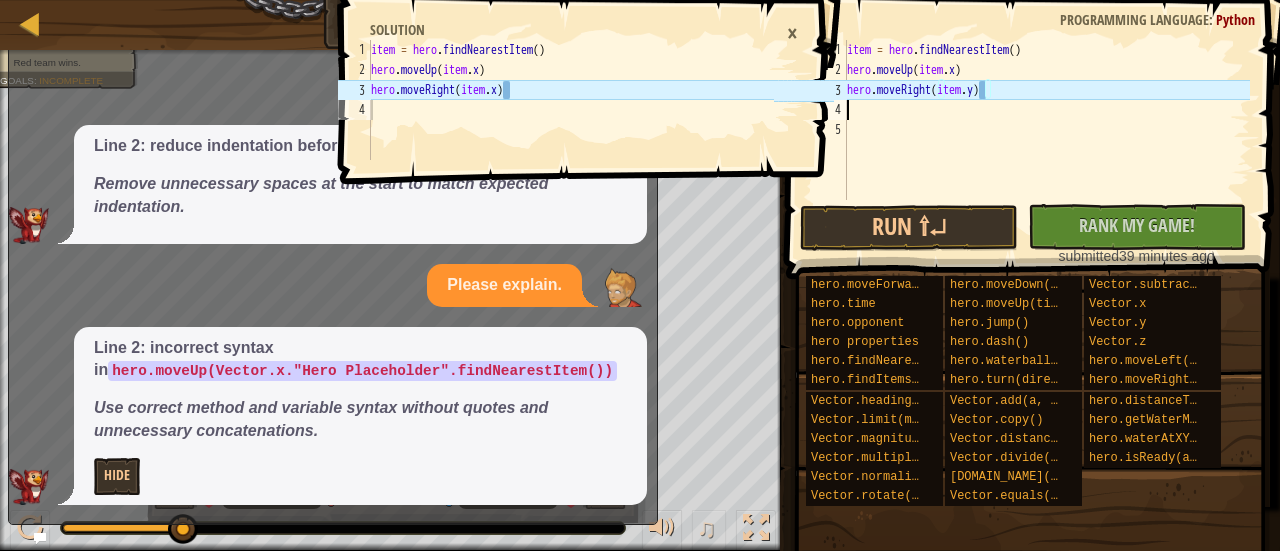 click on "item   =   hero . findNearestItem ( ) hero . moveUp ( item . x ) hero . moveRight ( item . y )" at bounding box center [1046, 140] 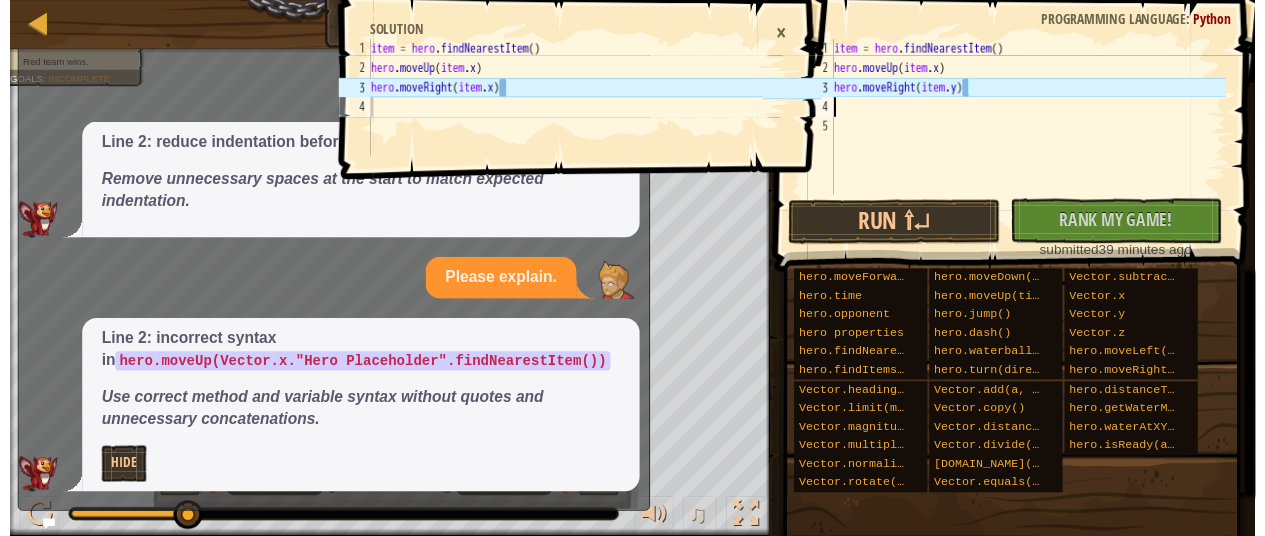 scroll, scrollTop: 9, scrollLeft: 0, axis: vertical 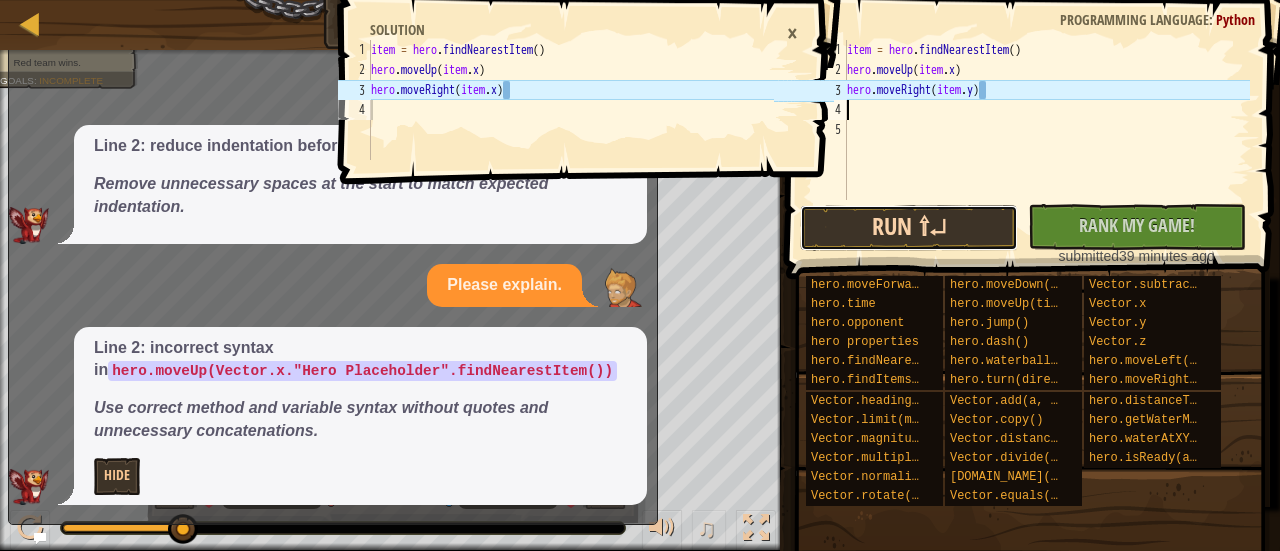 click on "Run ⇧↵" at bounding box center [909, 228] 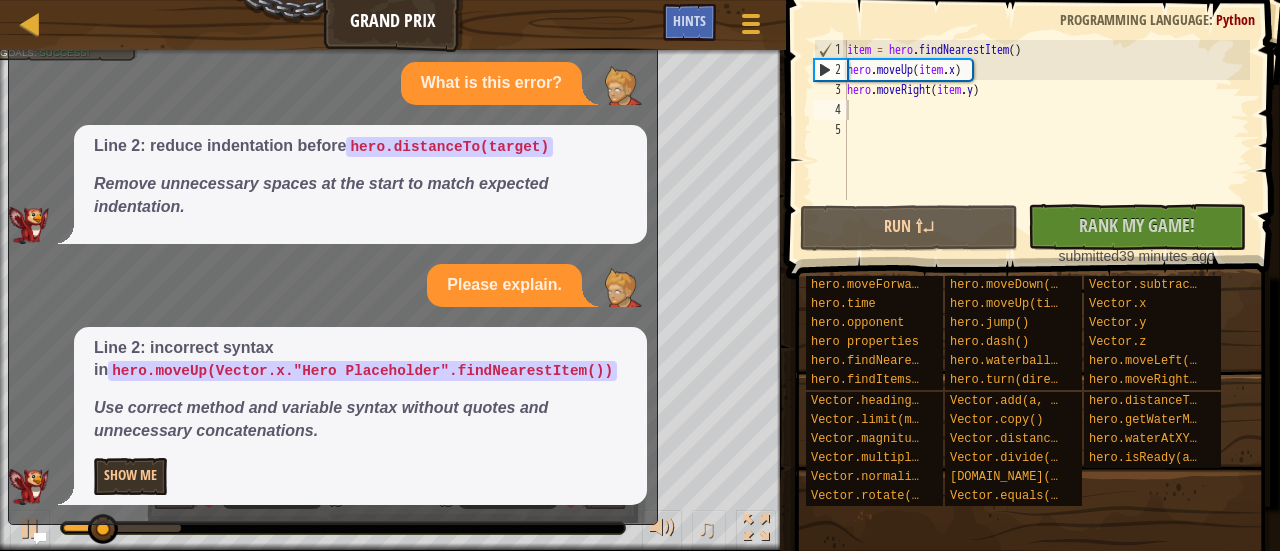 click on "x Please explain.
The error says there's too much space at the start of line 2.
Line 2: reduce indentation before  g .
Python expects code in functions to be indented properly.
What is this error?
Line 2: reduce indentation before  hero.distanceTo(target)
Remove unnecessary spaces at the start to match expected indentation.
Please explain.
Line 2: incorrect syntax in  hero.moveUp(Vector.x."Hero Placeholder".findNearestItem())
Use correct method and variable syntax without quotes and unnecessary concatenations.
Show Me" at bounding box center [333, 225] 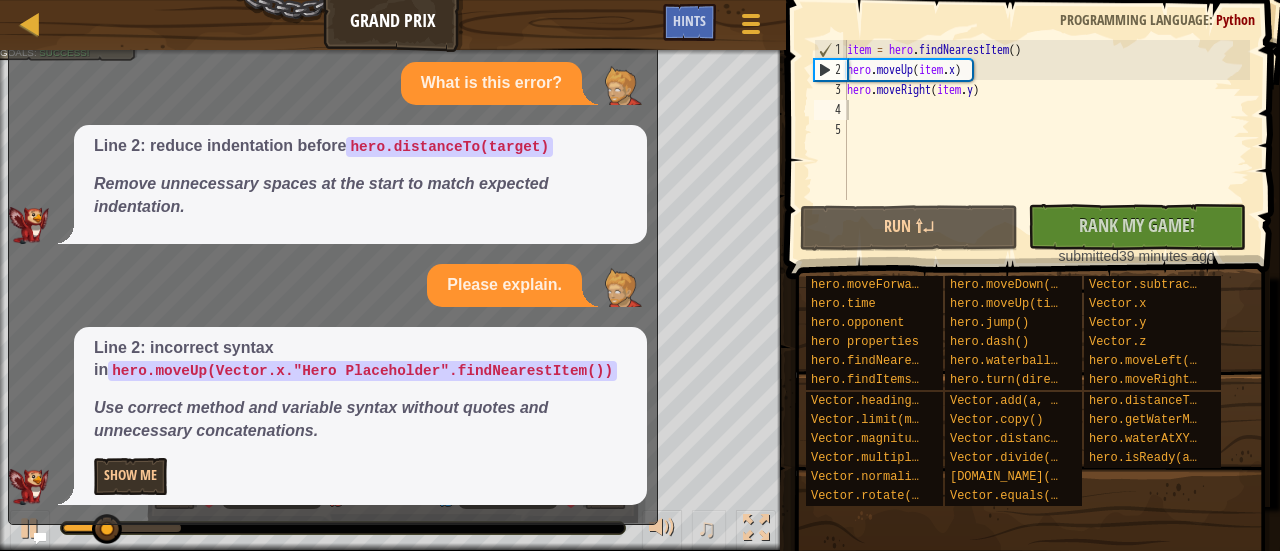 drag, startPoint x: 630, startPoint y: 128, endPoint x: 100, endPoint y: 264, distance: 547.1709 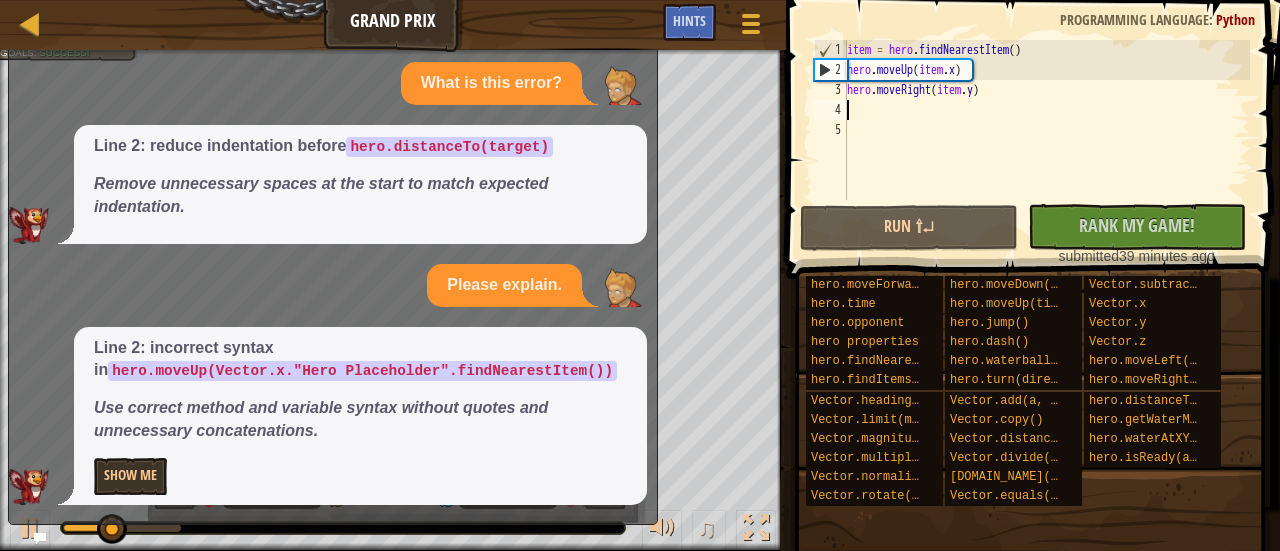 click on "2" at bounding box center (831, 70) 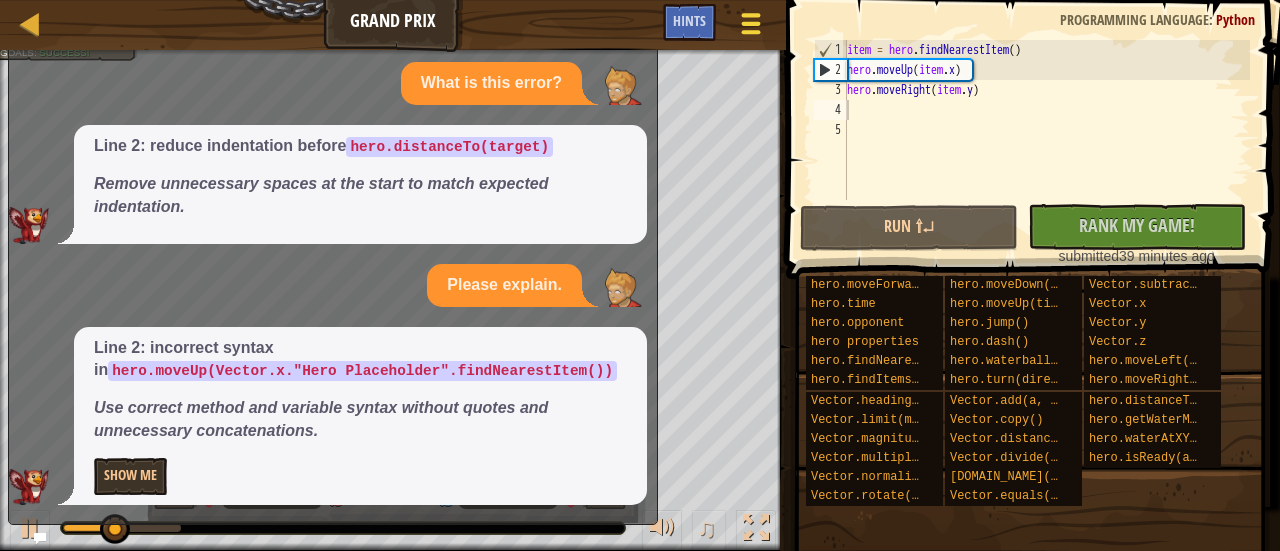 click at bounding box center (750, 23) 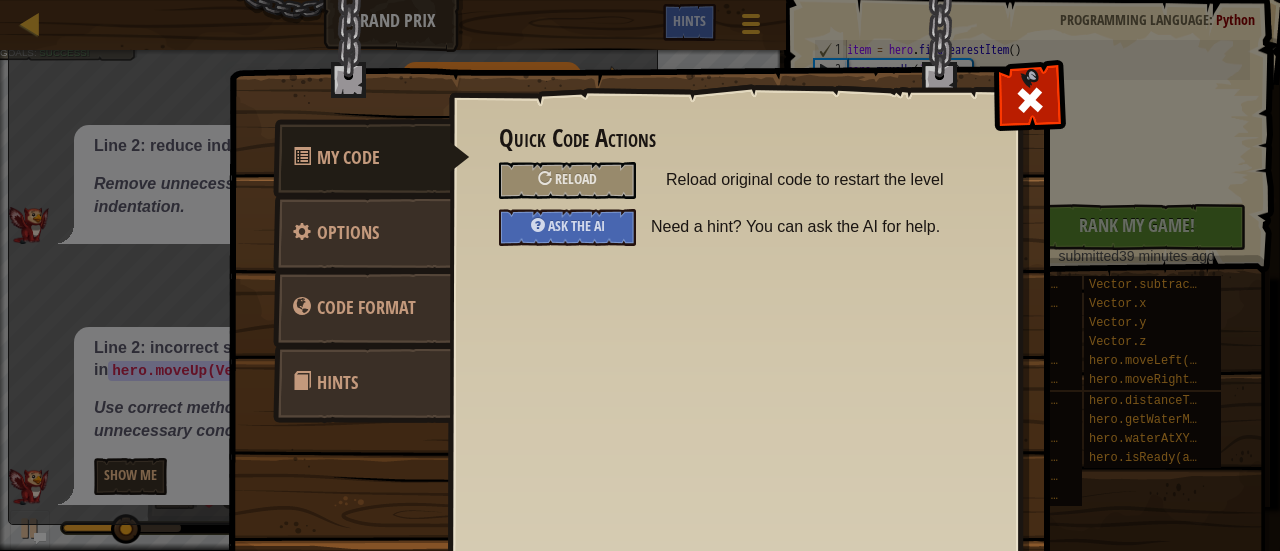 click on "Ask the AI" at bounding box center [567, 227] 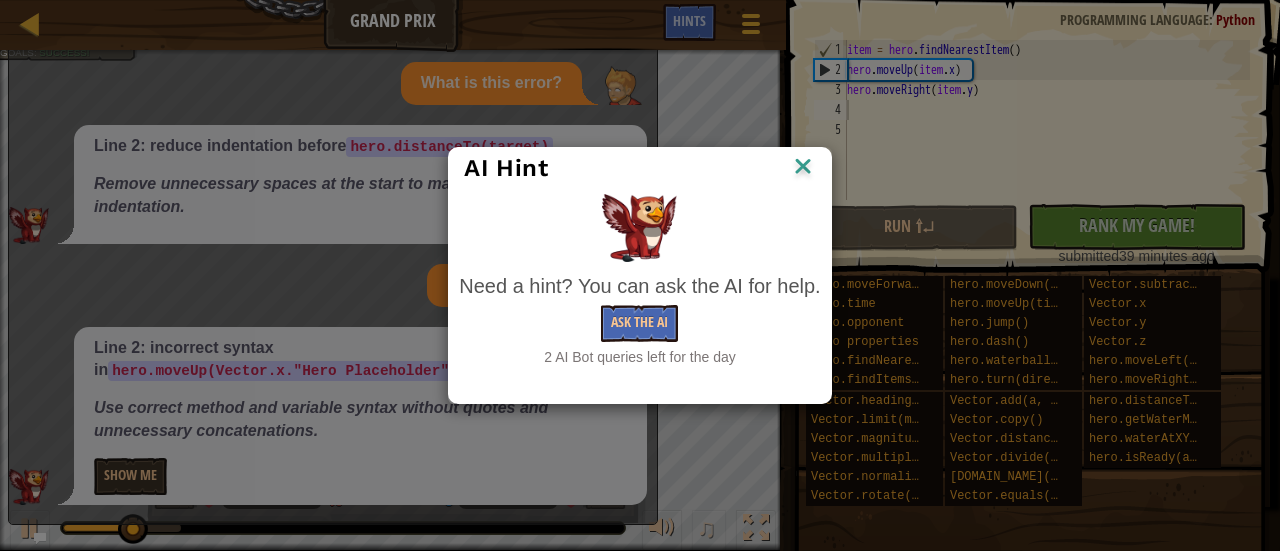 click at bounding box center (803, 168) 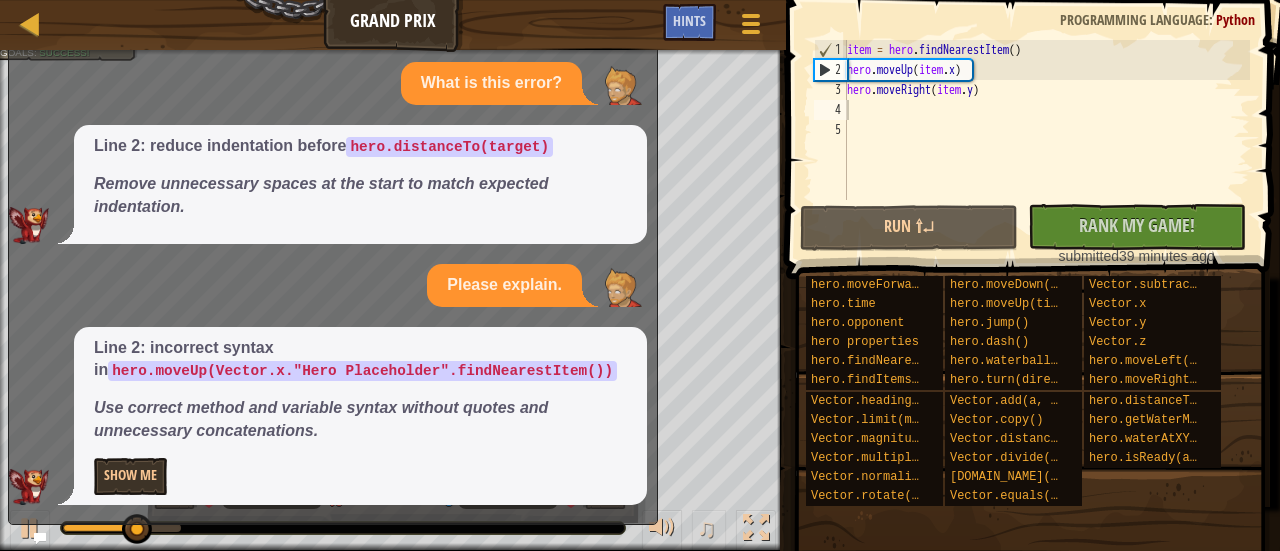 drag, startPoint x: 606, startPoint y: 197, endPoint x: 603, endPoint y: 312, distance: 115.03912 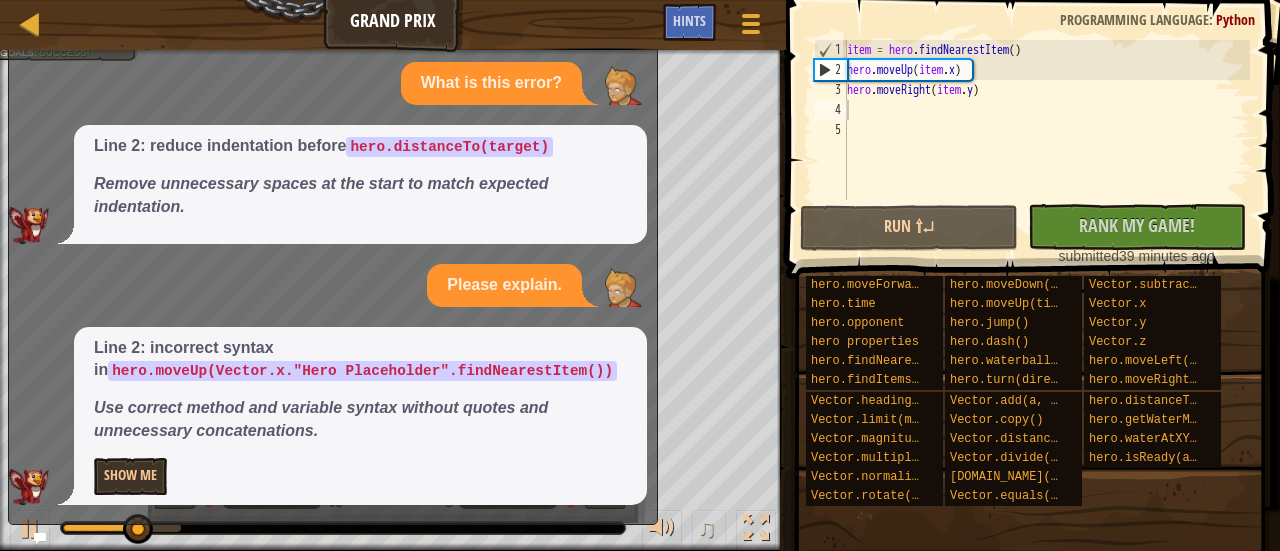 drag, startPoint x: 607, startPoint y: 340, endPoint x: 606, endPoint y: 357, distance: 17.029387 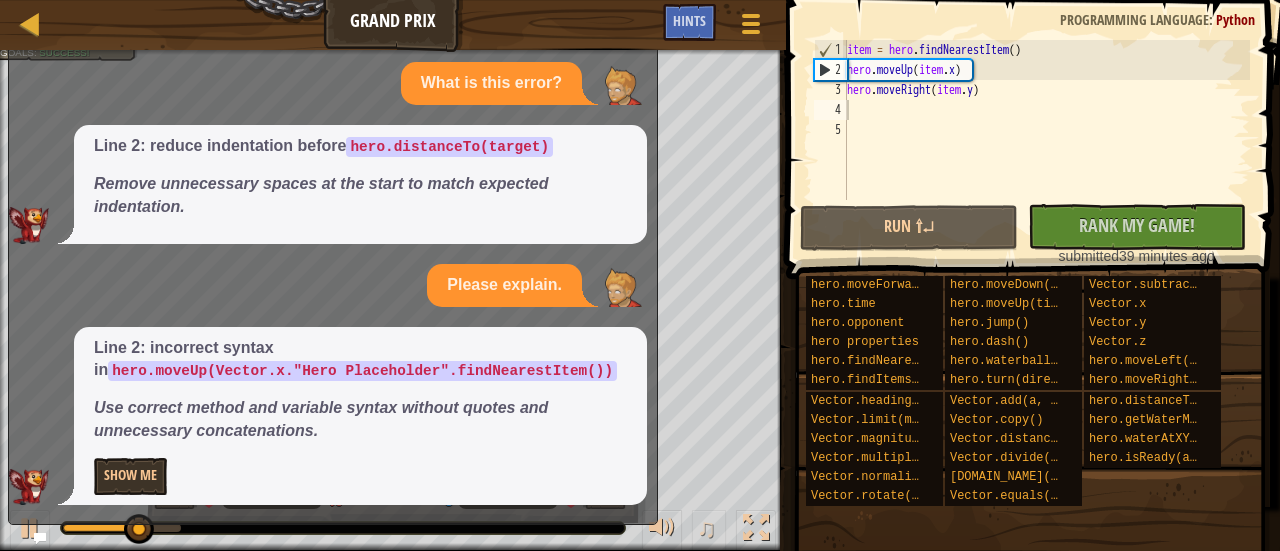 click on "Line 2: incorrect syntax in  hero.moveUp(Vector.x."Hero Placeholder".findNearestItem())" at bounding box center (360, 360) 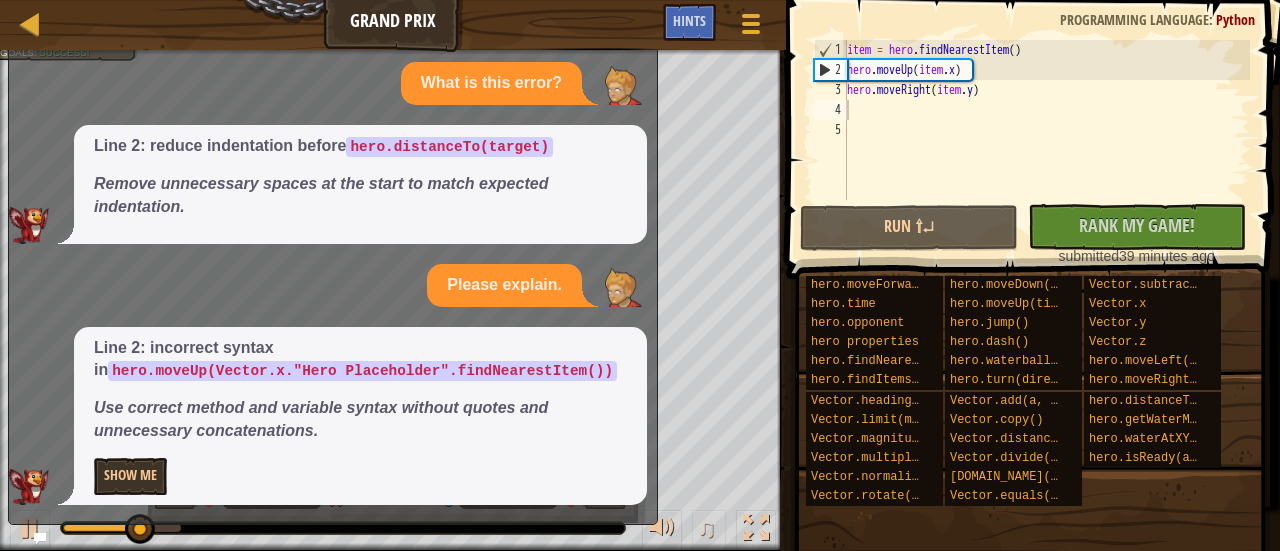 drag, startPoint x: 598, startPoint y: 362, endPoint x: 552, endPoint y: 372, distance: 47.07441 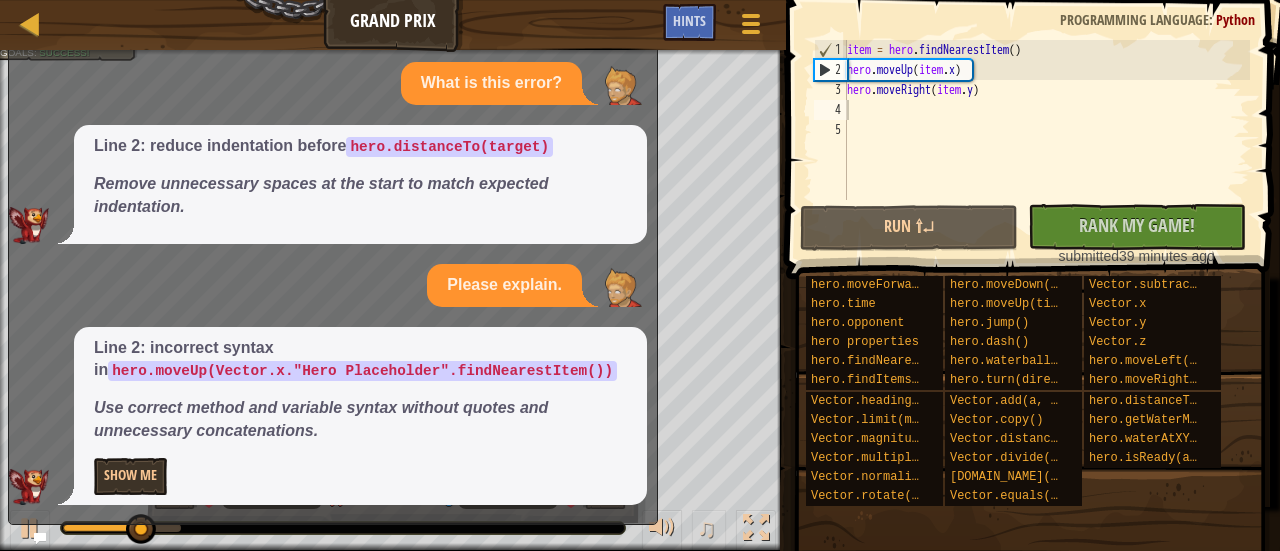 drag, startPoint x: 552, startPoint y: 372, endPoint x: 568, endPoint y: 411, distance: 42.154476 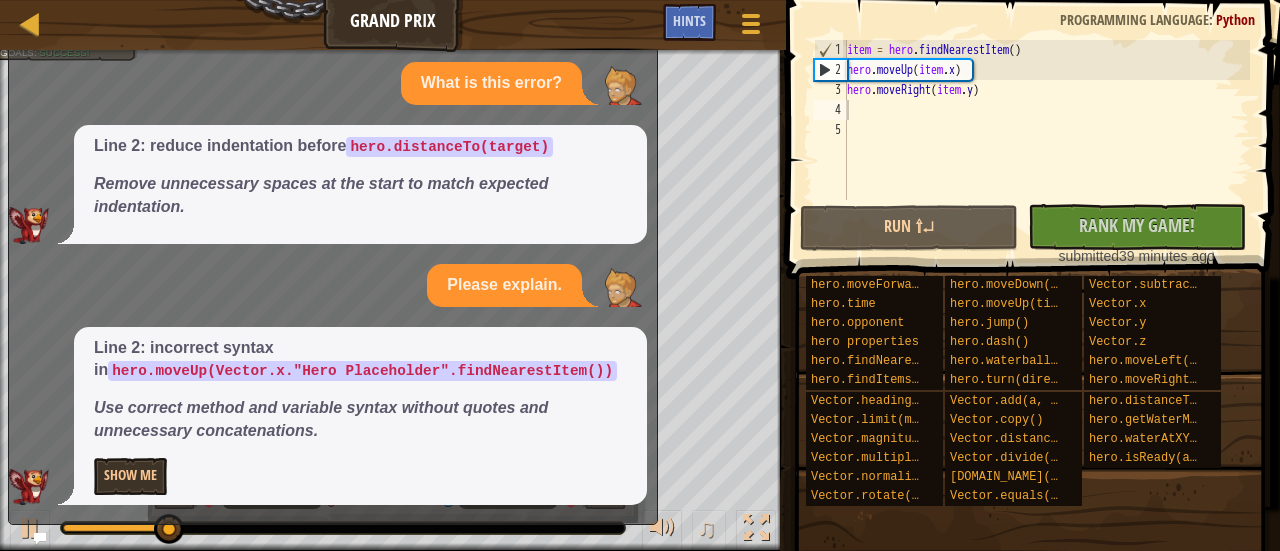 type on "hero.moveRight(item.y)" 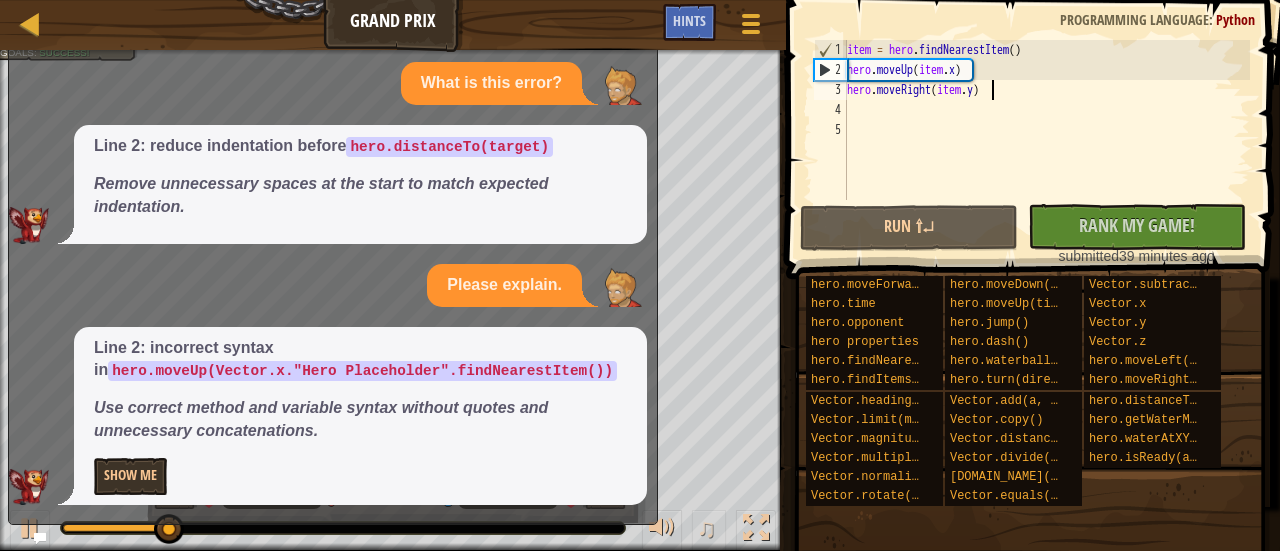 click on "item   =   hero . findNearestItem ( ) hero . moveUp ( item . x ) hero . moveRight ( item . y )" at bounding box center [1046, 140] 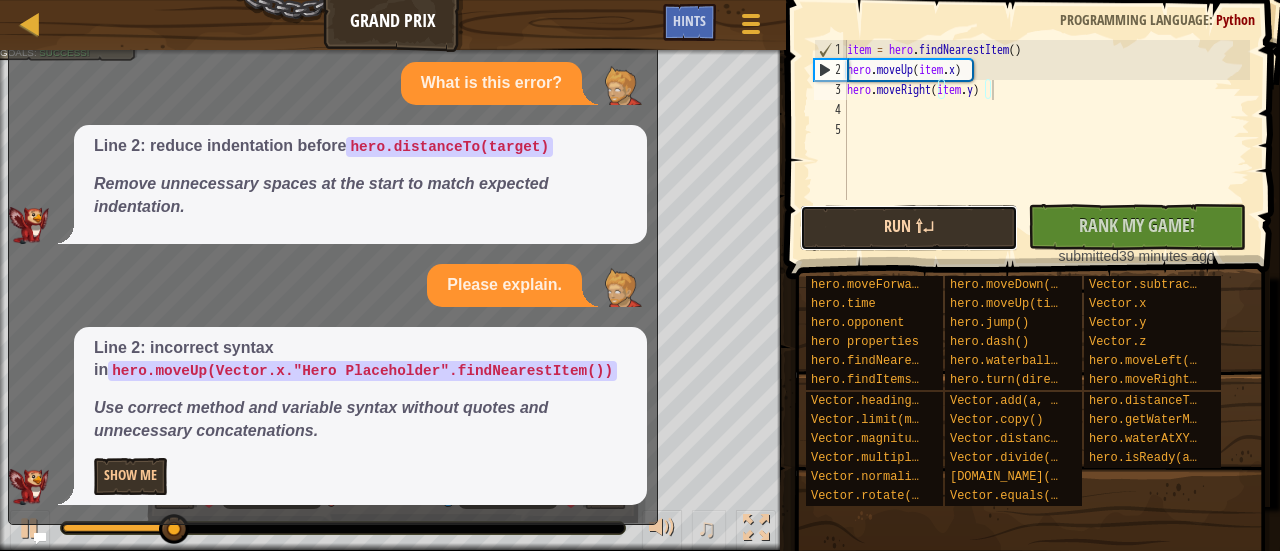 click on "Run ⇧↵" at bounding box center [909, 228] 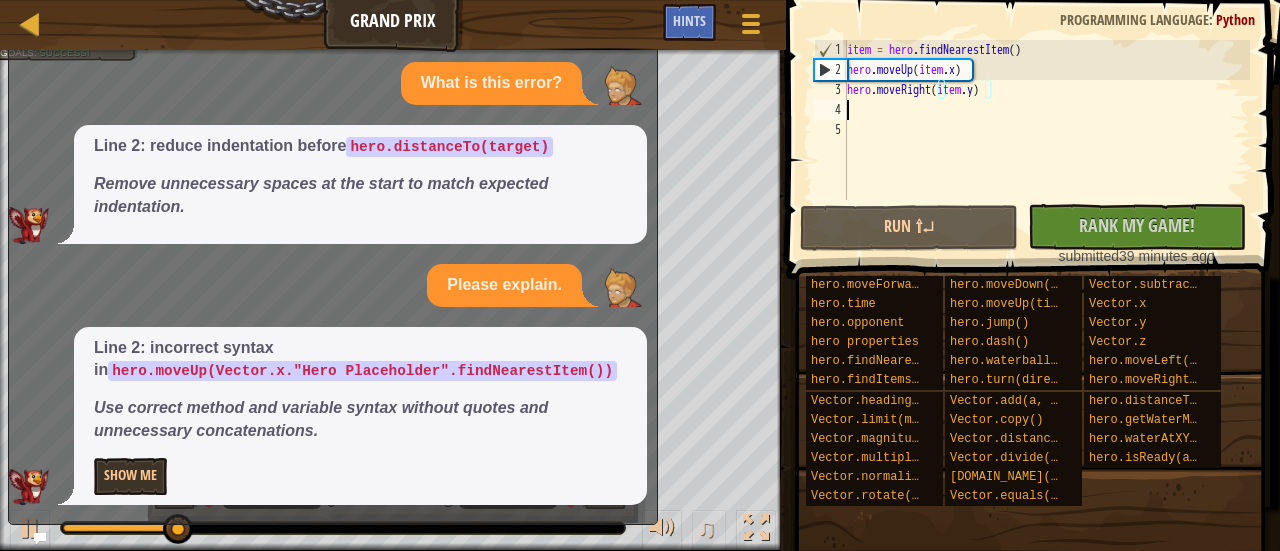 click on "item   =   hero . findNearestItem ( ) hero . moveUp ( item . x ) hero . moveRight ( item . y )" at bounding box center [1046, 140] 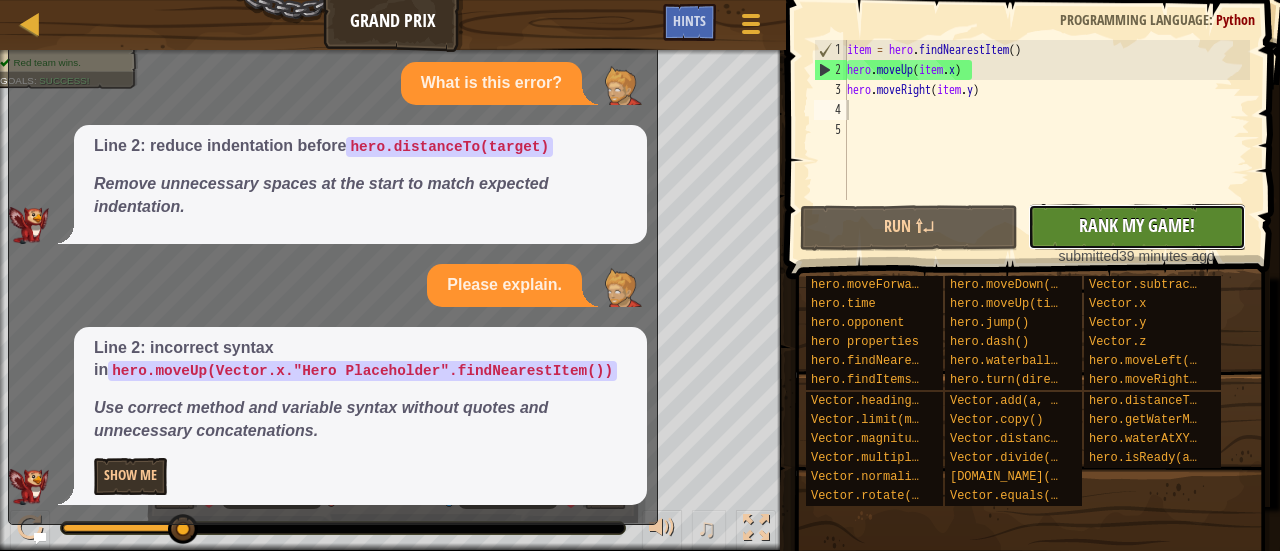 click on "Rank My Game!" at bounding box center [1137, 225] 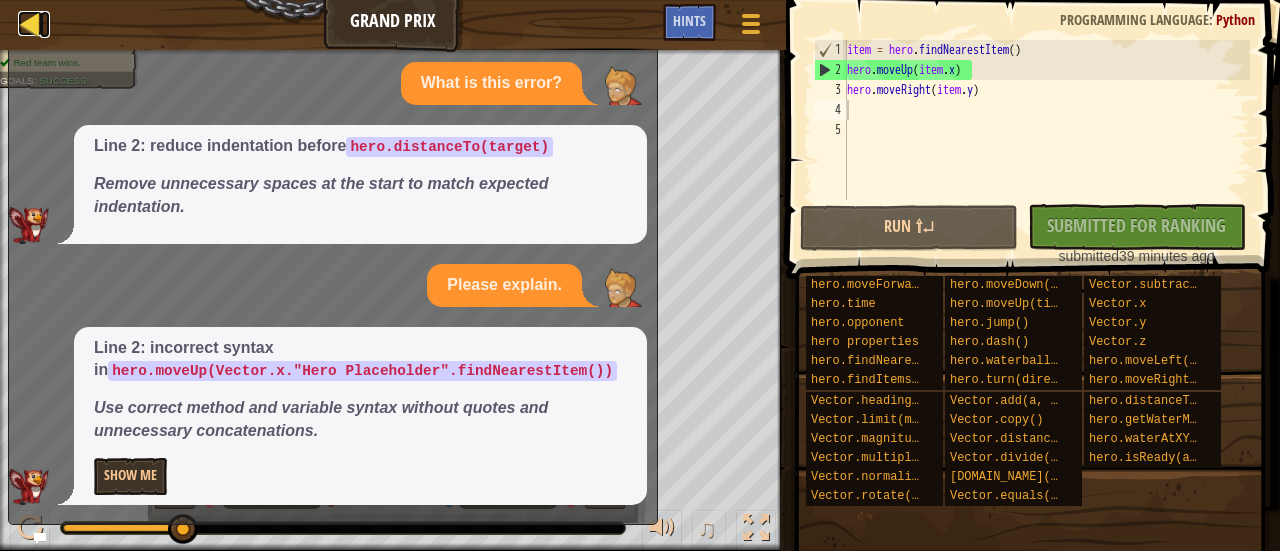 click at bounding box center [30, 23] 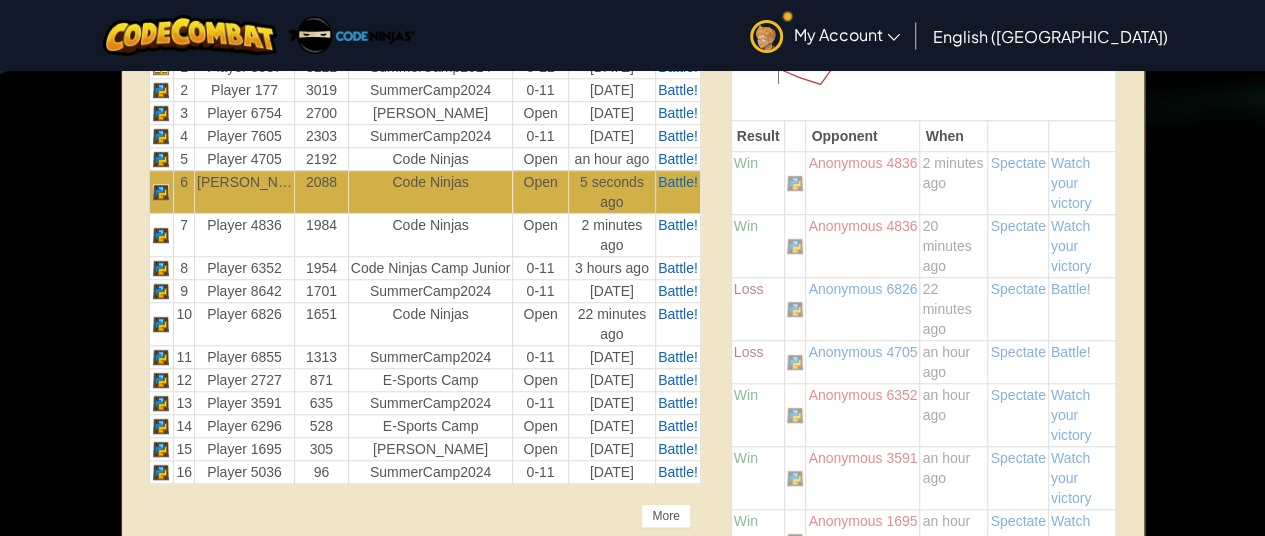 scroll, scrollTop: 366, scrollLeft: 0, axis: vertical 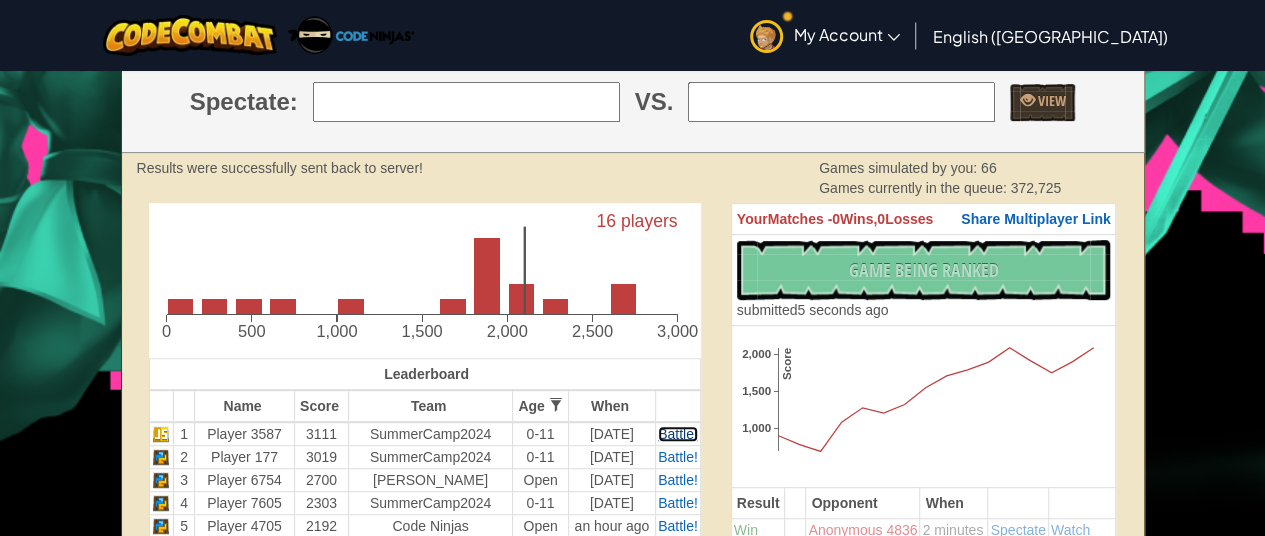 click on "Battle!" at bounding box center (678, 434) 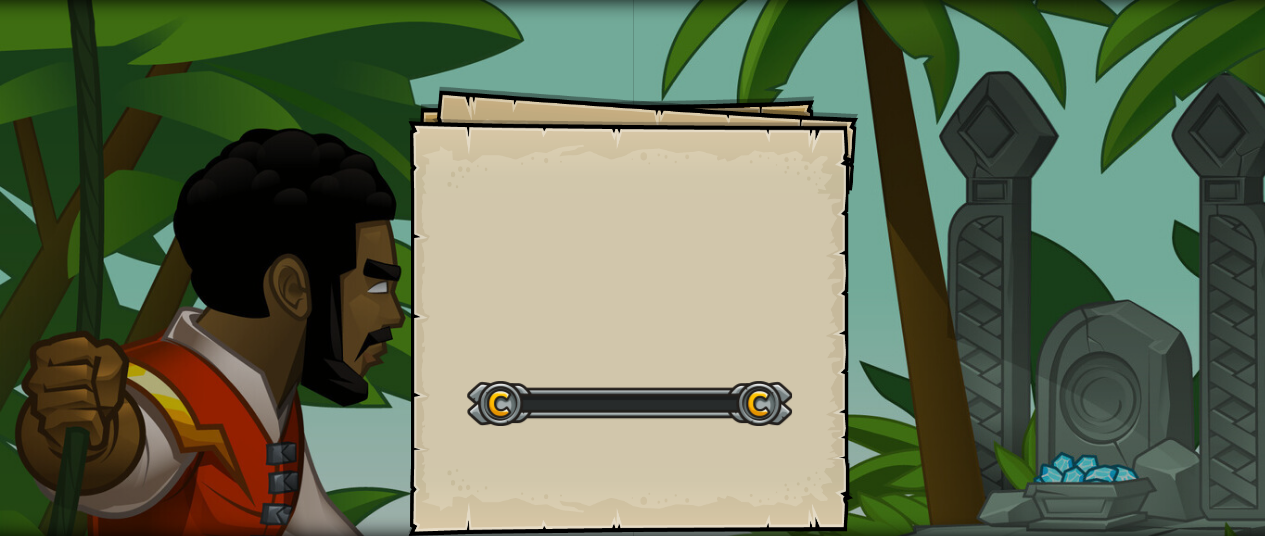 scroll, scrollTop: 0, scrollLeft: 0, axis: both 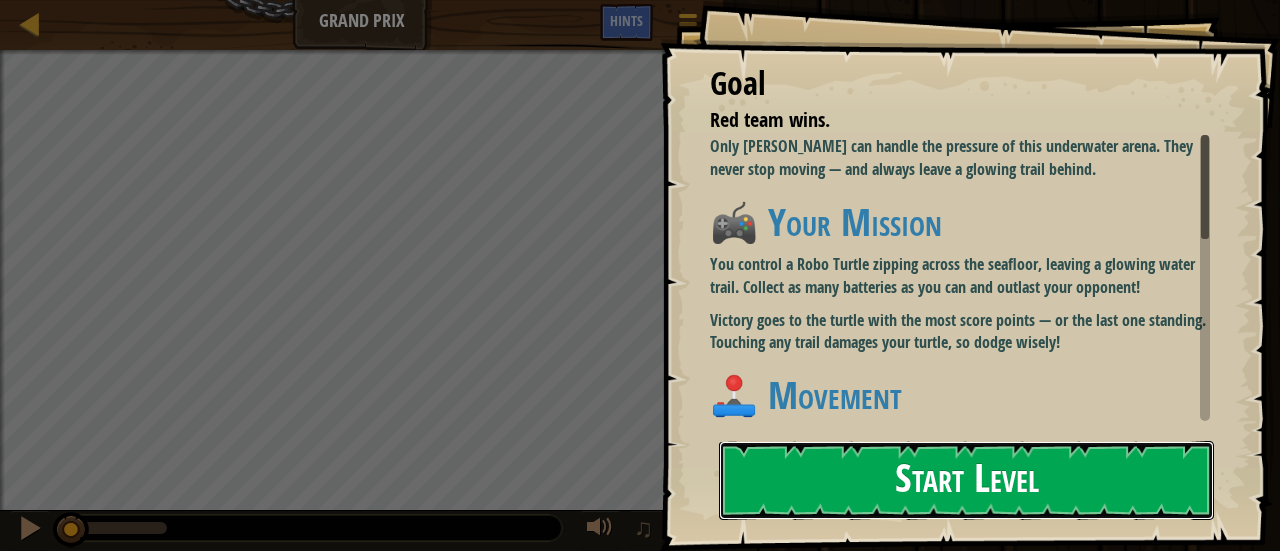 click on "Start Level" at bounding box center [966, 480] 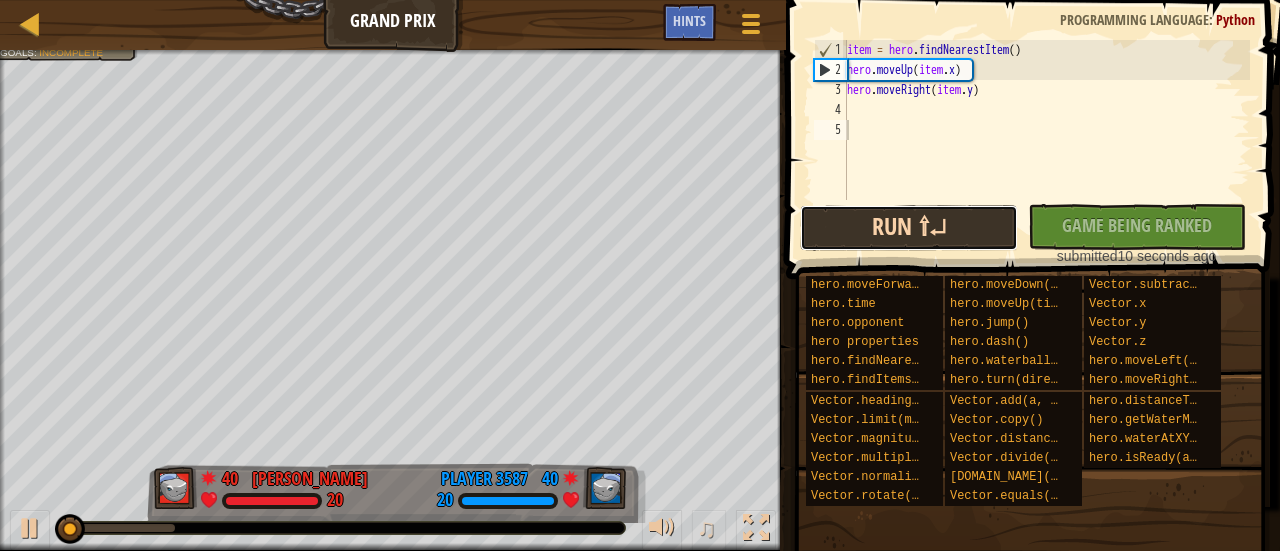 click on "Run ⇧↵" at bounding box center [909, 228] 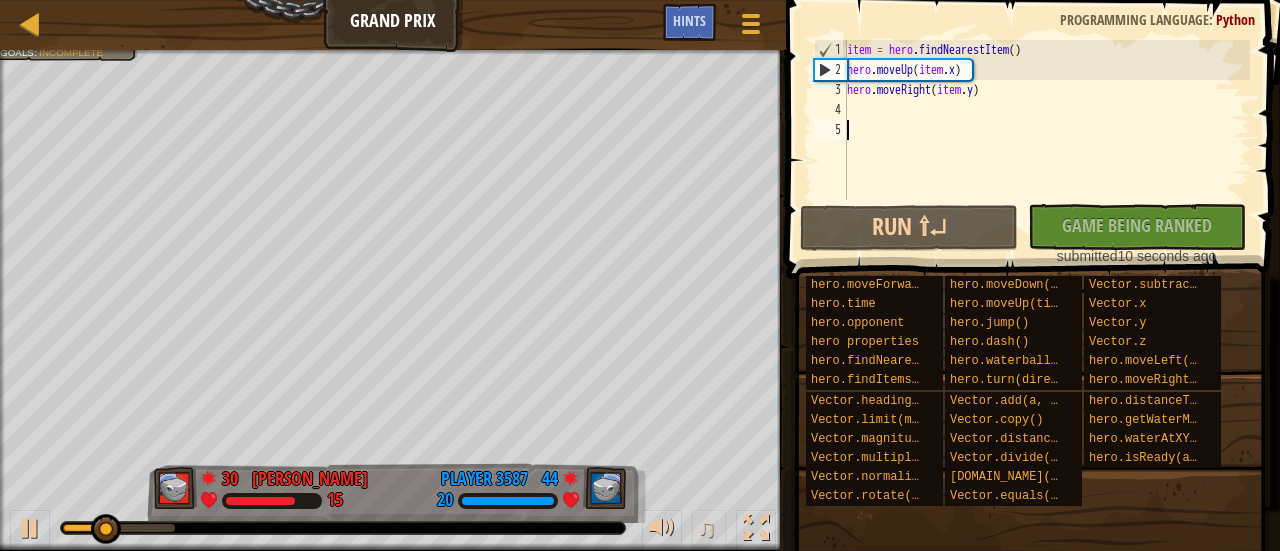 drag, startPoint x: 858, startPoint y: 119, endPoint x: 859, endPoint y: 141, distance: 22.022715 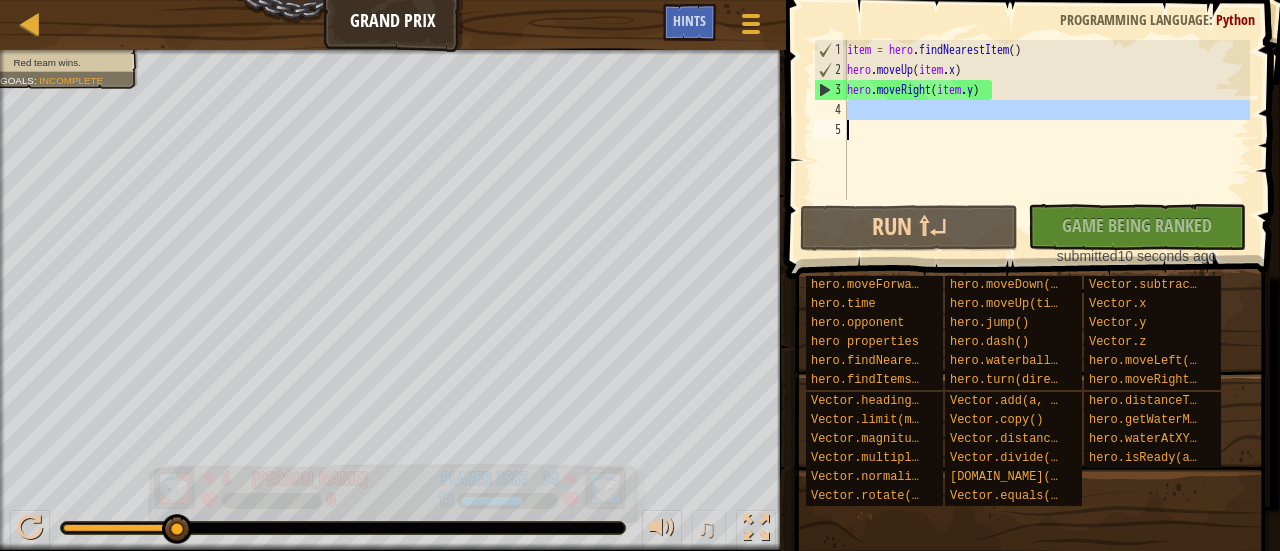 click at bounding box center [605, 488] 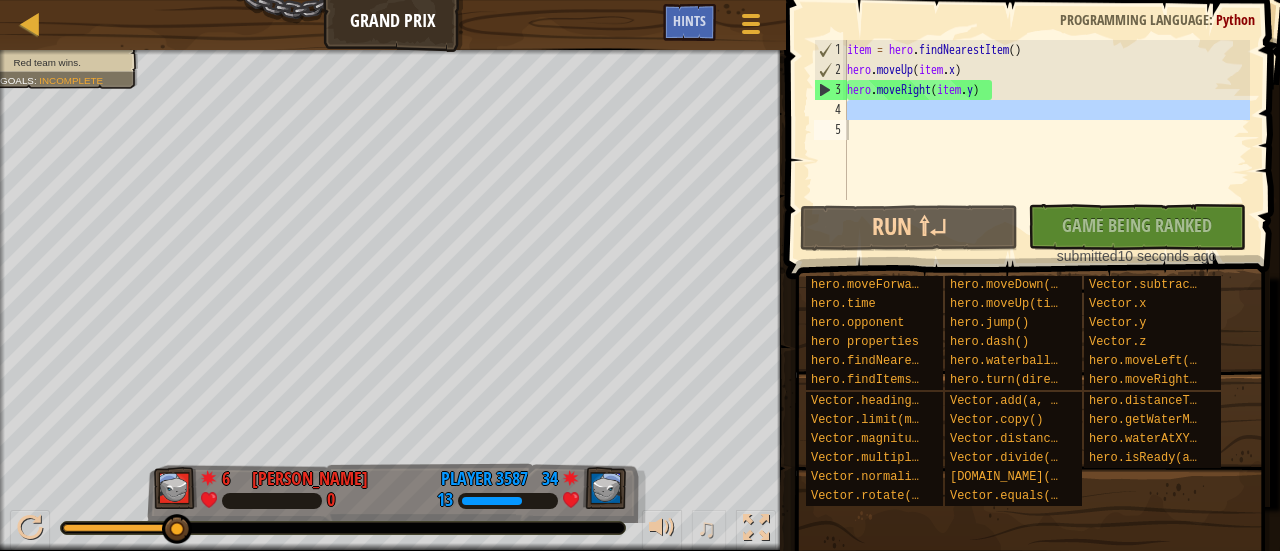 click on "item   =   hero . findNearestItem ( ) hero . moveUp ( item . x ) hero . moveRight ( item . y )" at bounding box center [1046, 120] 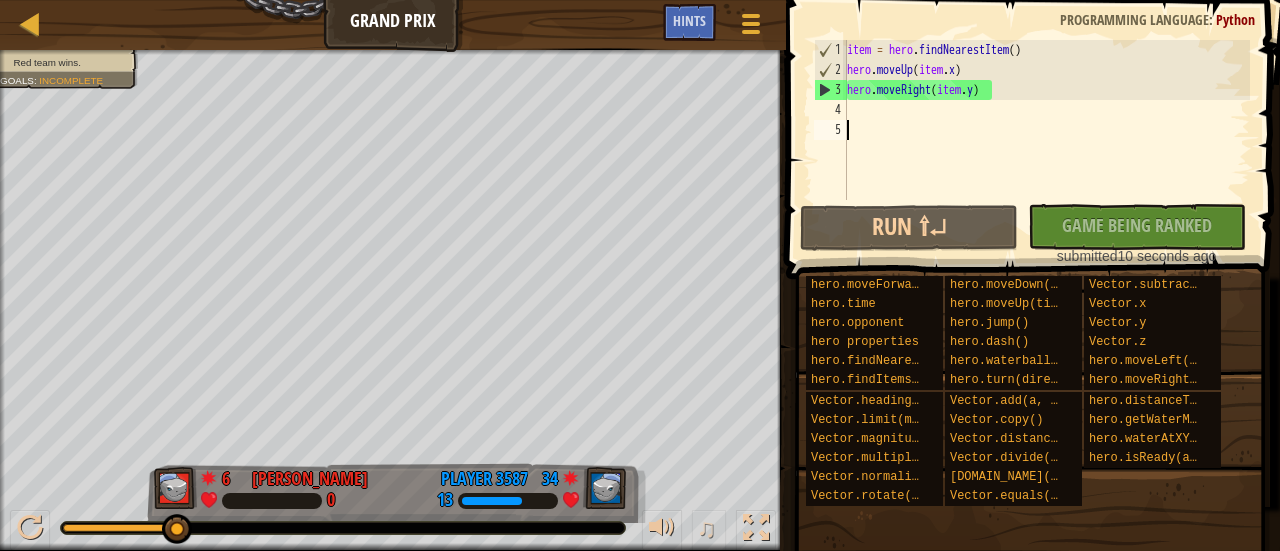 click on "item   =   hero . findNearestItem ( ) hero . moveUp ( item . x ) hero . moveRight ( item . y )" at bounding box center [1046, 140] 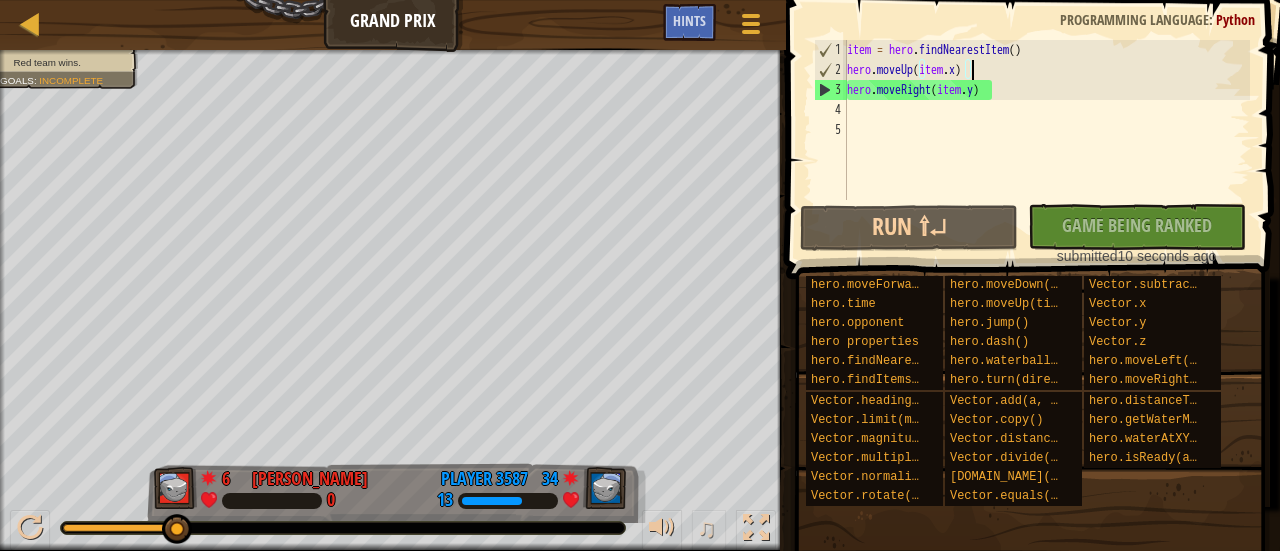 click on "item   =   hero . findNearestItem ( ) hero . moveUp ( item . x ) hero . moveRight ( item . y )" at bounding box center (1046, 140) 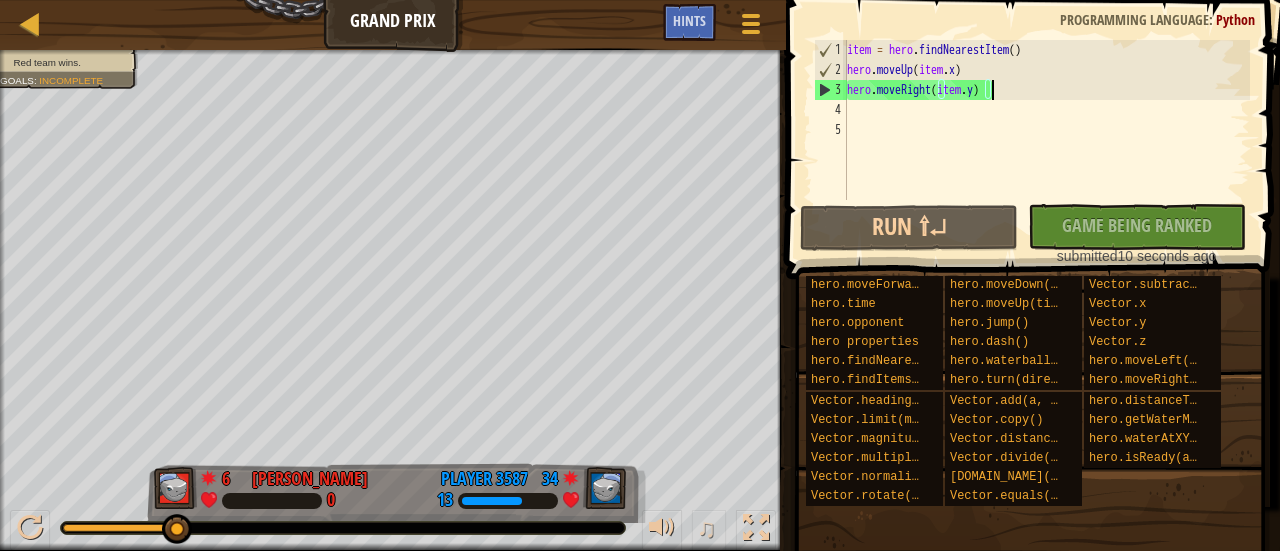 click on "item   =   hero . findNearestItem ( ) hero . moveUp ( item . x ) hero . moveRight ( item . y )" at bounding box center [1046, 140] 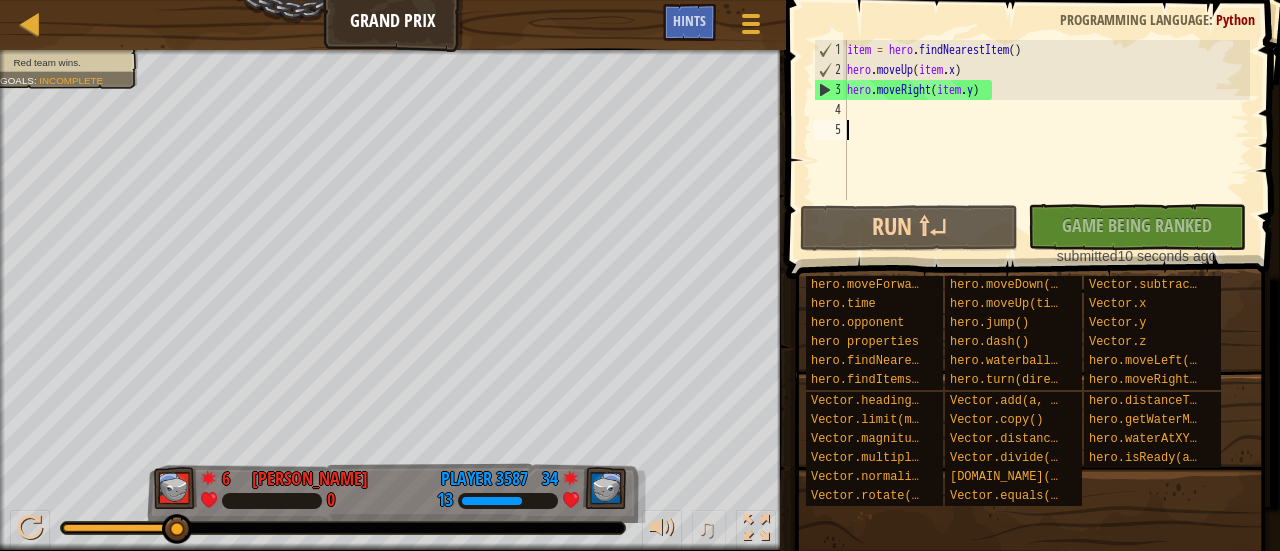 click on "item   =   hero . findNearestItem ( ) hero . moveUp ( item . x ) hero . moveRight ( item . y )" at bounding box center [1046, 140] 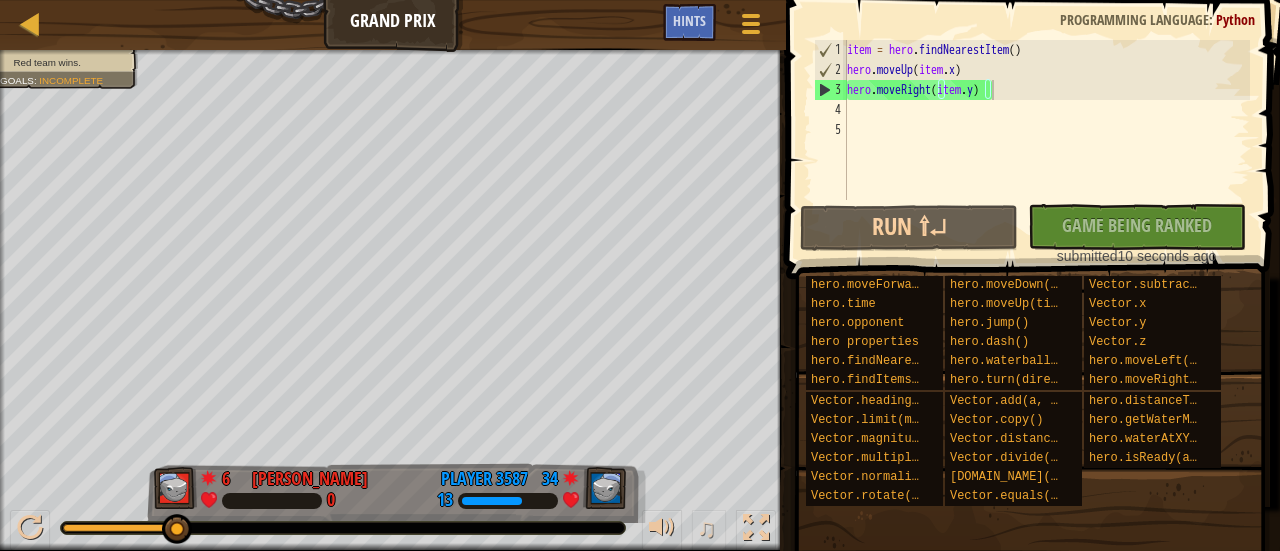 click at bounding box center (1035, 111) 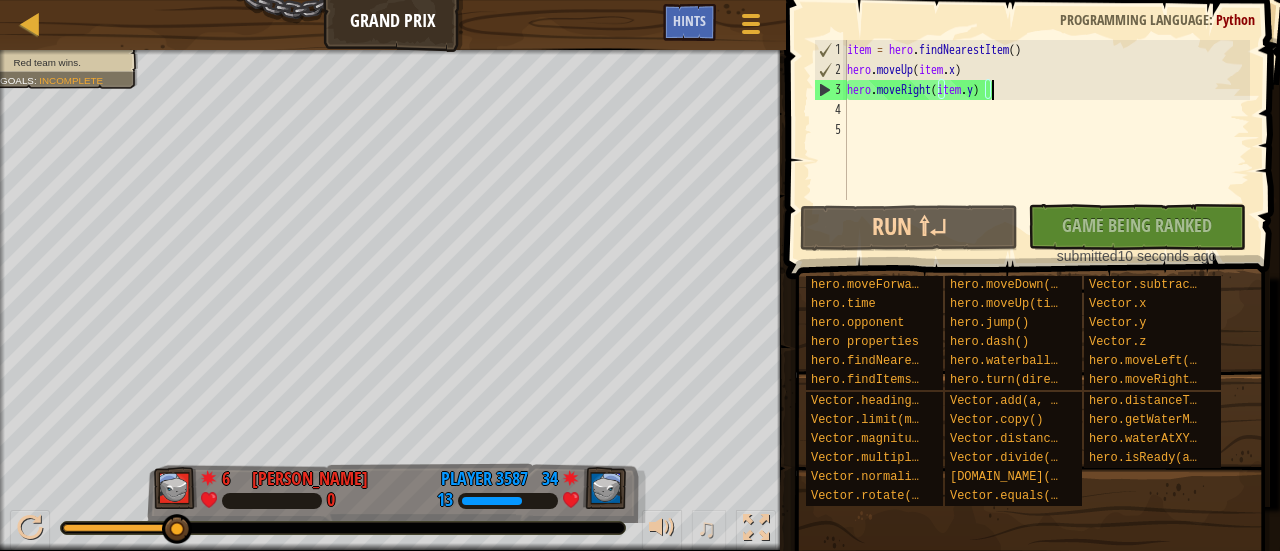 click on "item   =   hero . findNearestItem ( ) hero . moveUp ( item . x ) hero . moveRight ( item . y )" at bounding box center [1046, 140] 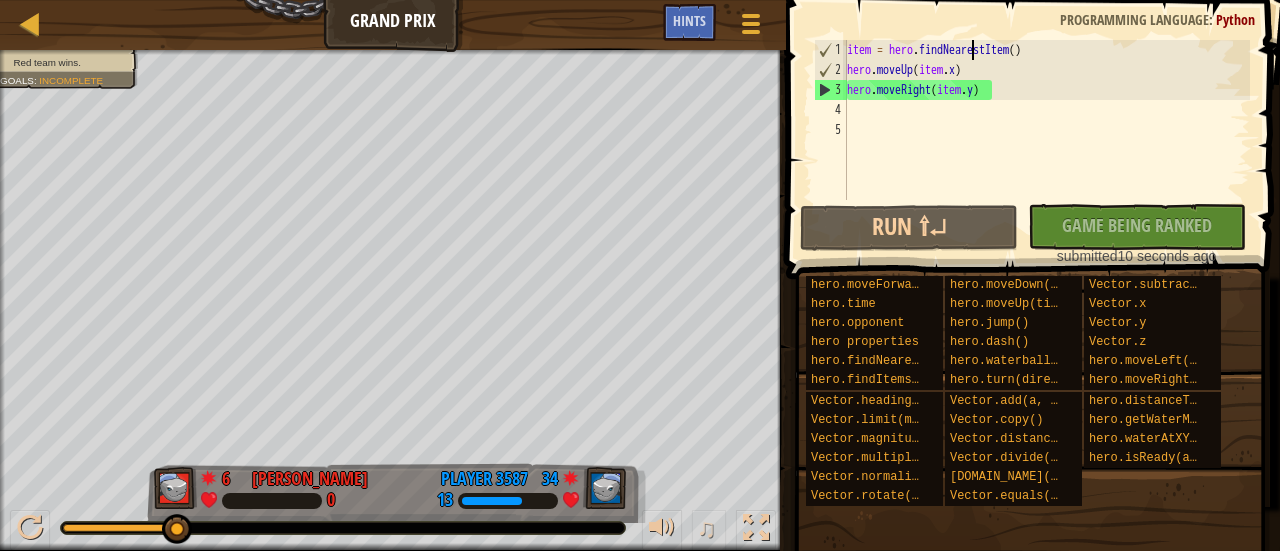 click on "item   =   hero . findNearestItem ( ) hero . moveUp ( item . x ) hero . moveRight ( item . y )" at bounding box center [1046, 140] 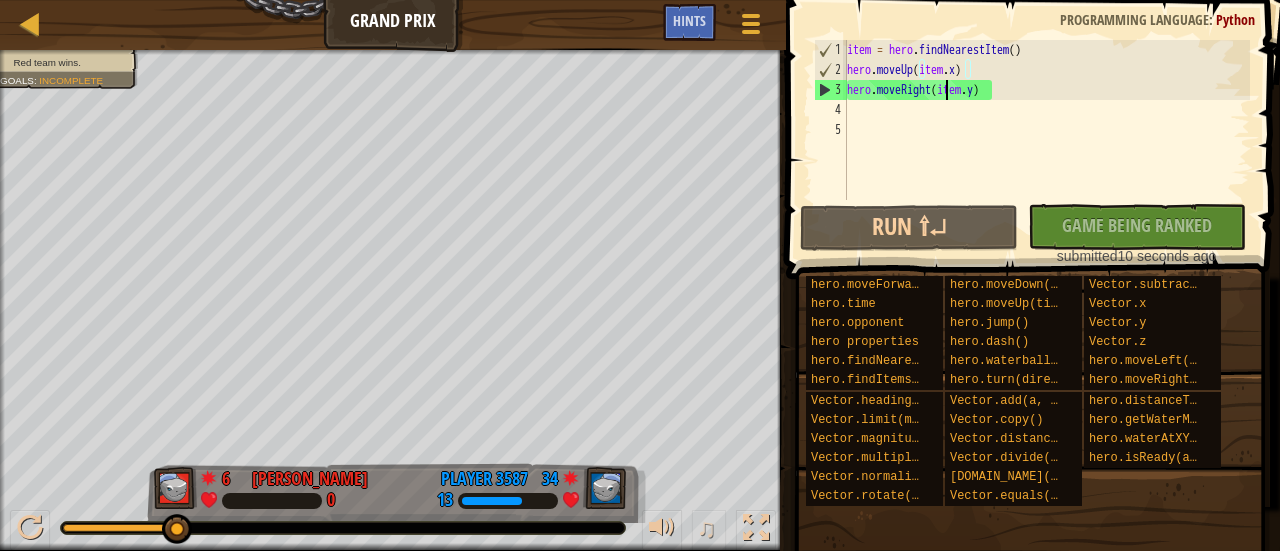 click on "item   =   hero . findNearestItem ( ) hero . moveUp ( item . x ) hero . moveRight ( item . y )" at bounding box center [1046, 140] 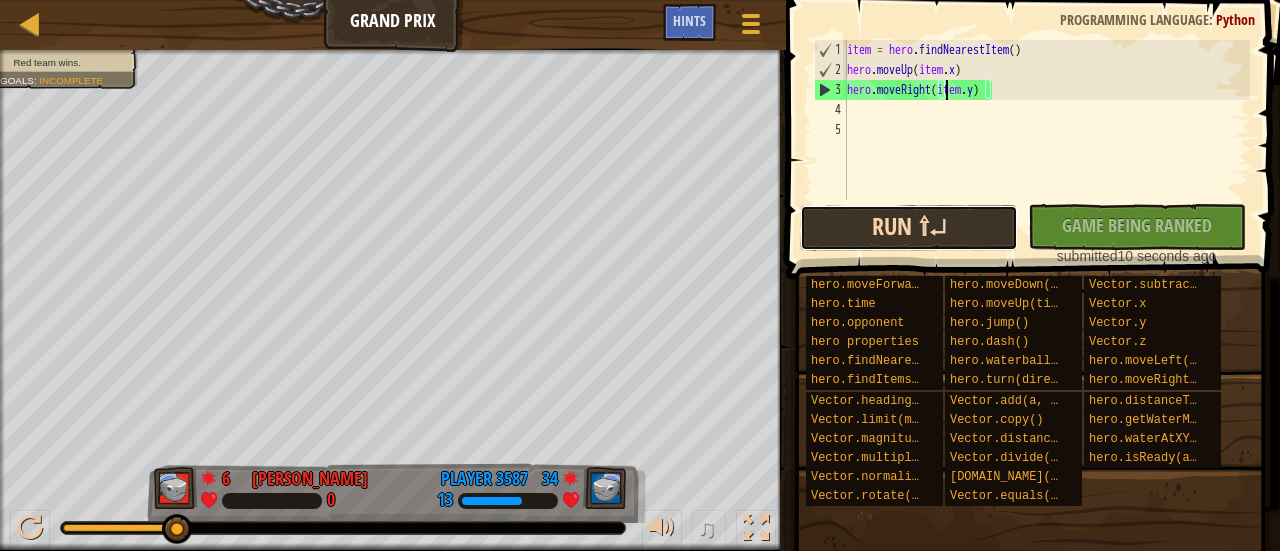 click on "Run ⇧↵" at bounding box center (909, 228) 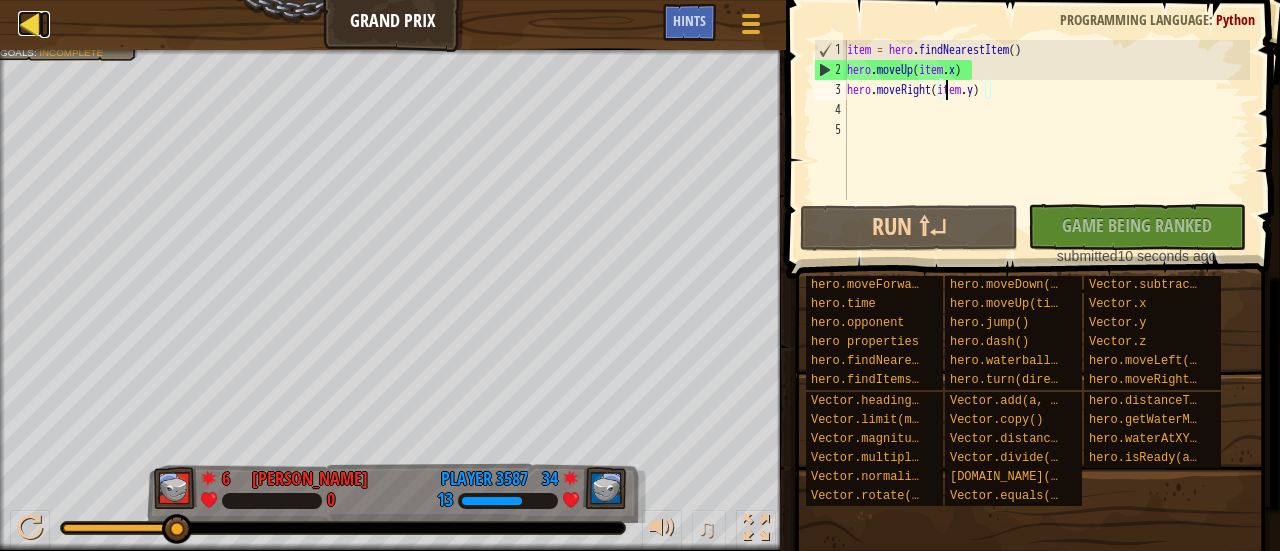 click on "Ladder" at bounding box center [45, 24] 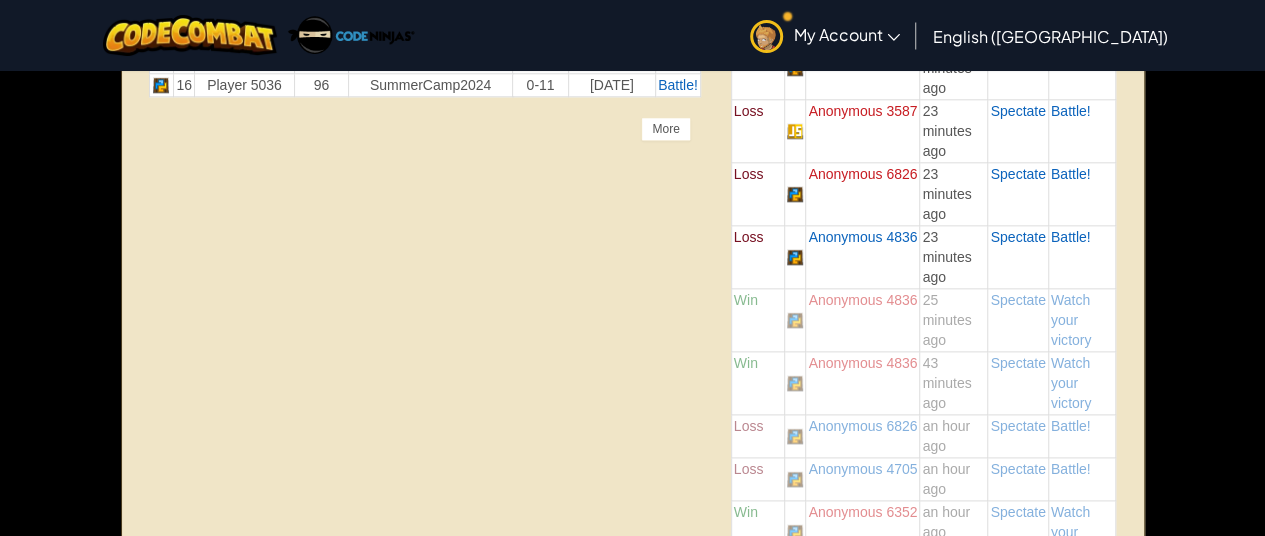 scroll, scrollTop: 733, scrollLeft: 0, axis: vertical 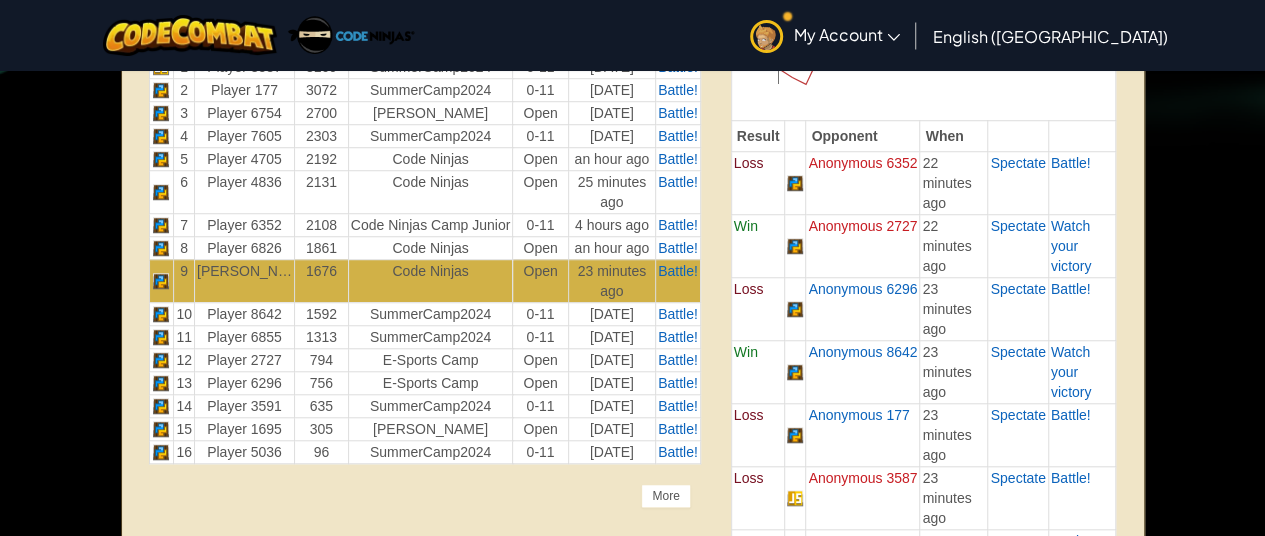 click on "8 days ago" at bounding box center [611, 428] 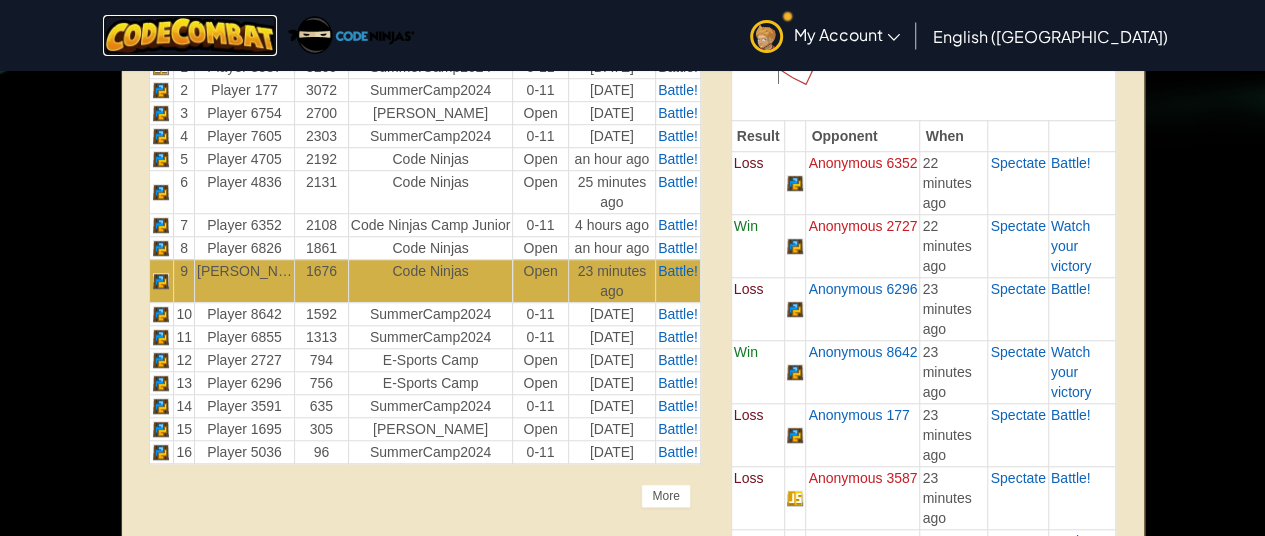 click at bounding box center (190, 35) 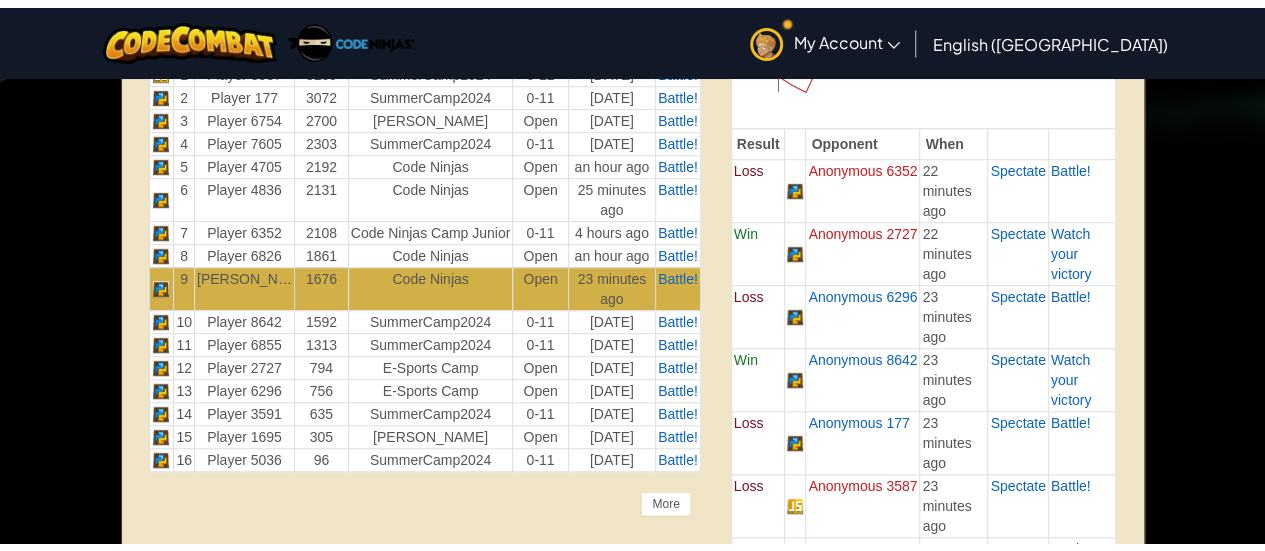 scroll, scrollTop: 0, scrollLeft: 0, axis: both 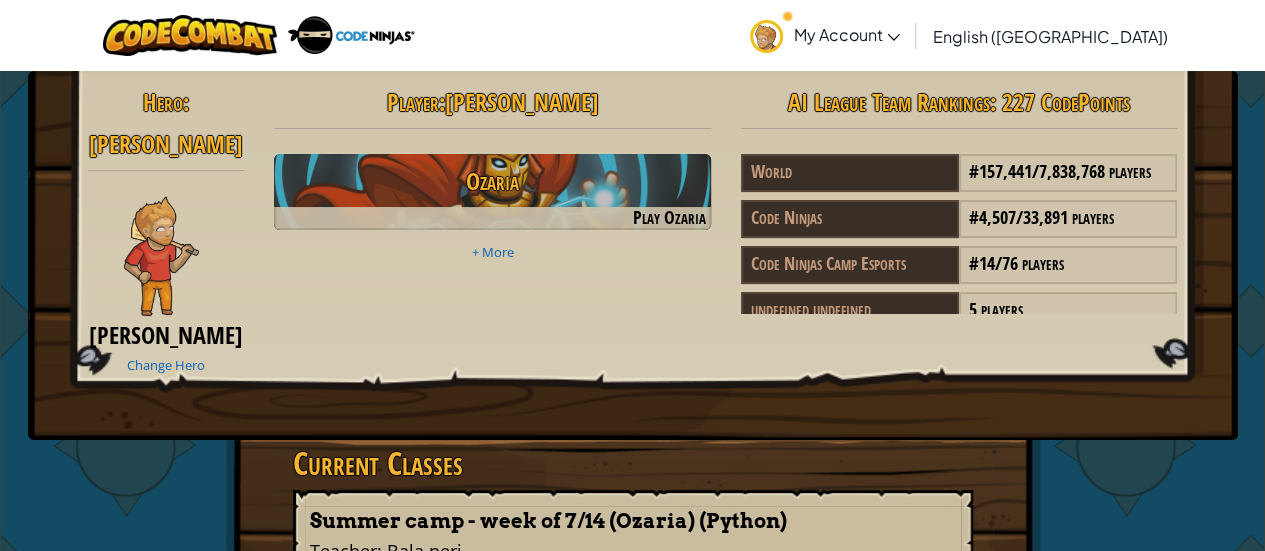 click on "My Account" at bounding box center (825, 35) 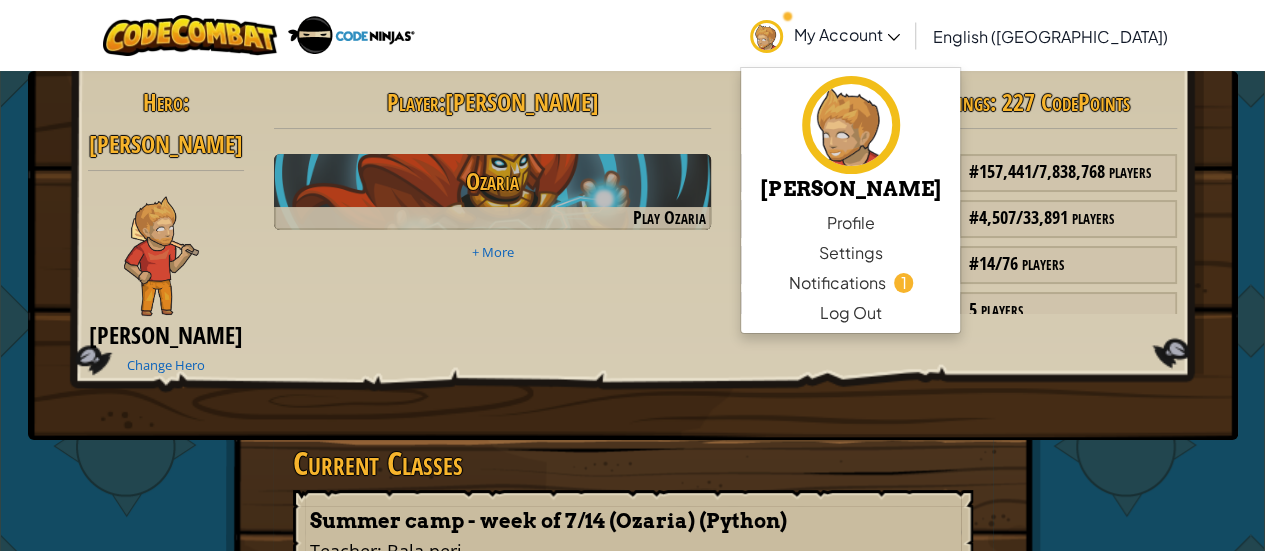 click on "My Account" at bounding box center (825, 35) 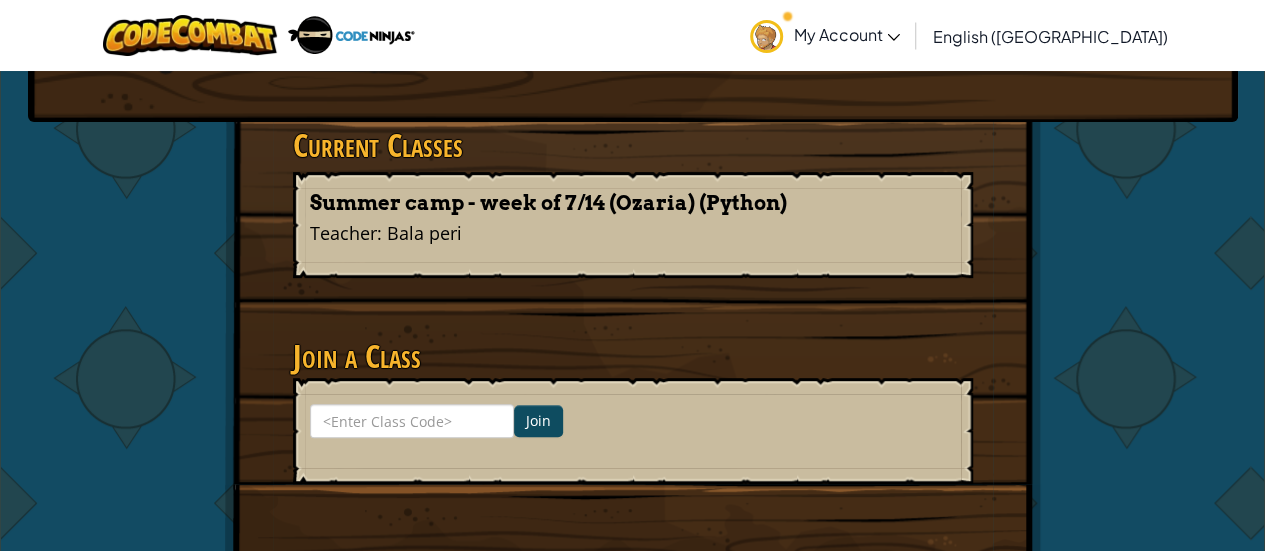 scroll, scrollTop: 0, scrollLeft: 0, axis: both 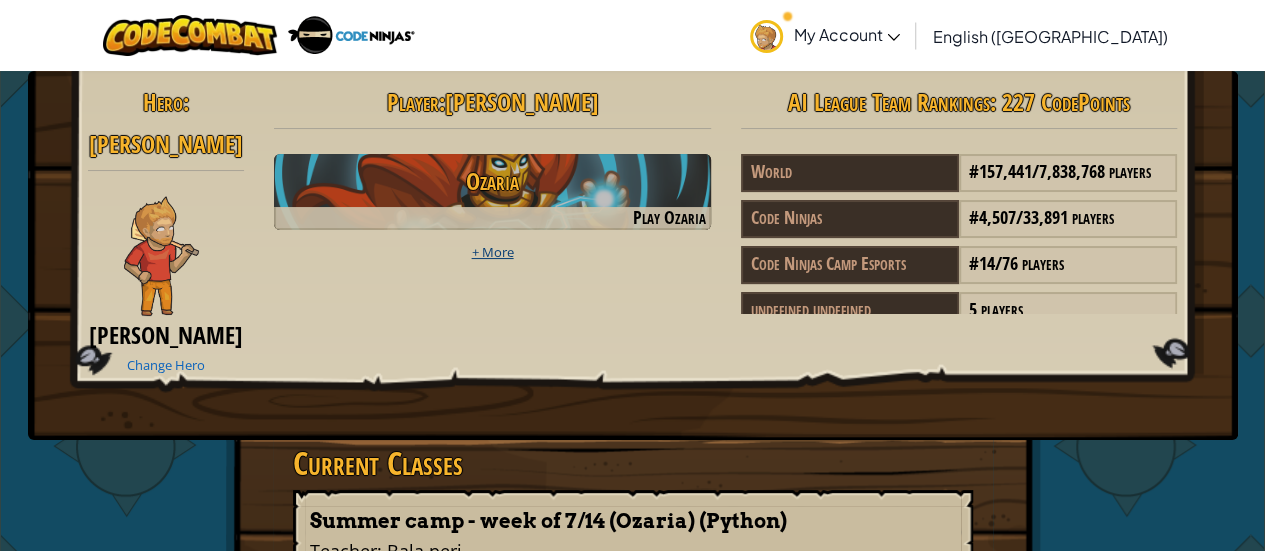 click on "+ More" at bounding box center [492, 252] 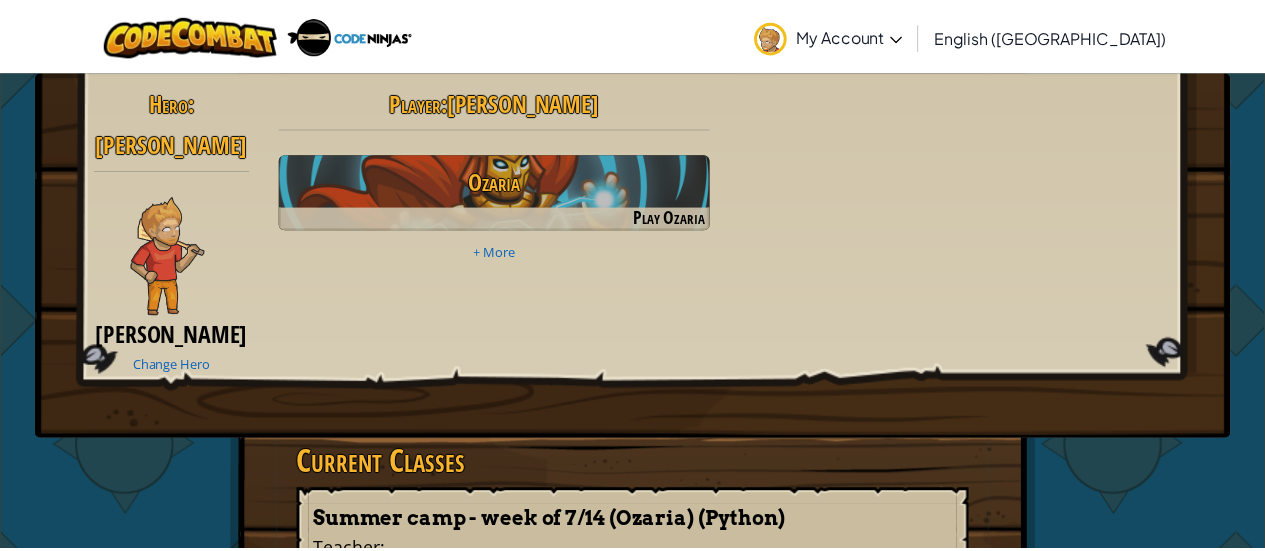 scroll, scrollTop: 0, scrollLeft: 0, axis: both 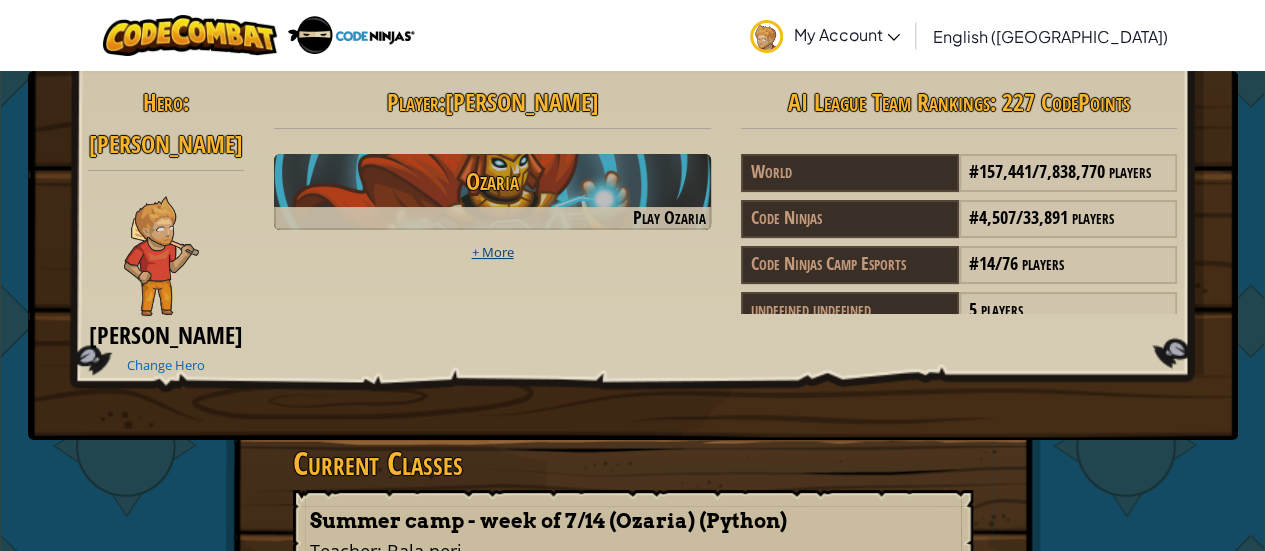 click on "+ More" at bounding box center [492, 252] 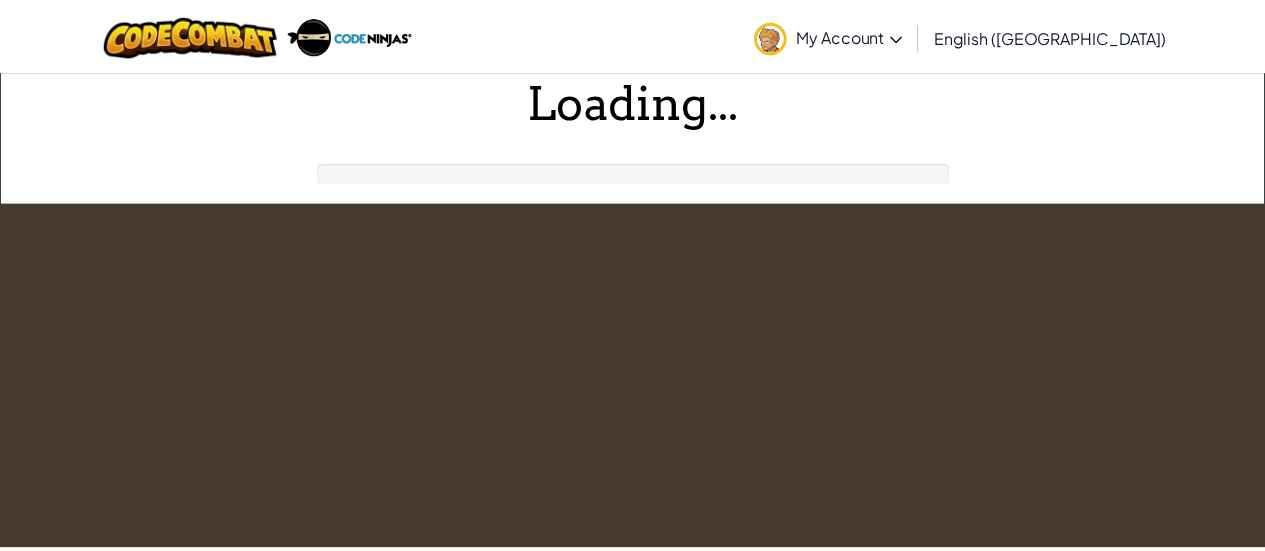 scroll, scrollTop: 0, scrollLeft: 0, axis: both 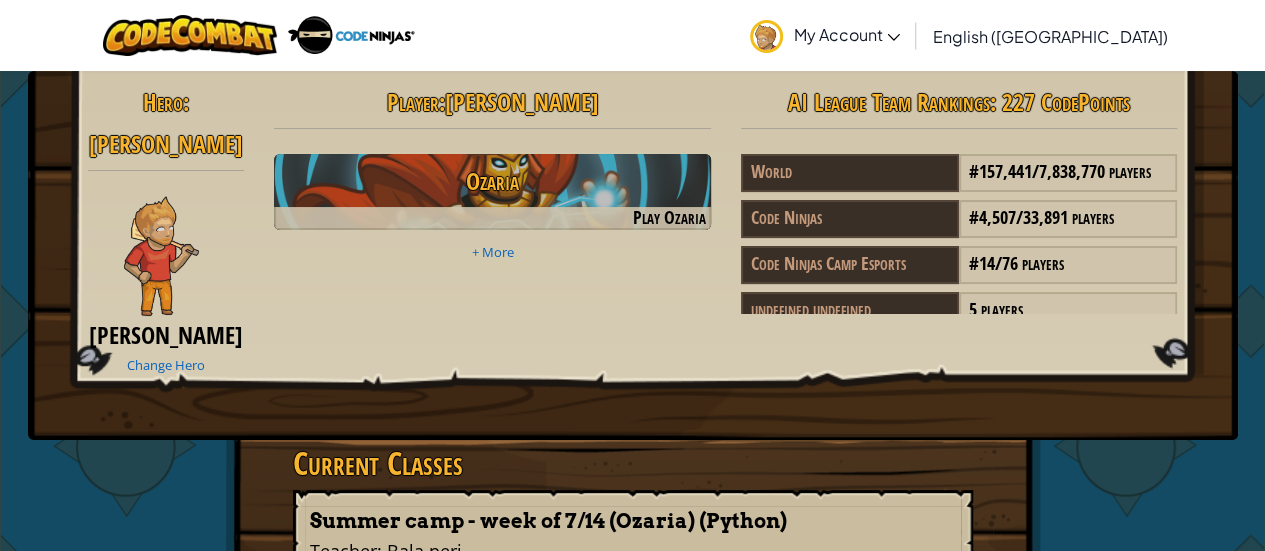 click on "Player :  Oliver C CS1 Level 1: Dungeons of Kithgard Levels Completed: 57 Play Next Level Ozaria Play Ozaria + More" at bounding box center [492, 174] 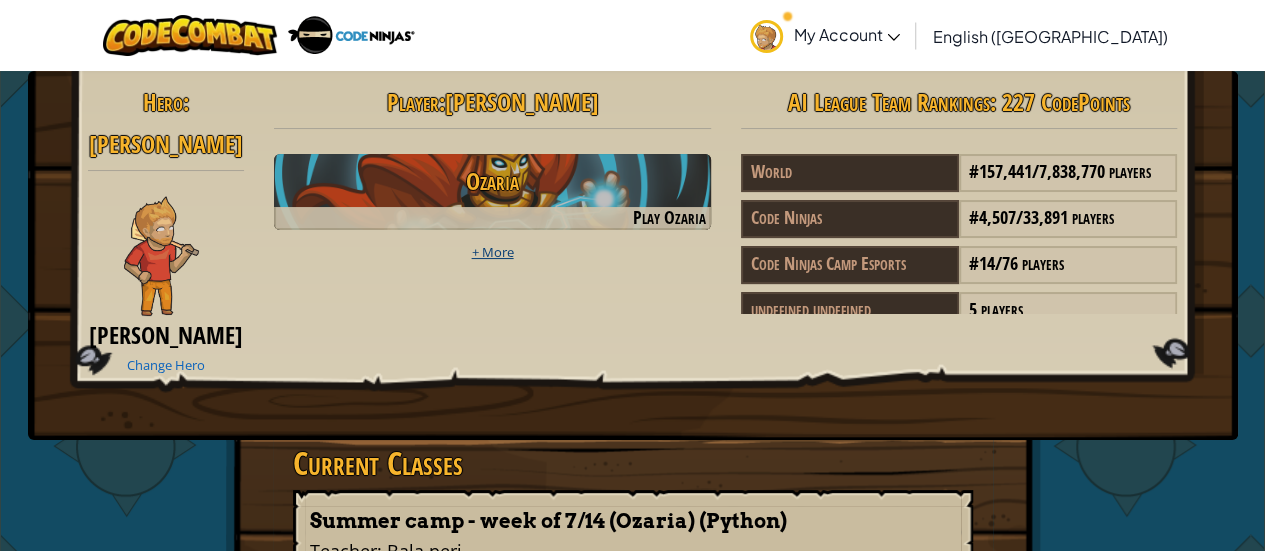 click on "+ More" at bounding box center (492, 252) 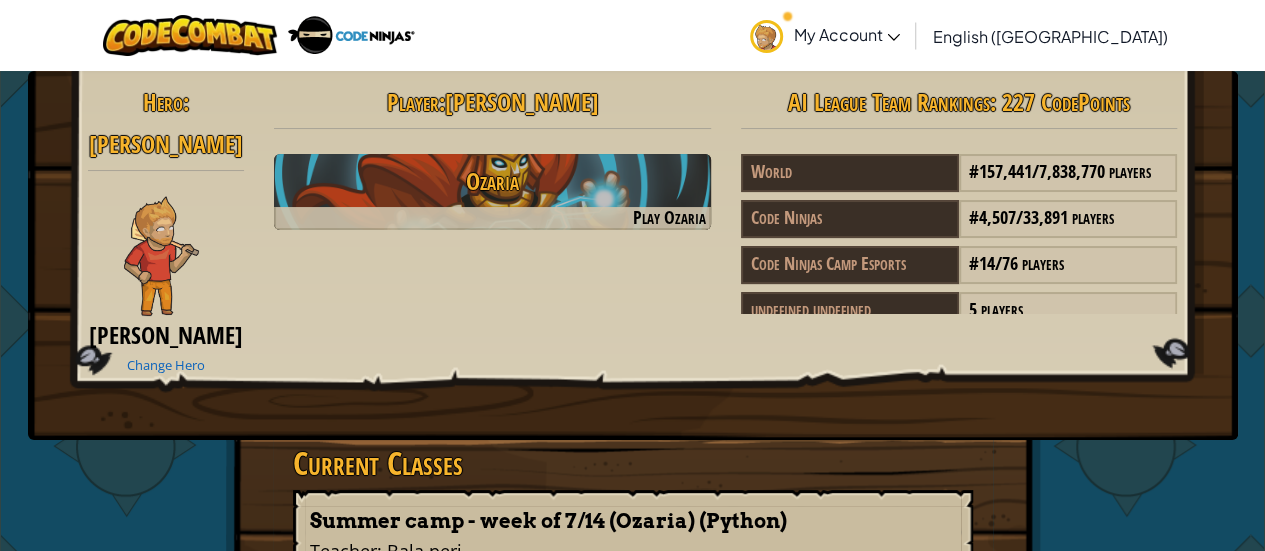 click on "Hero :  Ned Ned Fulmer Change Hero Player :  Oliver C CS1 Level 1: Dungeons of Kithgard Levels Completed: 57 Play Next Level Ozaria Play Ozaria Not Registered Register AI League Team Rankings : 227 CodePoints World # 157,441  /  7,838,770   players Code Ninjas # 4,507  /  33,891   players Code Ninjas Camp Esports # 14  /  76   players undefined undefined 5   players Summer camp - week of 7/14 (Ozaria) 4   players" at bounding box center (633, 230) 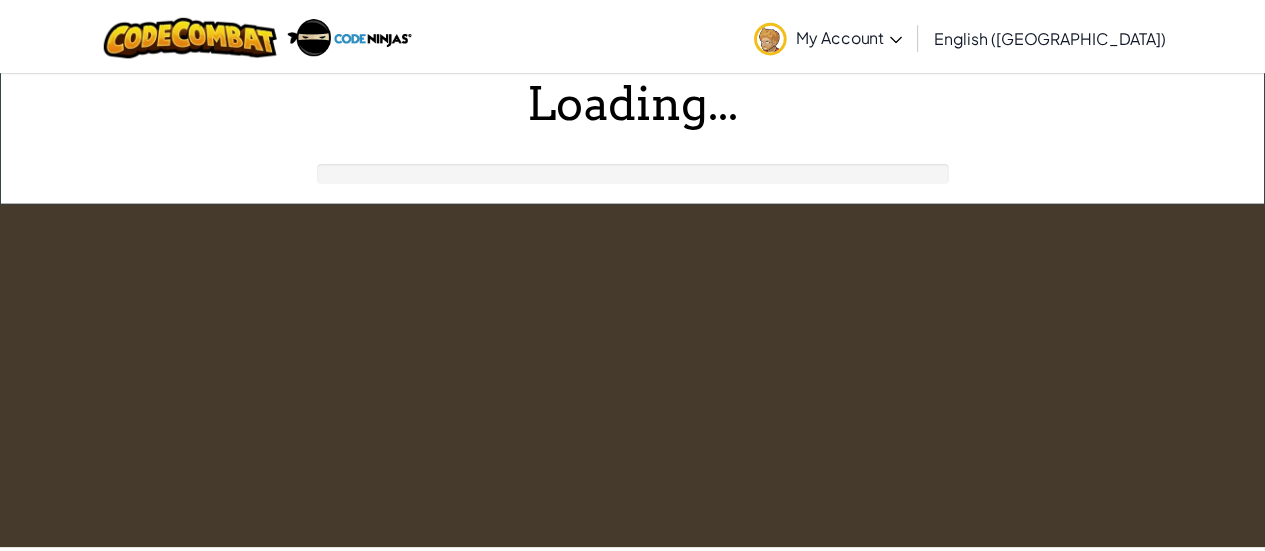 scroll, scrollTop: 0, scrollLeft: 0, axis: both 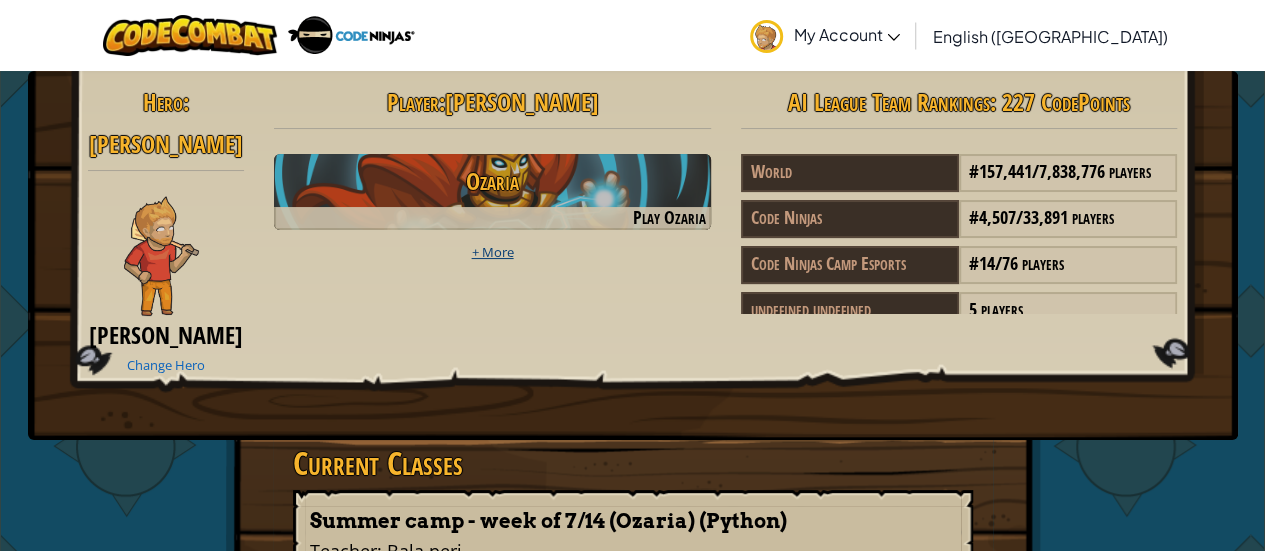 click on "+ More" at bounding box center [492, 252] 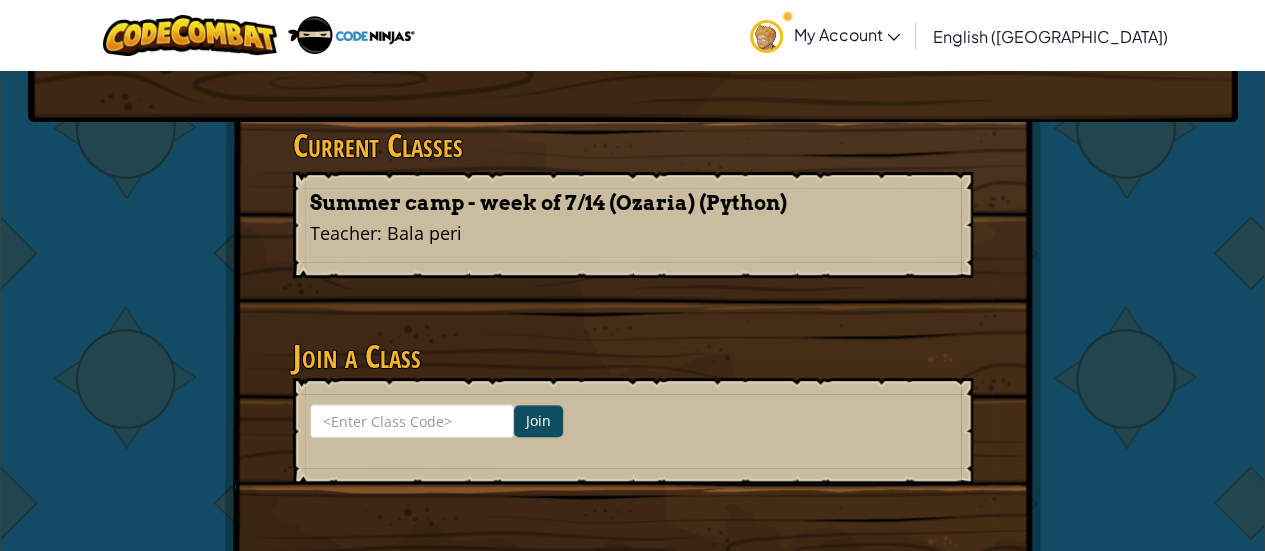 scroll, scrollTop: 0, scrollLeft: 0, axis: both 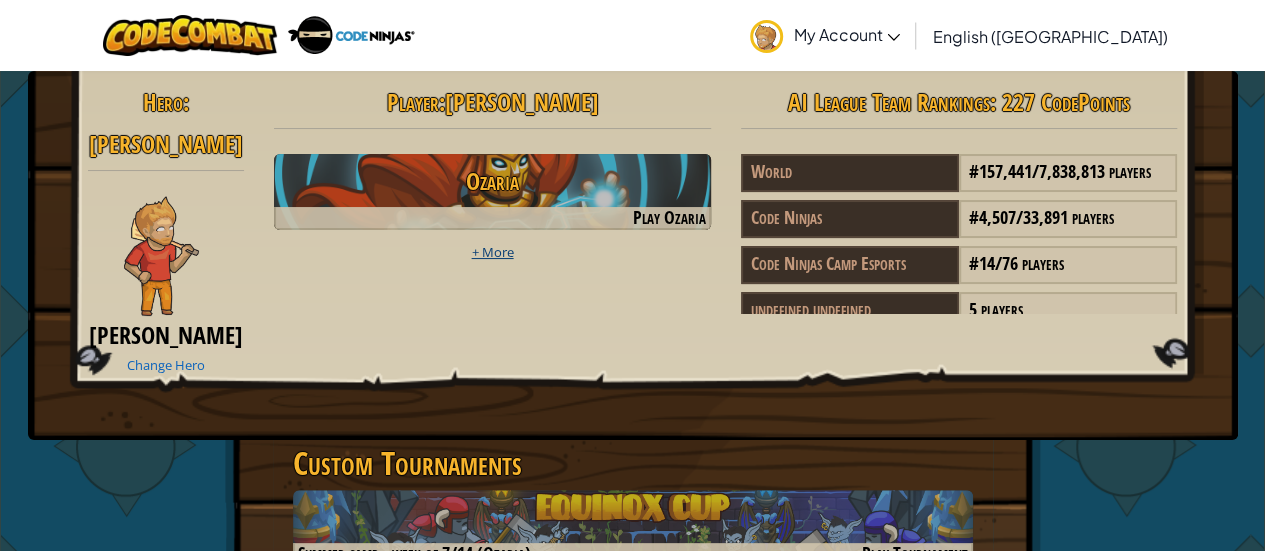 click on "+ More" at bounding box center (492, 252) 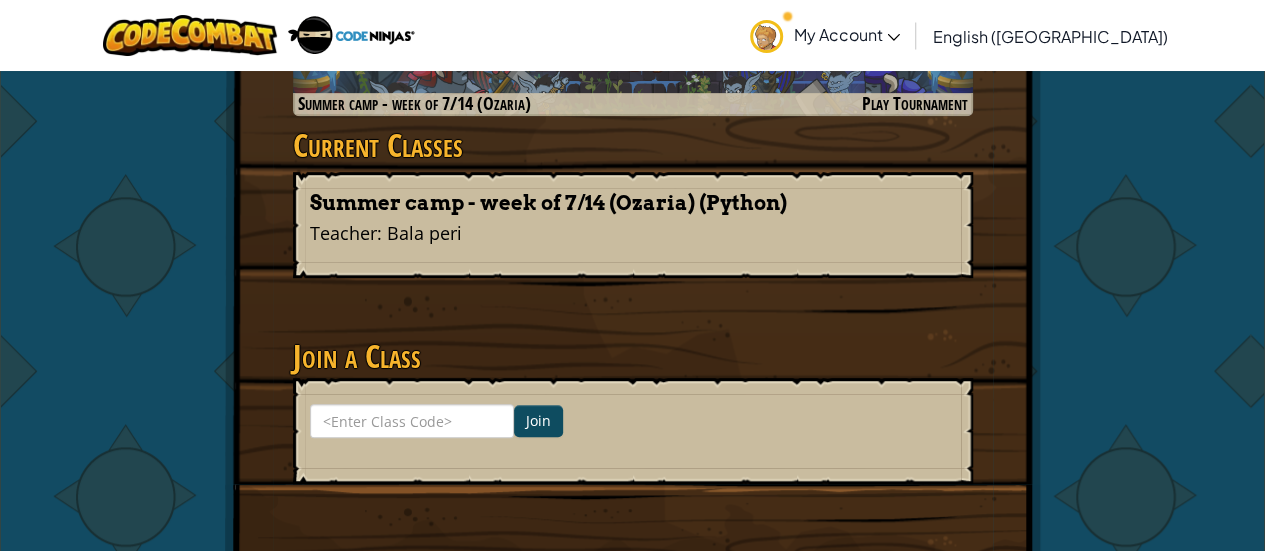 scroll, scrollTop: 84, scrollLeft: 0, axis: vertical 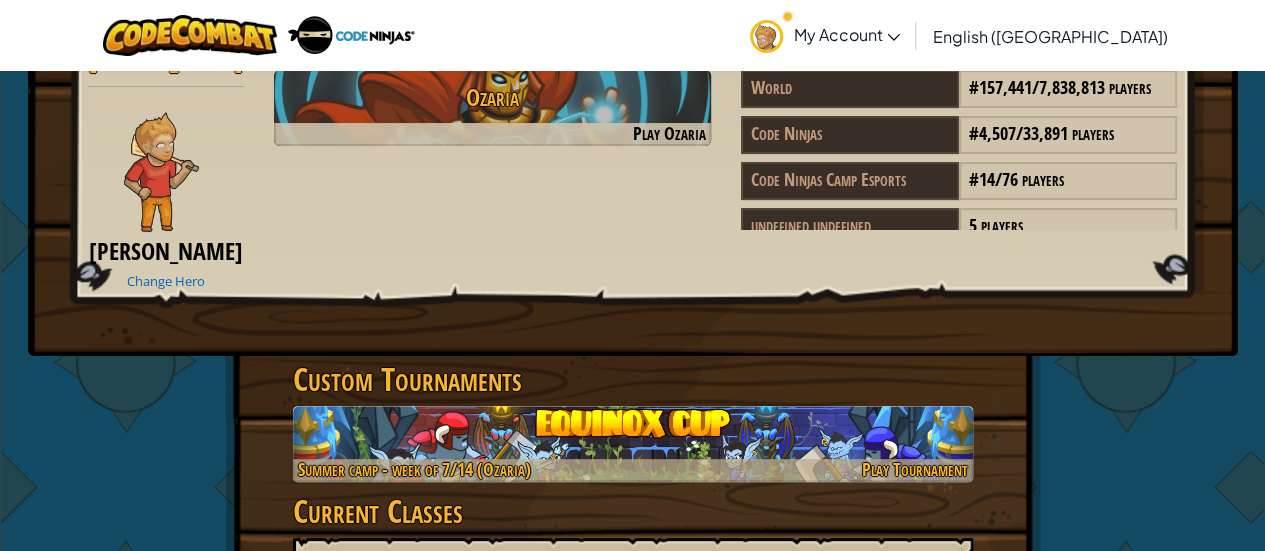 click at bounding box center [633, 444] 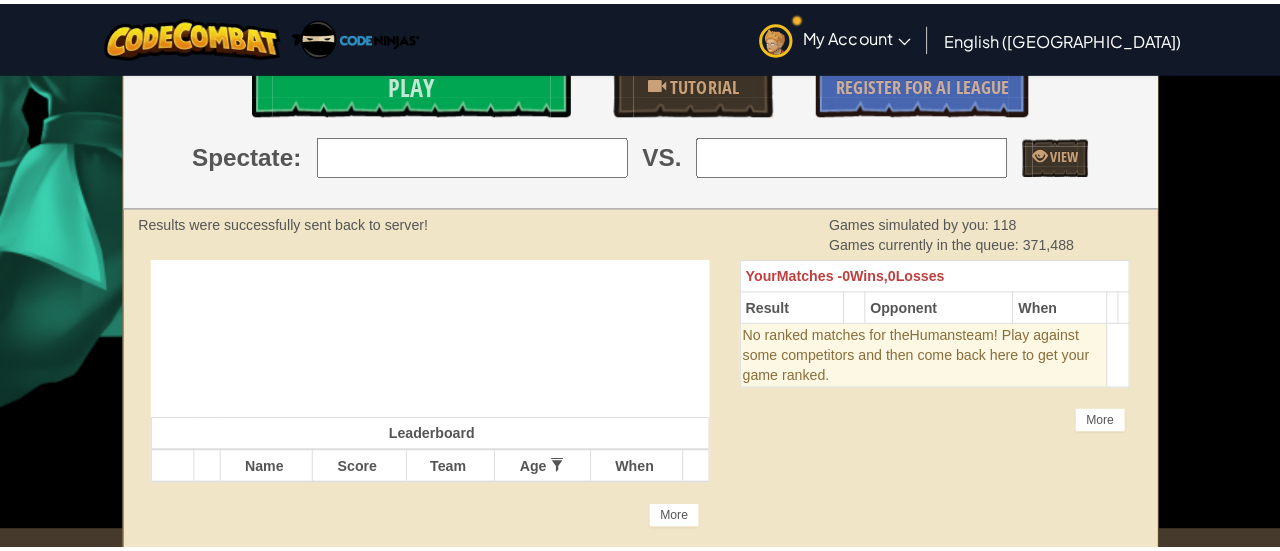 scroll, scrollTop: 41, scrollLeft: 0, axis: vertical 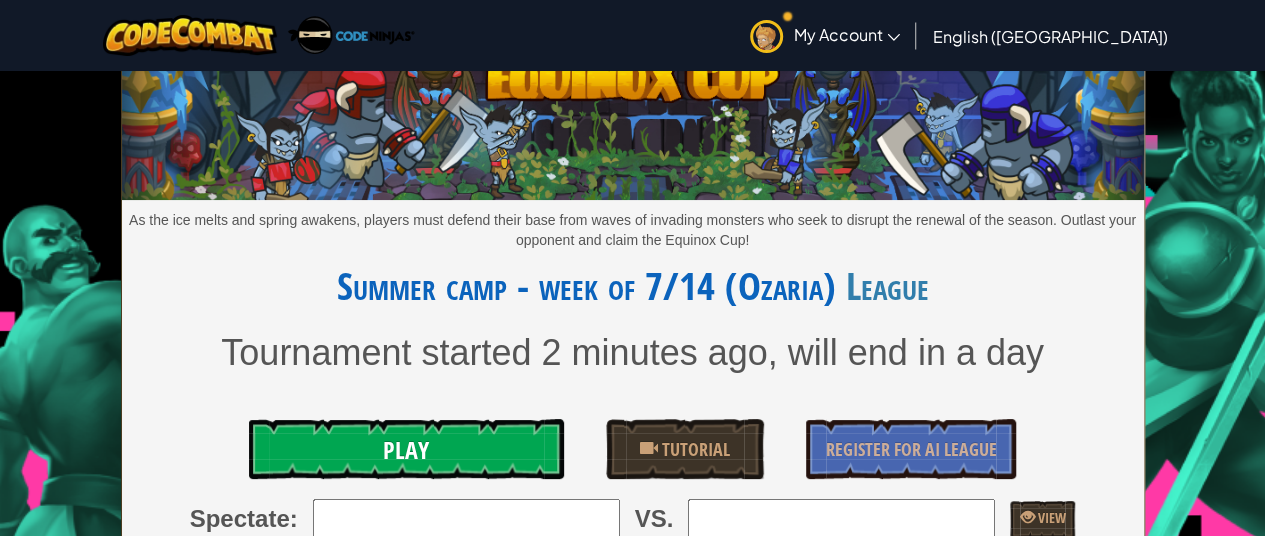 click on "Play" at bounding box center (407, 449) 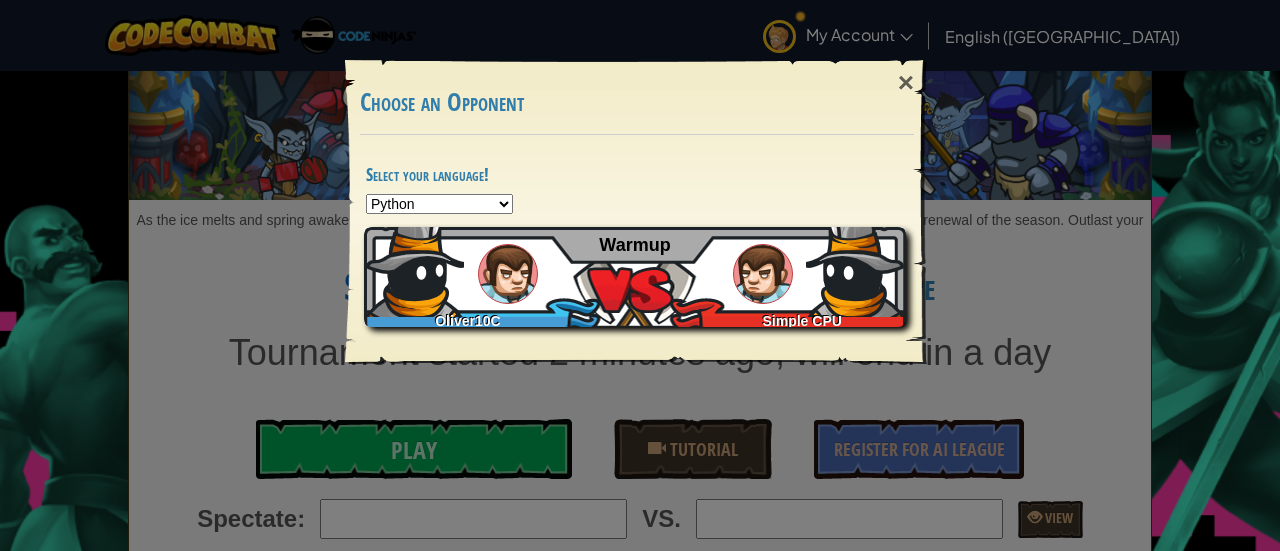 click at bounding box center (856, 267) 